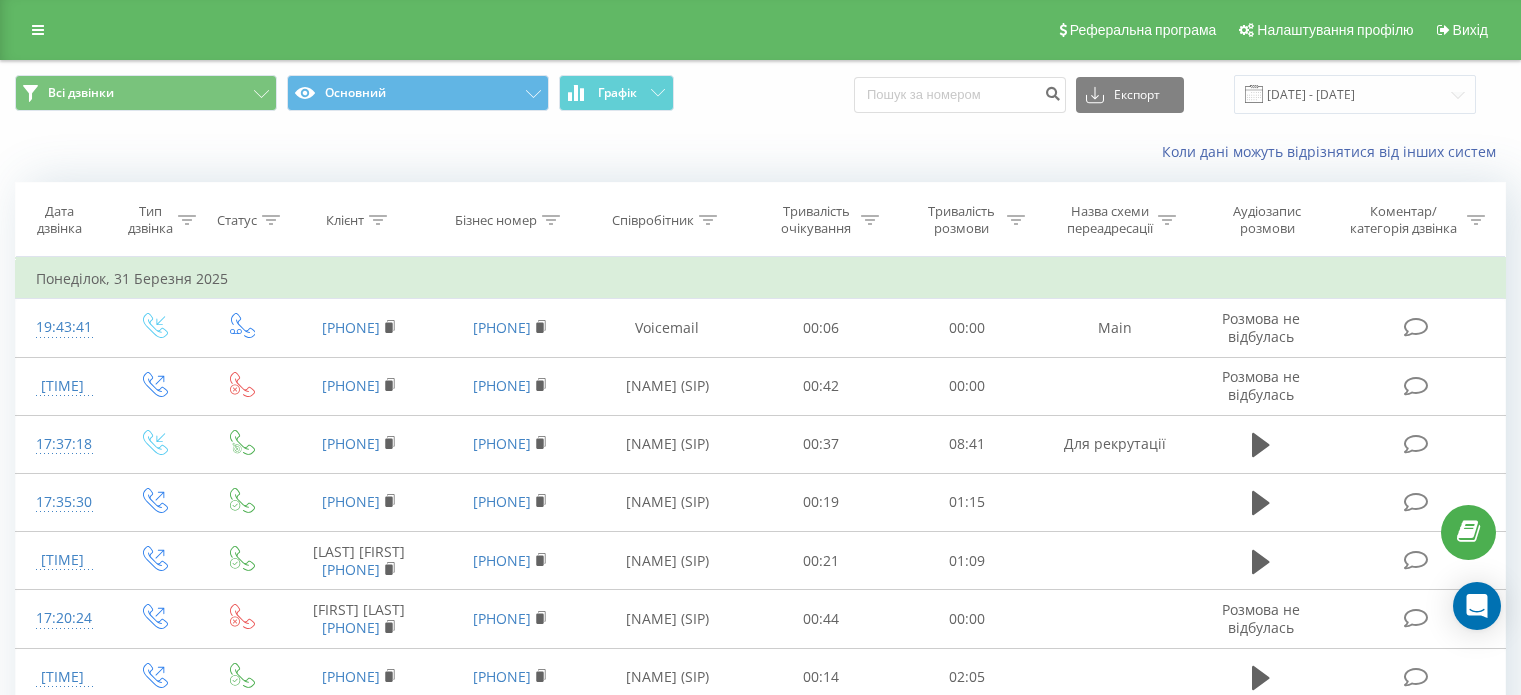 scroll, scrollTop: 0, scrollLeft: 0, axis: both 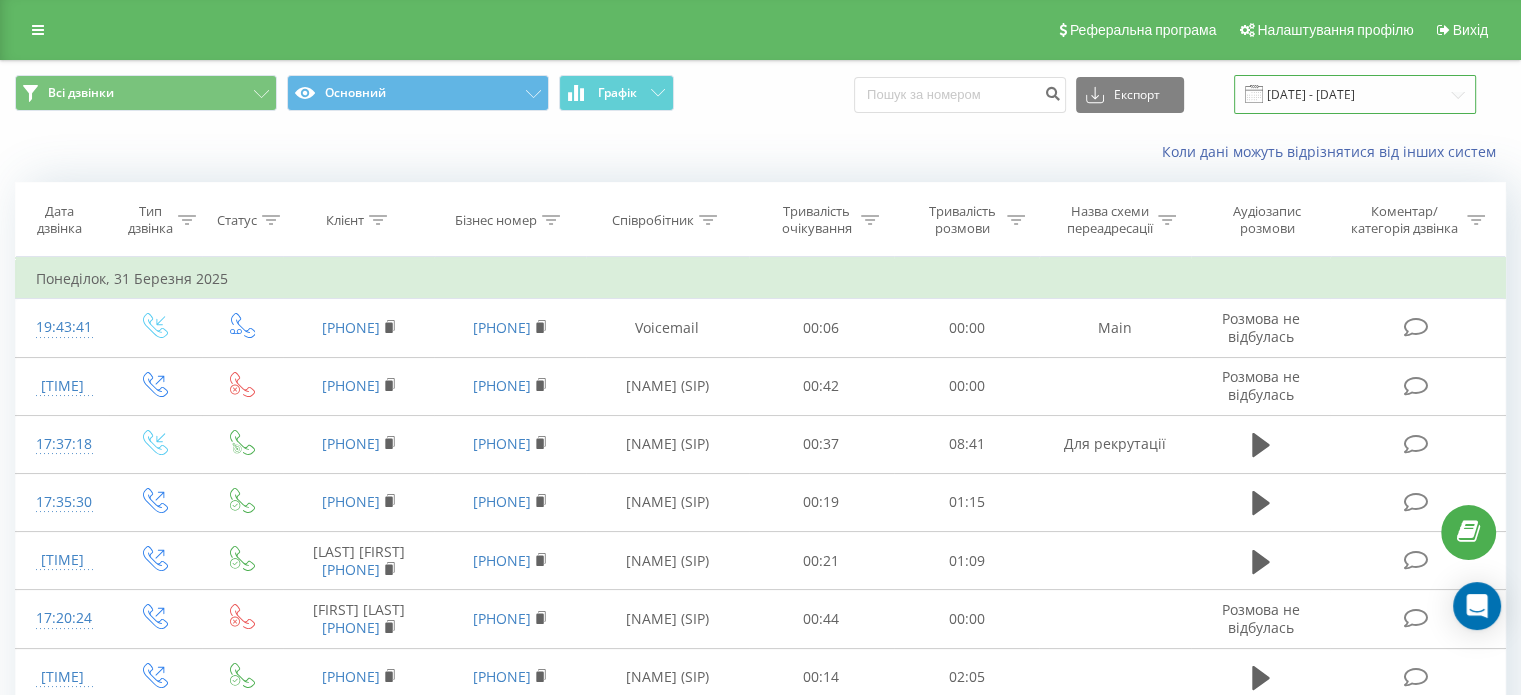 click on "[DATE] - [DATE]" at bounding box center [1355, 94] 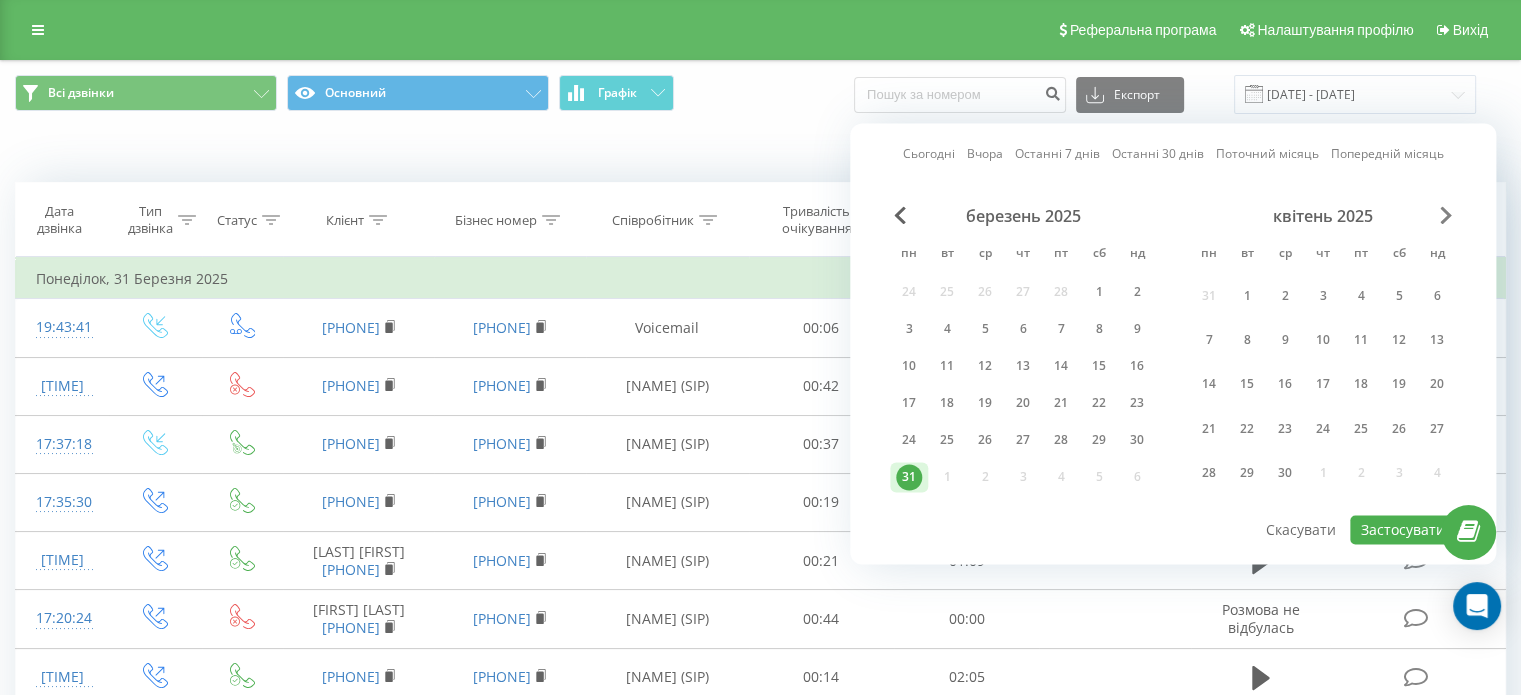 click at bounding box center (1446, 215) 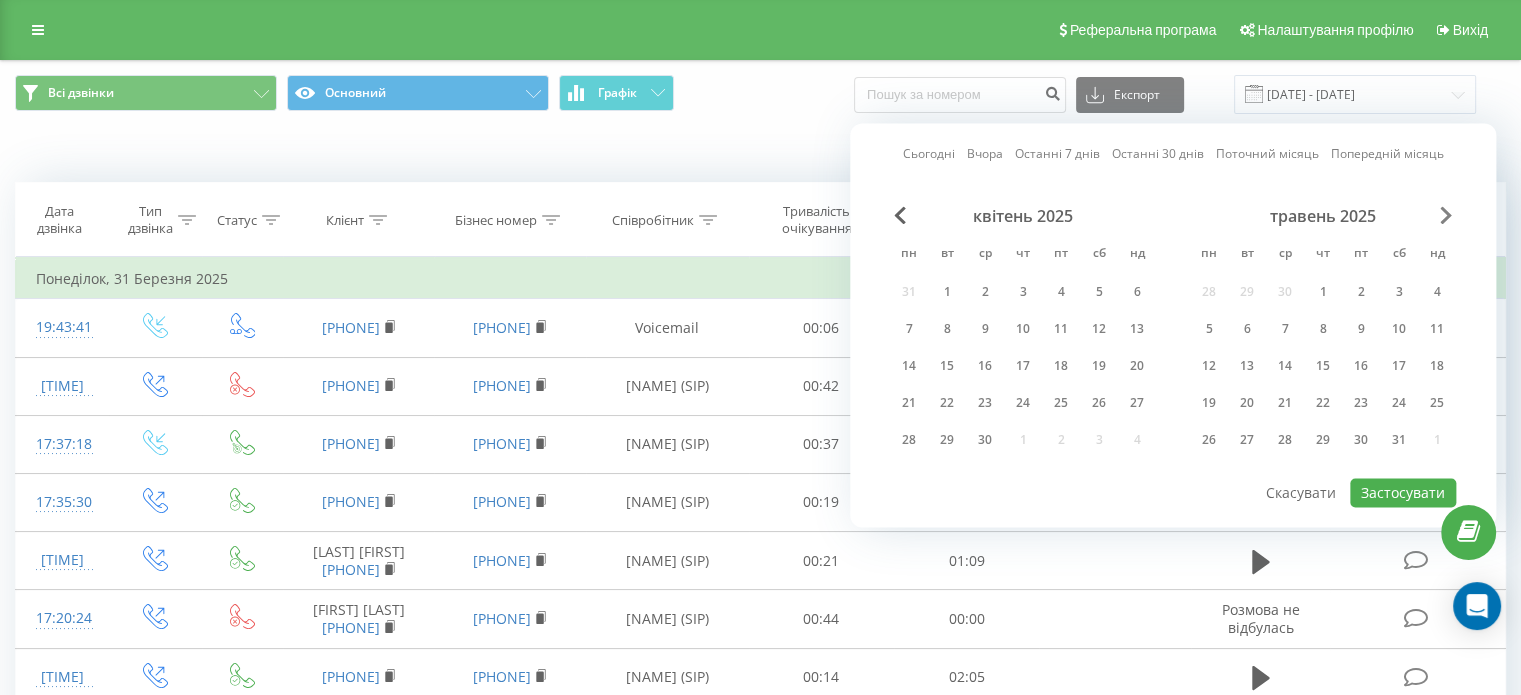 click at bounding box center [1446, 215] 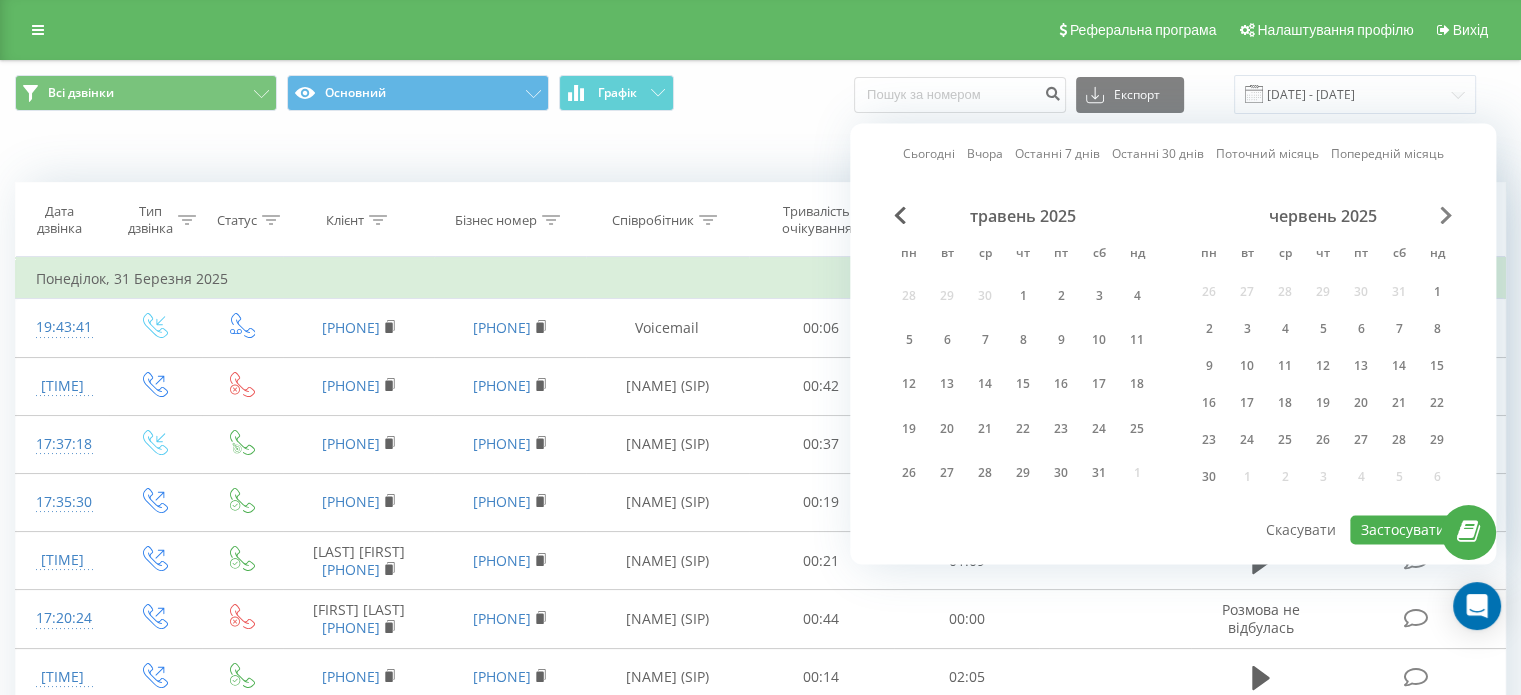 click at bounding box center [1446, 215] 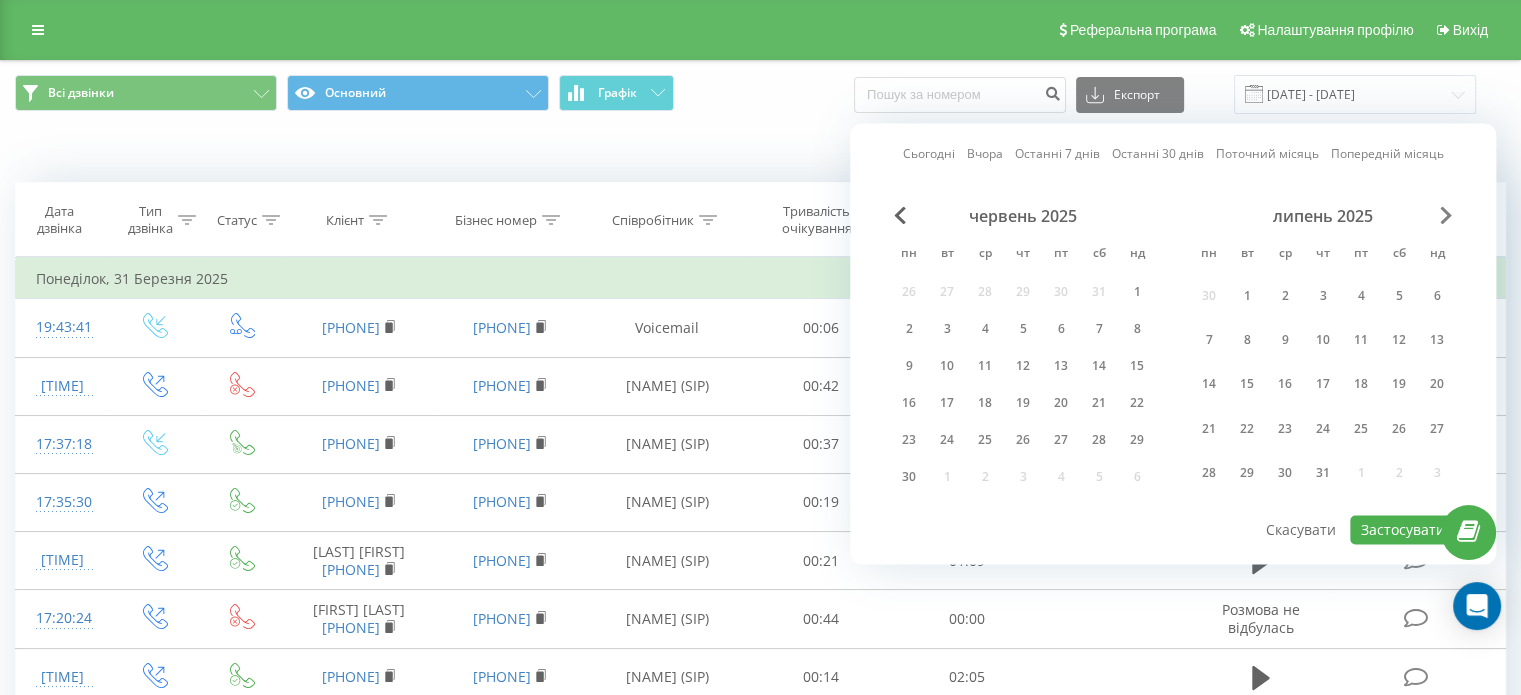 click at bounding box center [1446, 215] 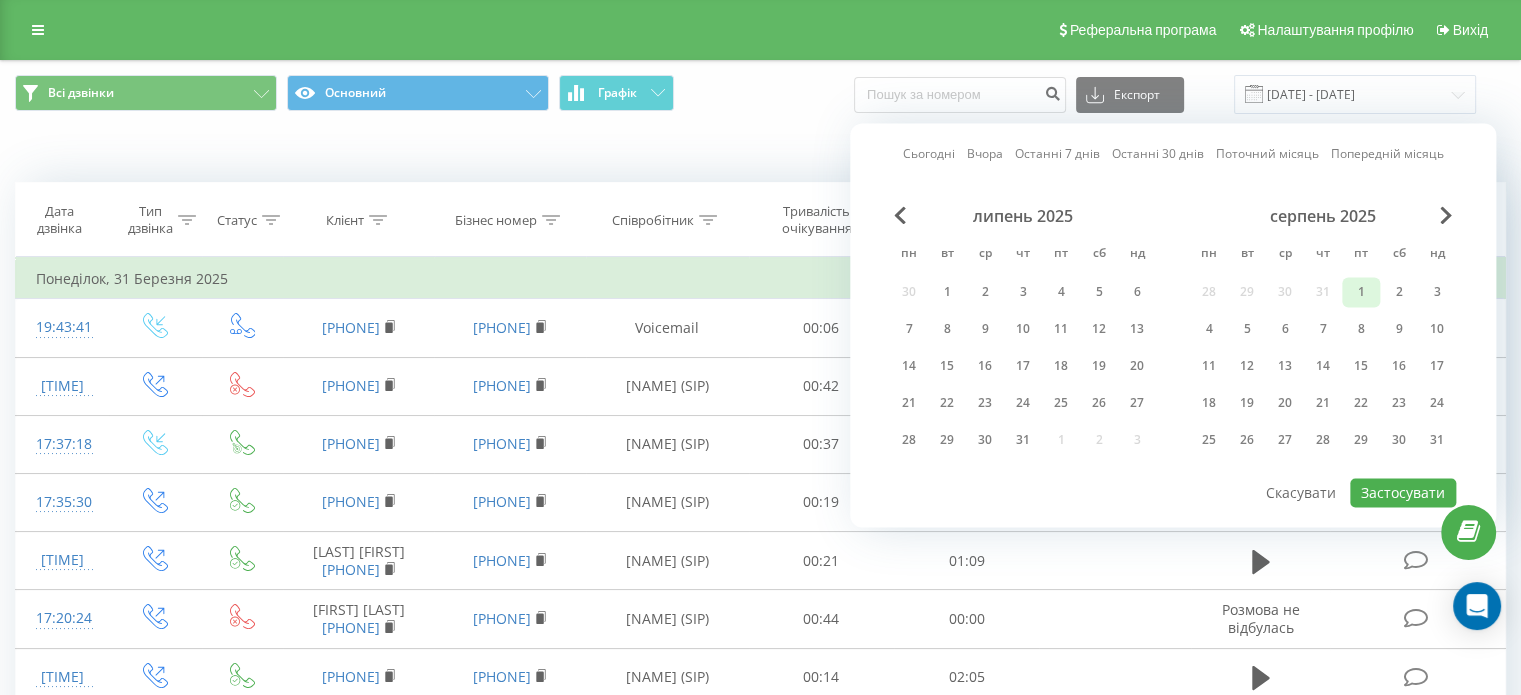 click on "1" at bounding box center [1361, 292] 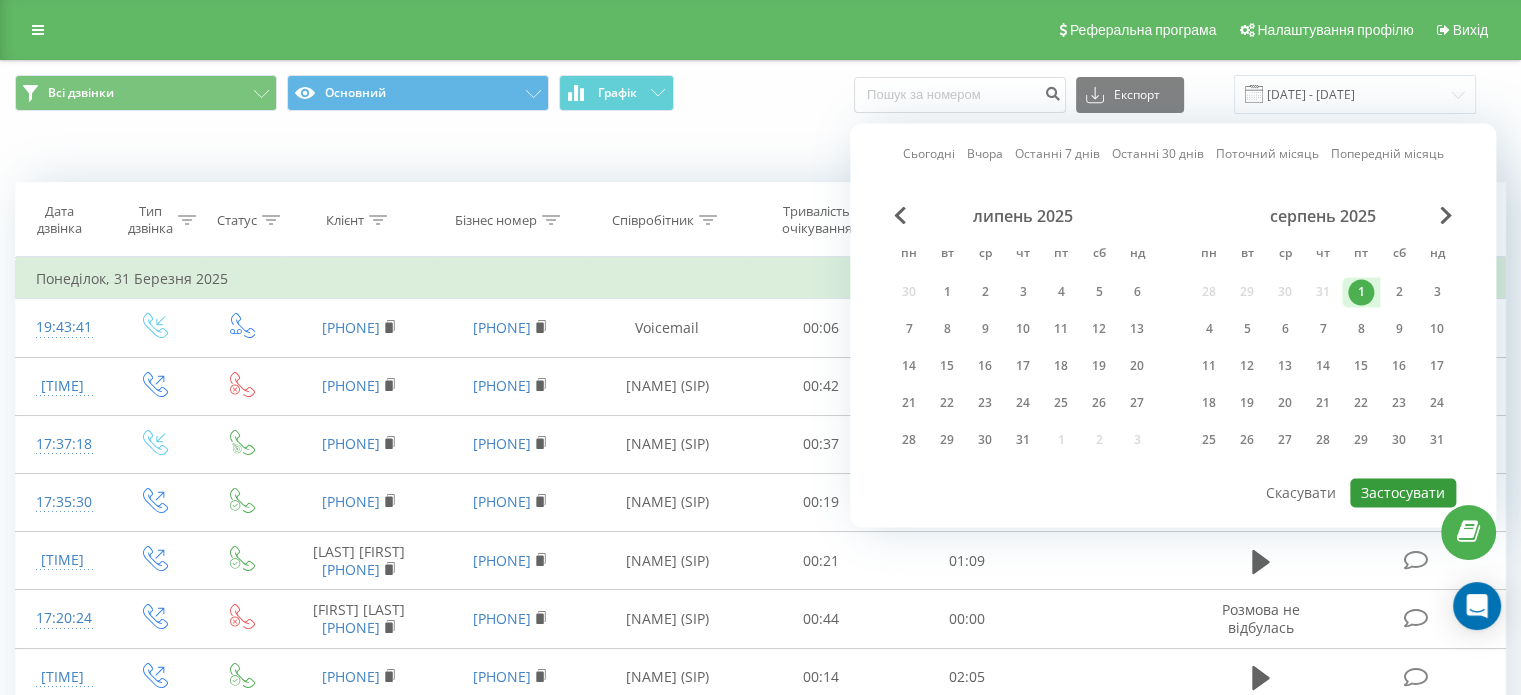 click on "Застосувати" at bounding box center [1403, 492] 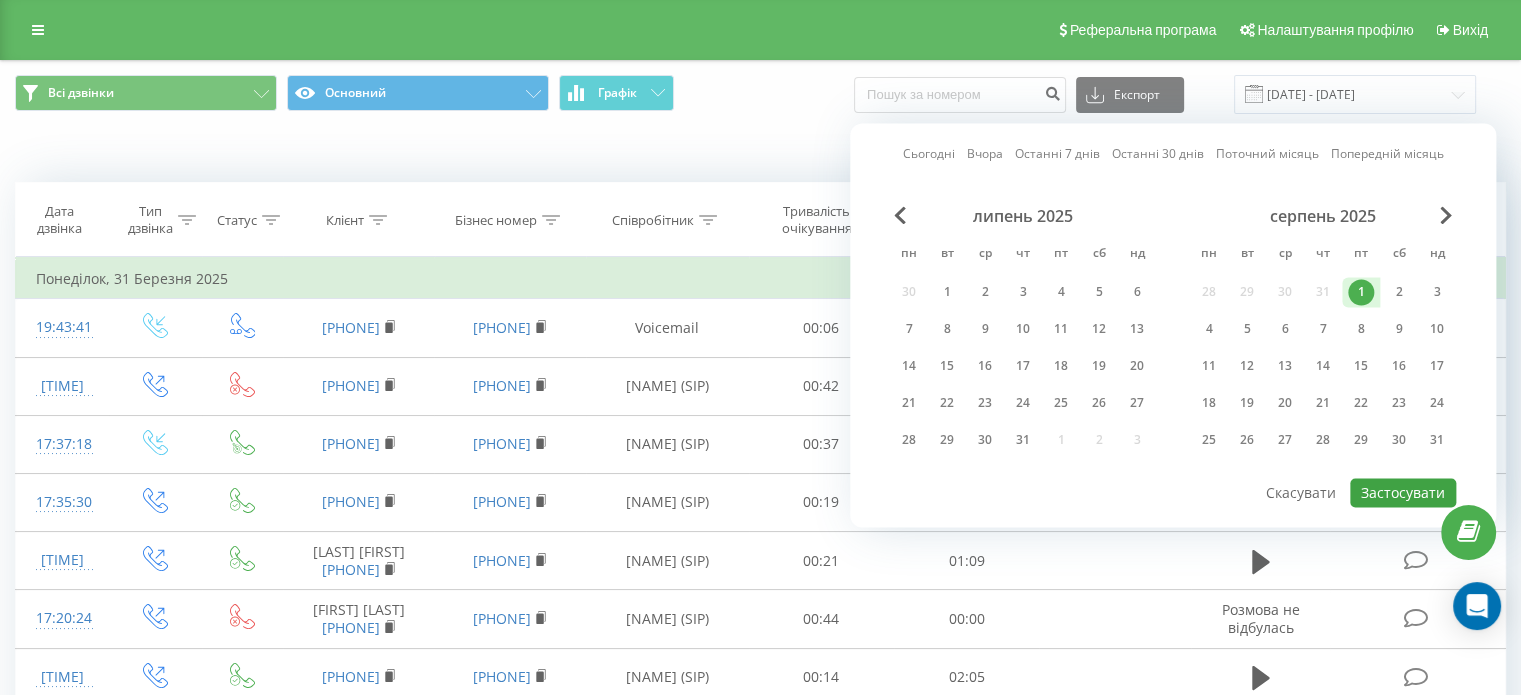 type on "01.08.2025  -  01.08.2025" 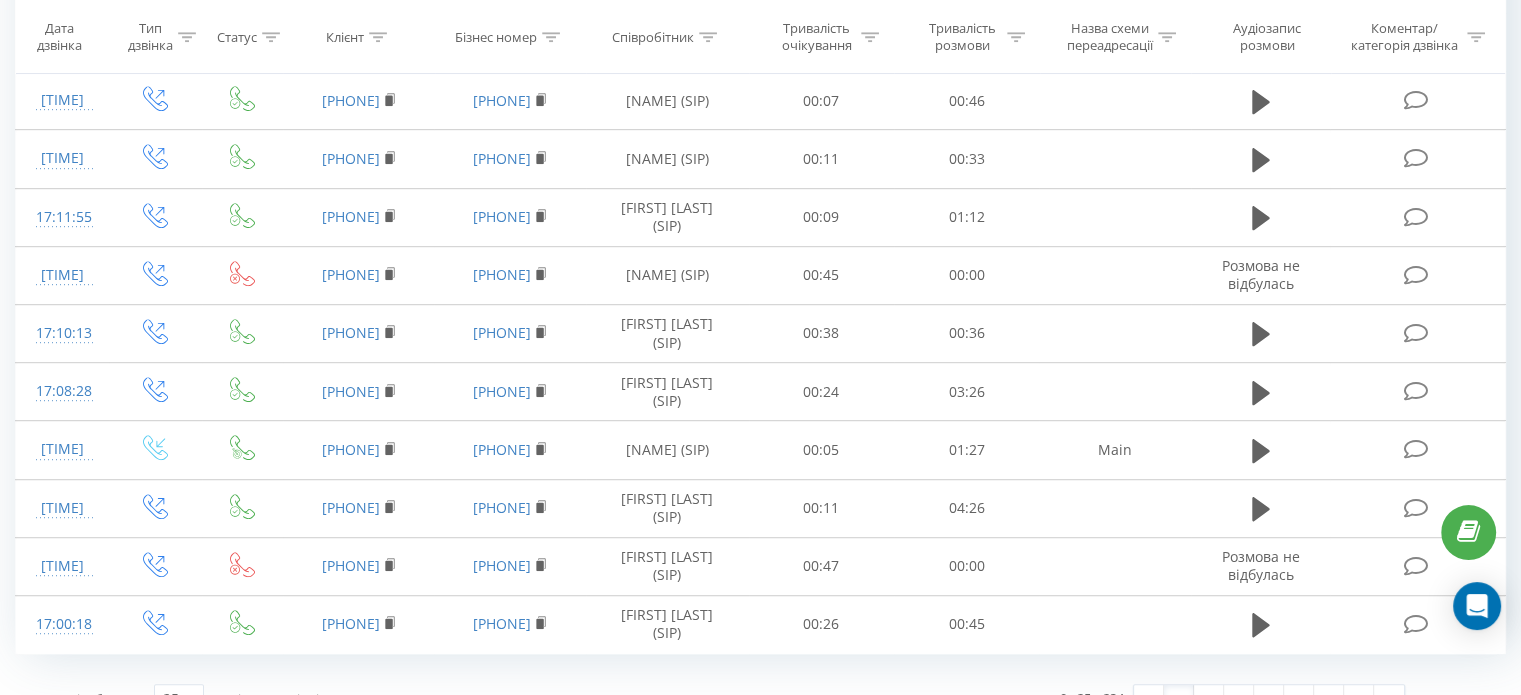 scroll, scrollTop: 1158, scrollLeft: 0, axis: vertical 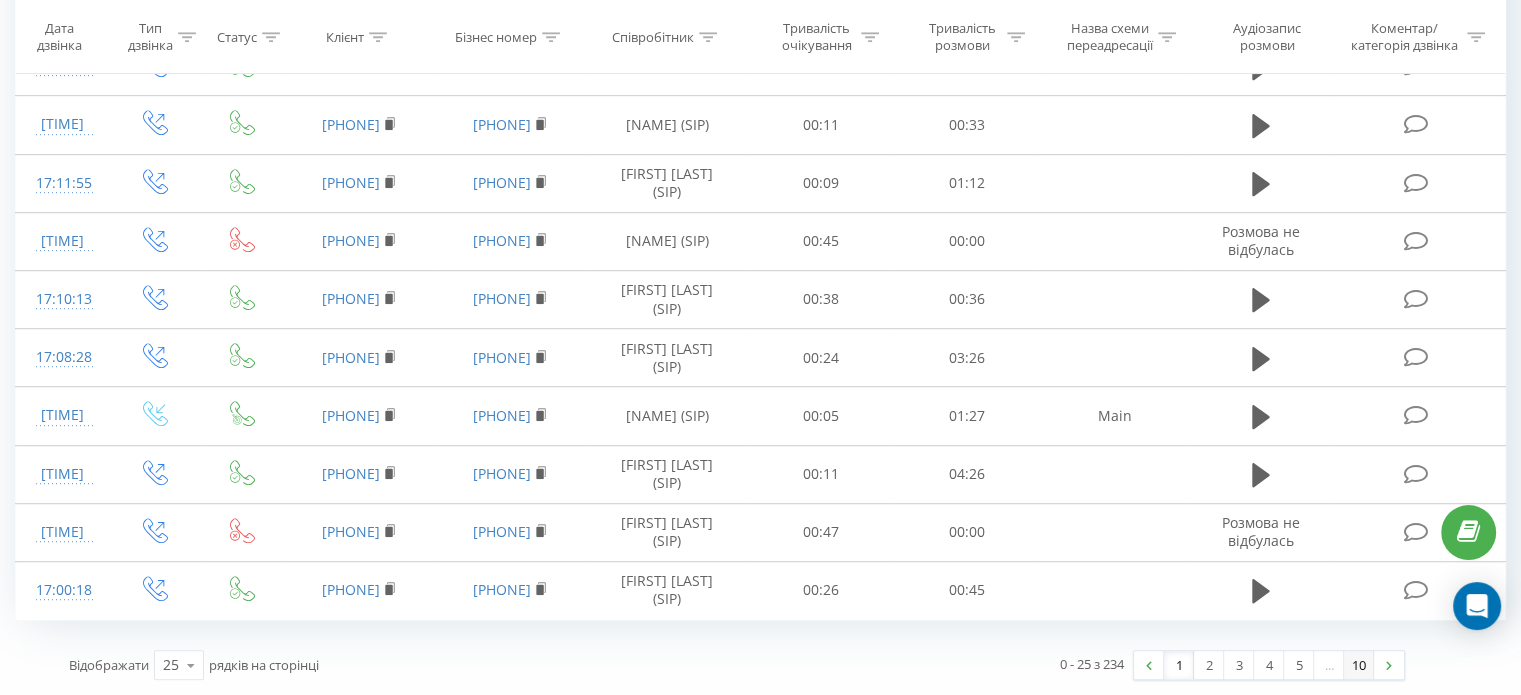 click on "10" at bounding box center [1359, 665] 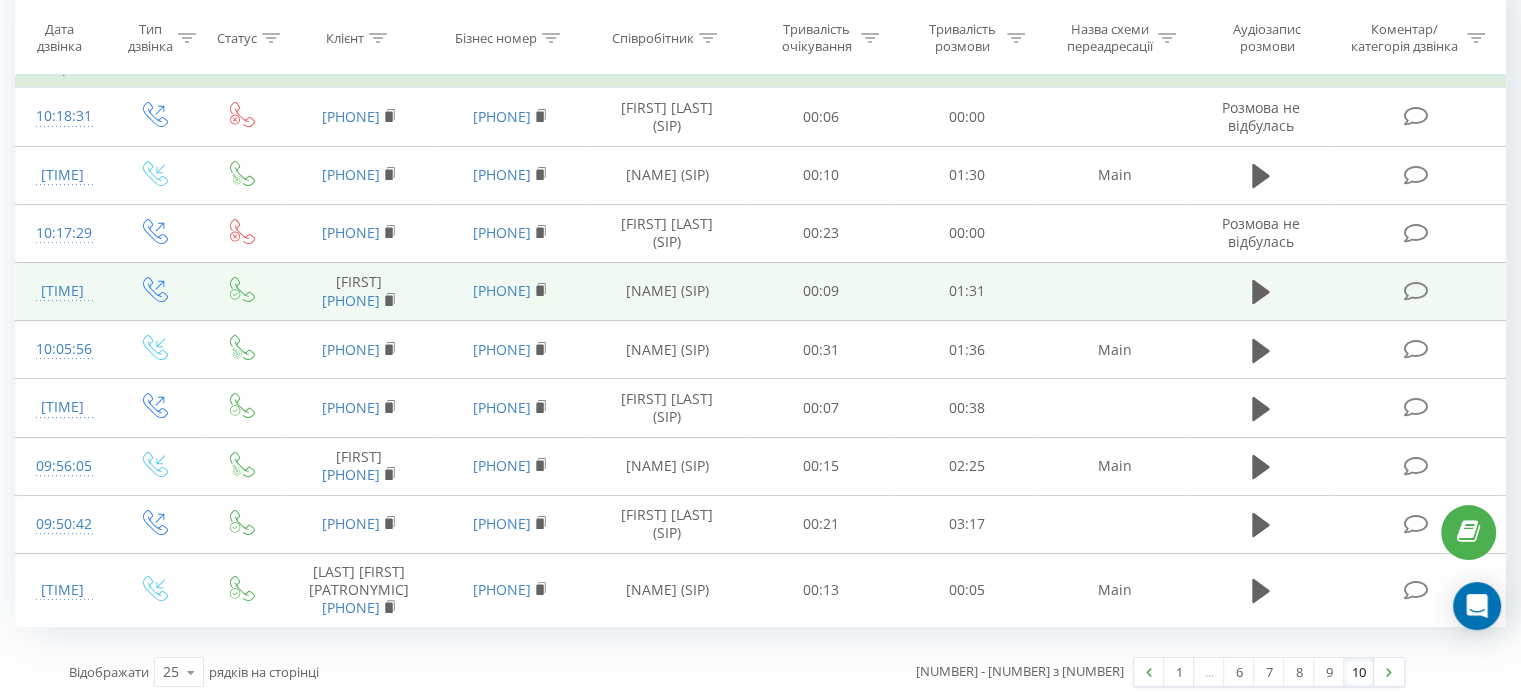 scroll, scrollTop: 282, scrollLeft: 0, axis: vertical 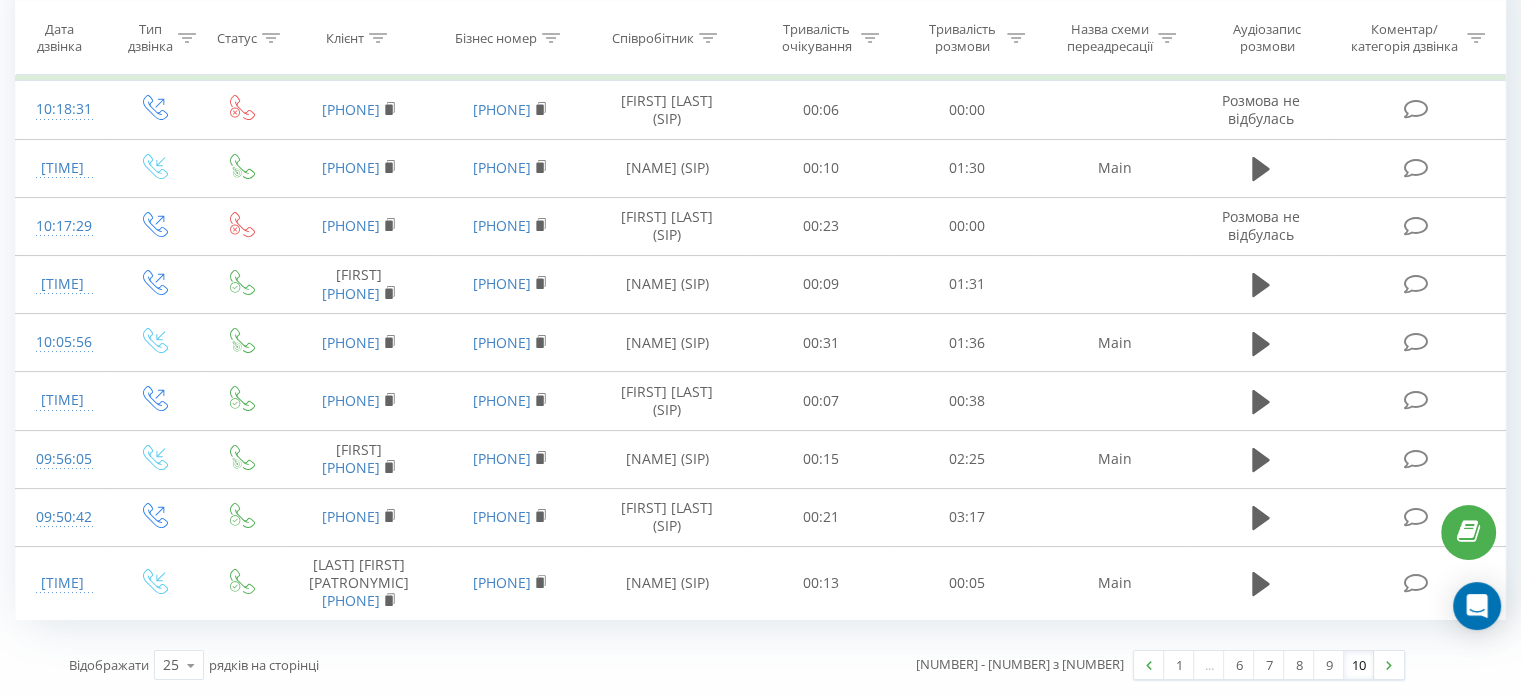 click on "Відображати 25 10 25 50 100 рядків на сторінці" at bounding box center (396, 665) 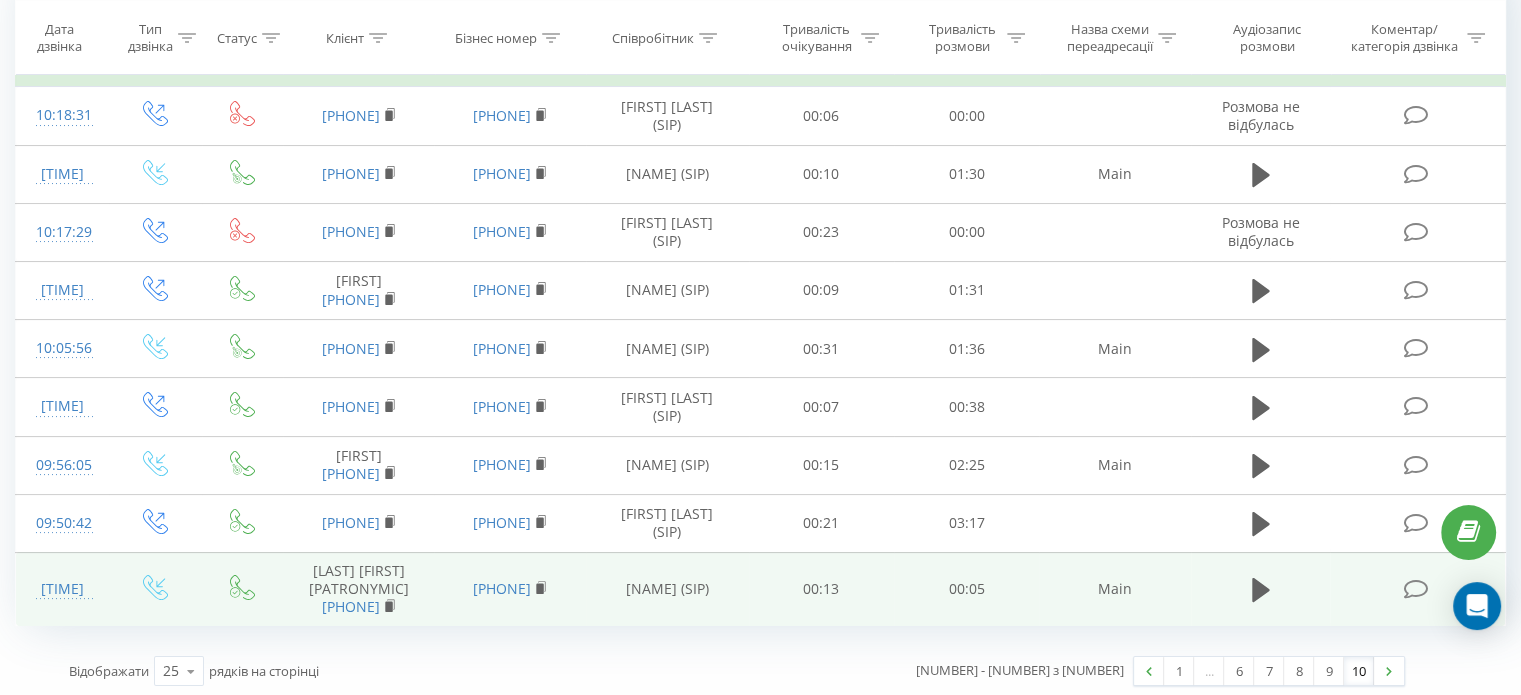 scroll, scrollTop: 282, scrollLeft: 0, axis: vertical 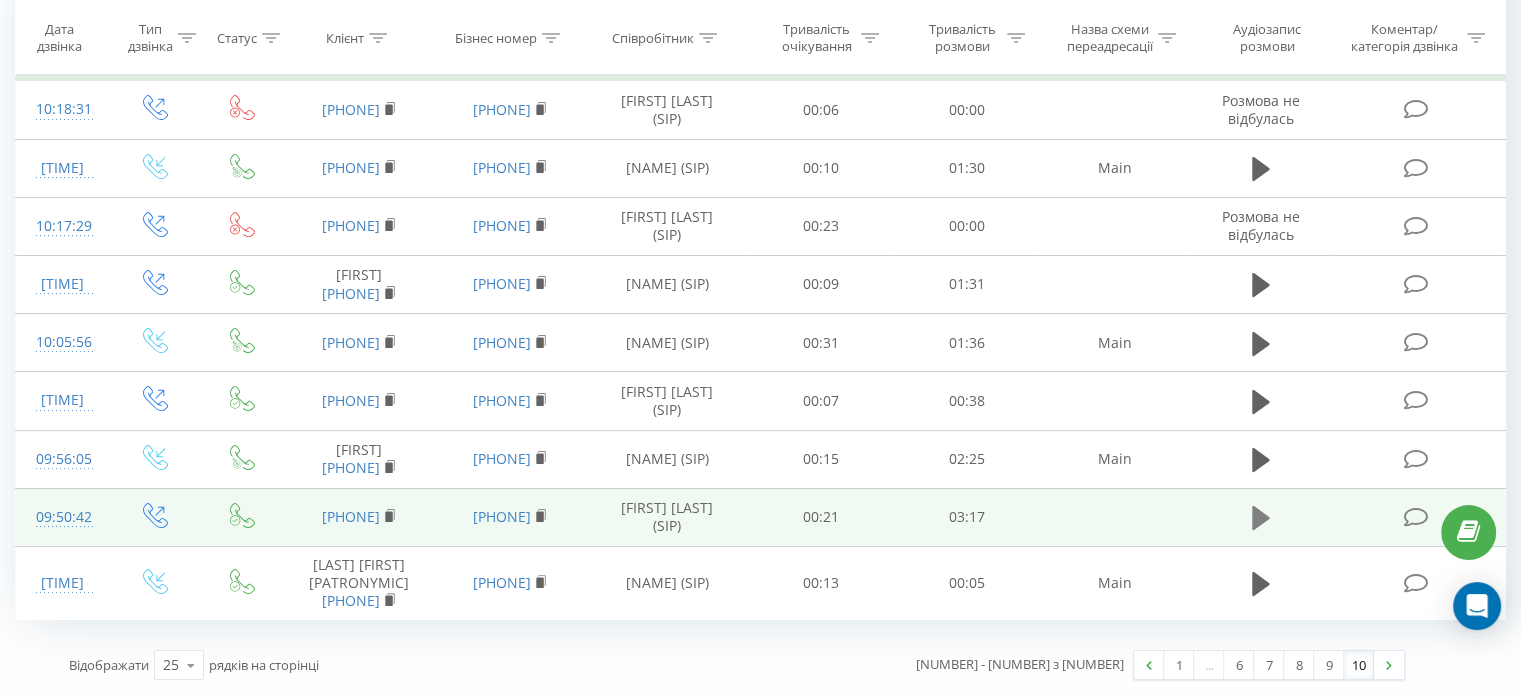click 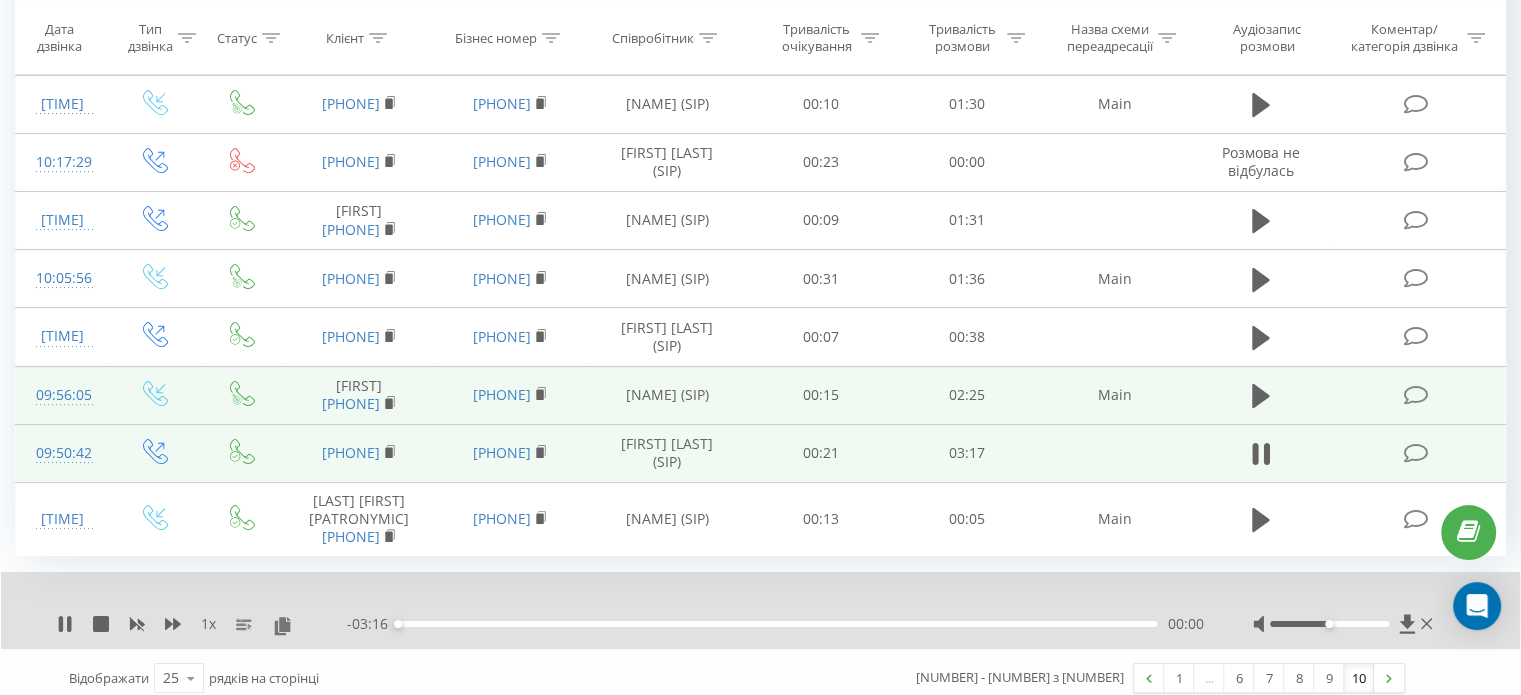 click at bounding box center [1261, 395] 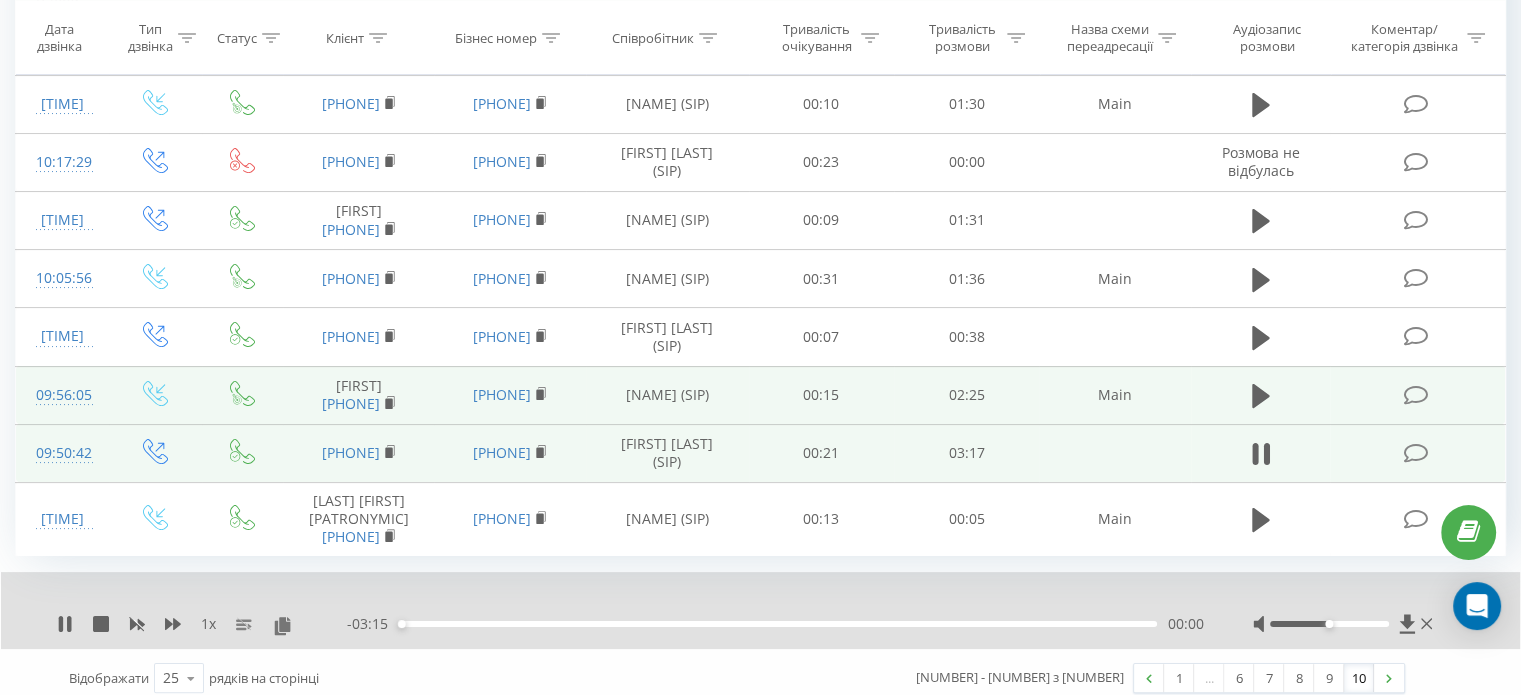 click at bounding box center [1261, 395] 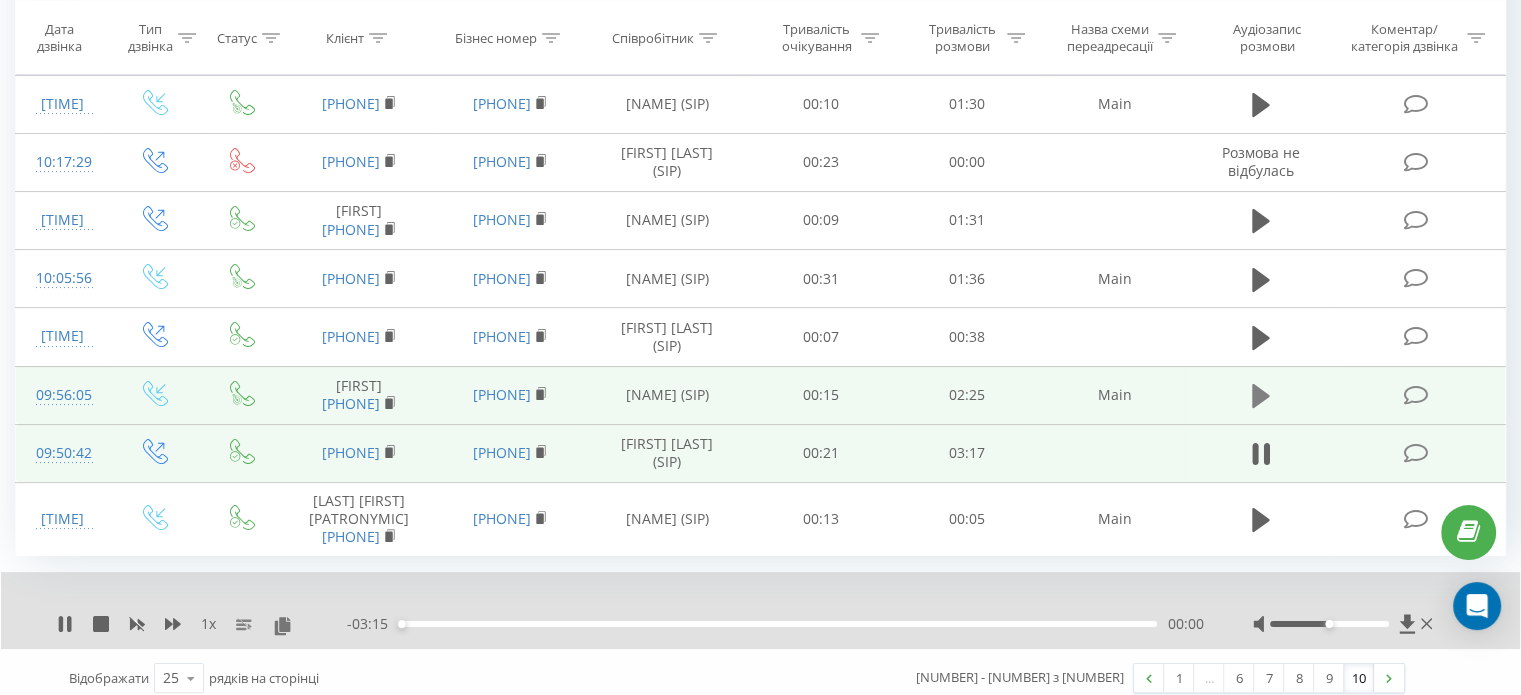 click 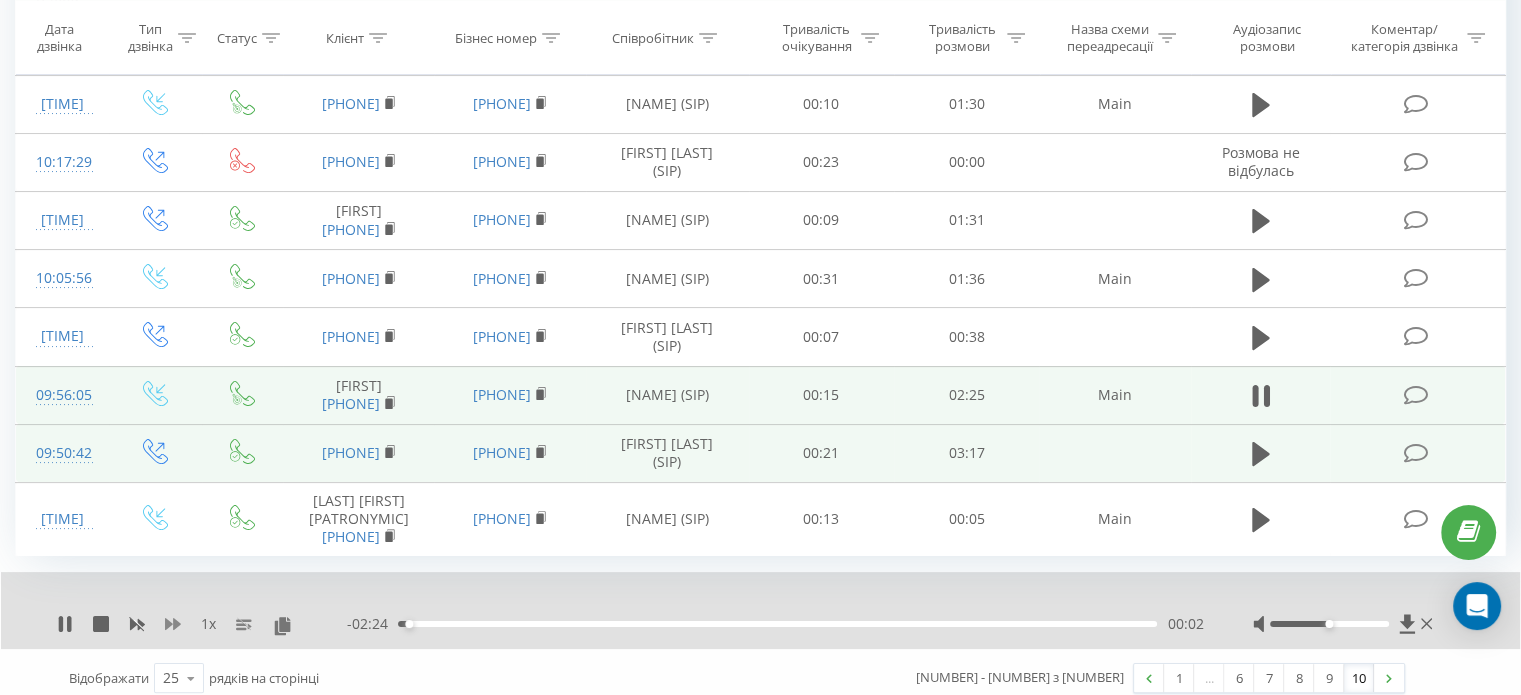 click 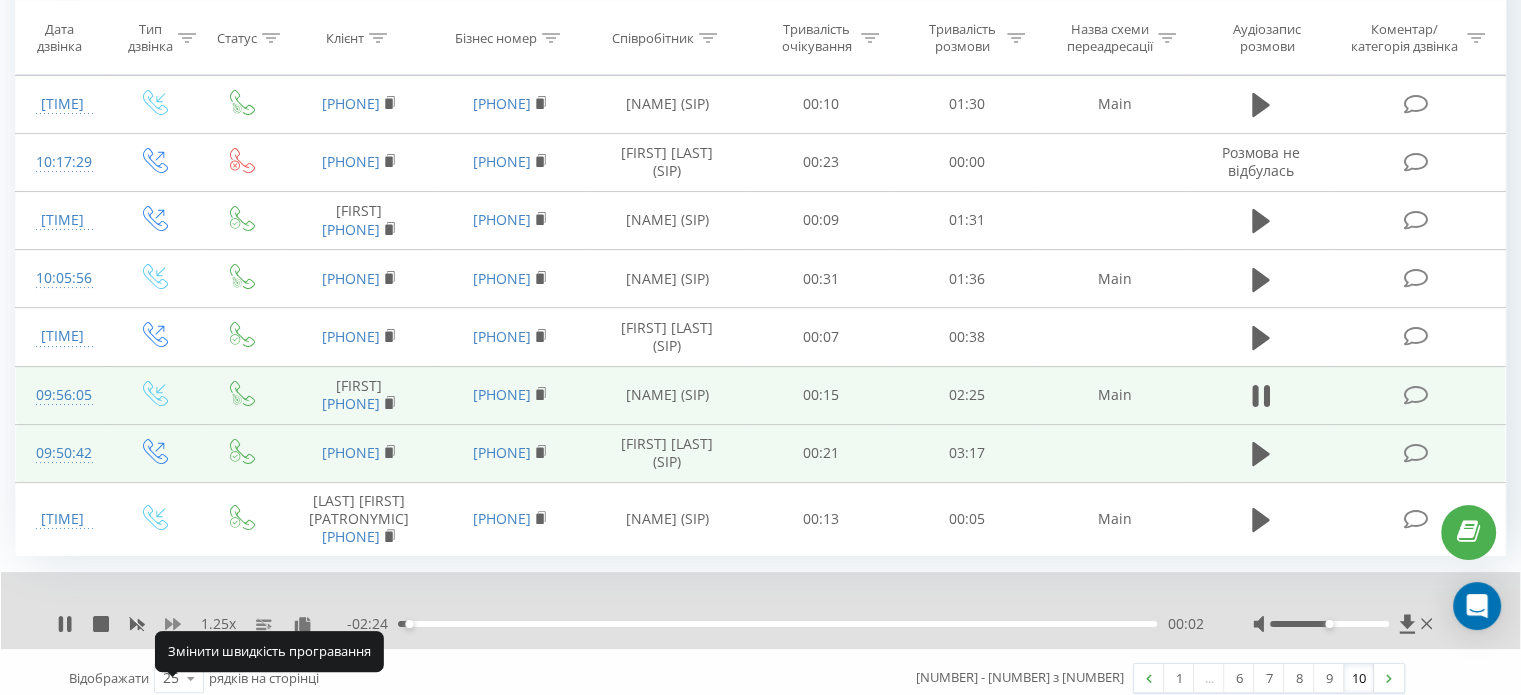 click 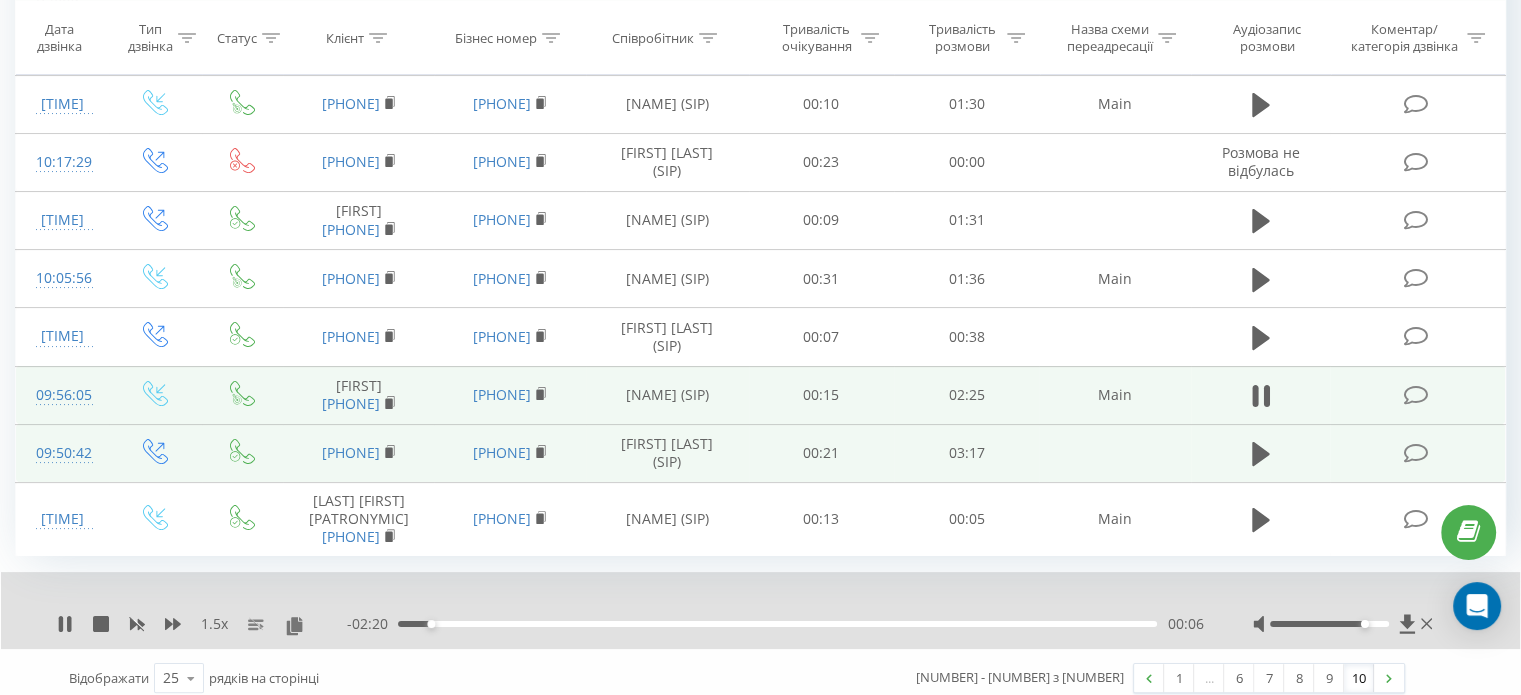 click at bounding box center [1329, 624] 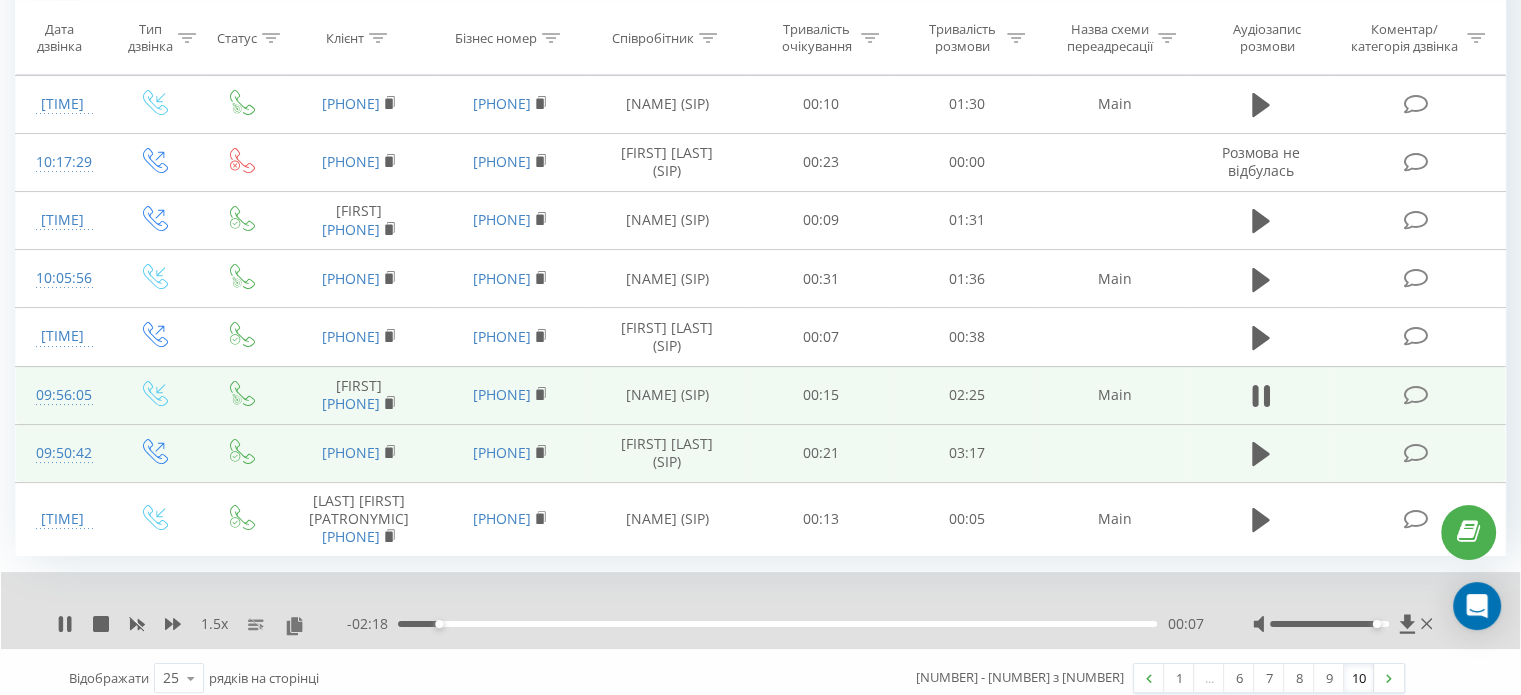 drag, startPoint x: 1365, startPoint y: 687, endPoint x: 1379, endPoint y: 691, distance: 14.56022 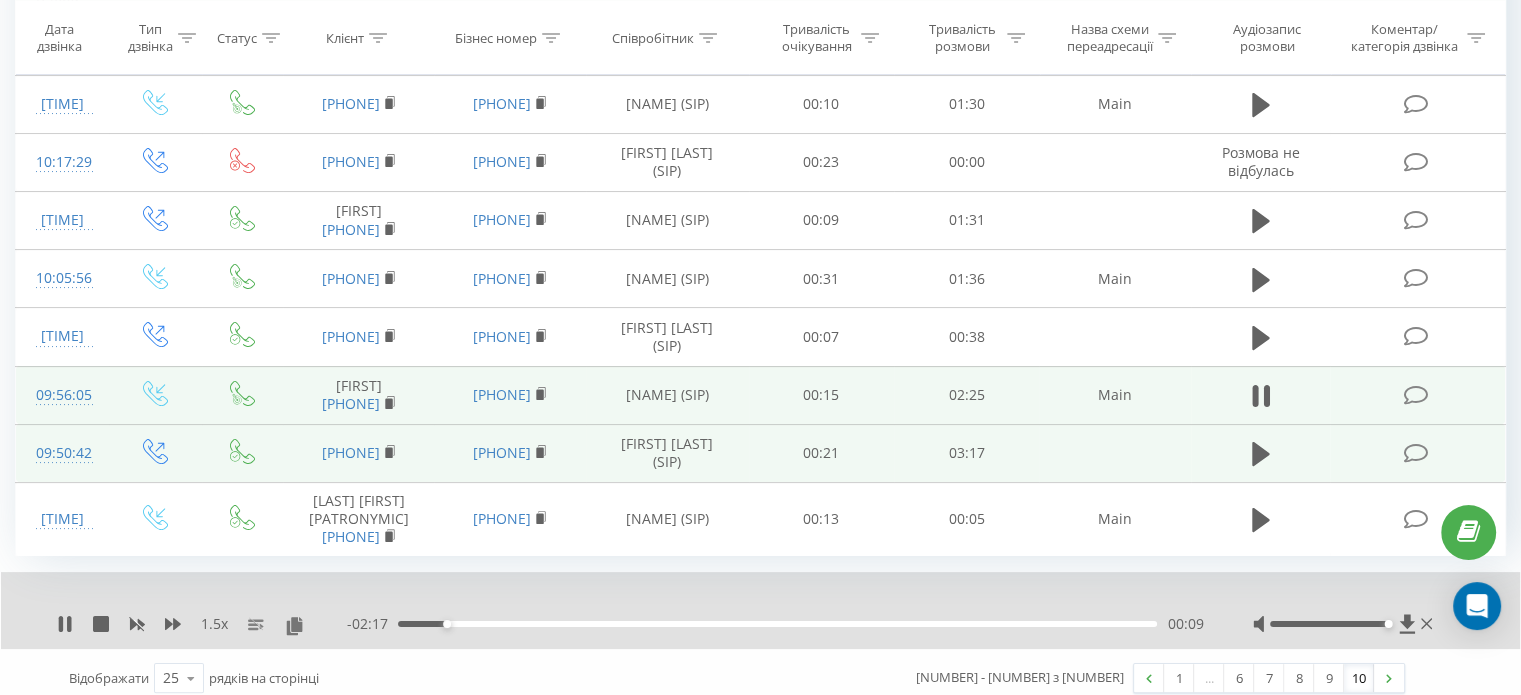 click at bounding box center [1329, 624] 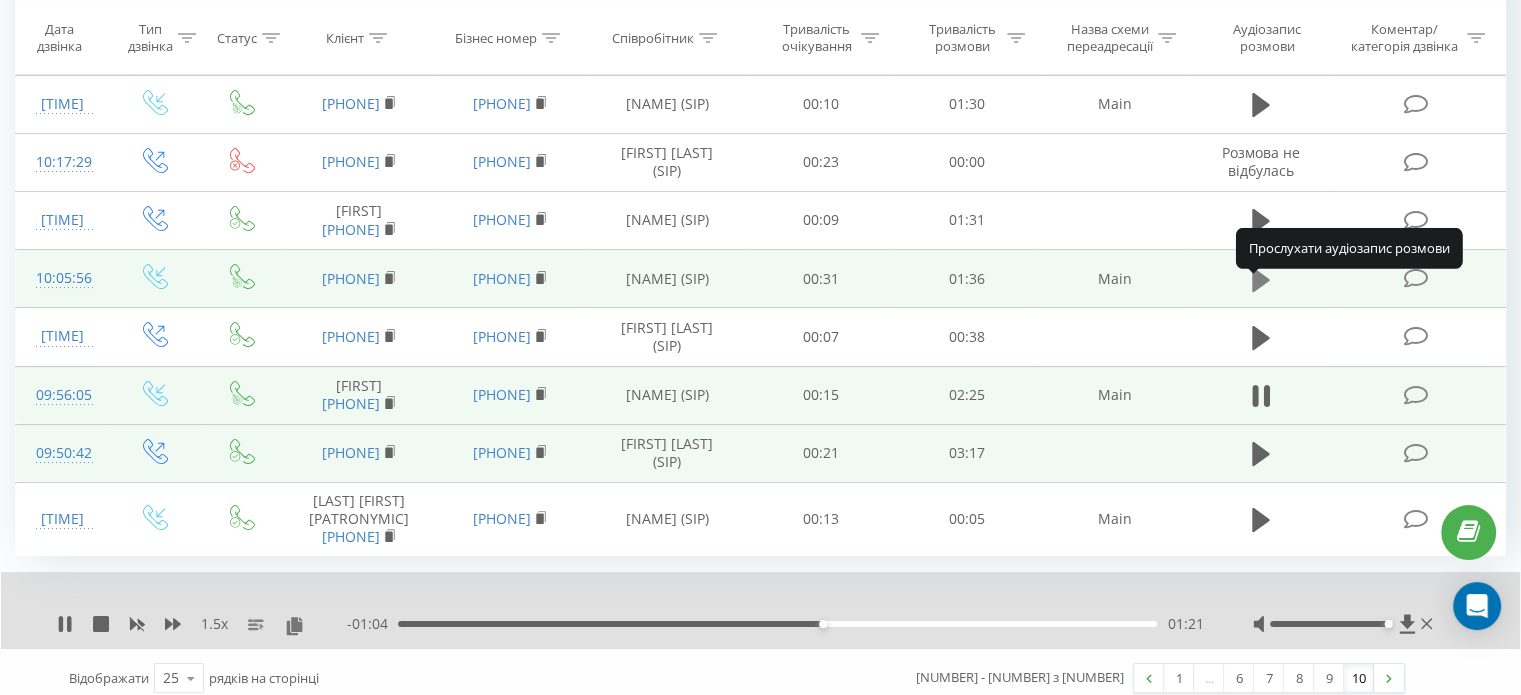 click 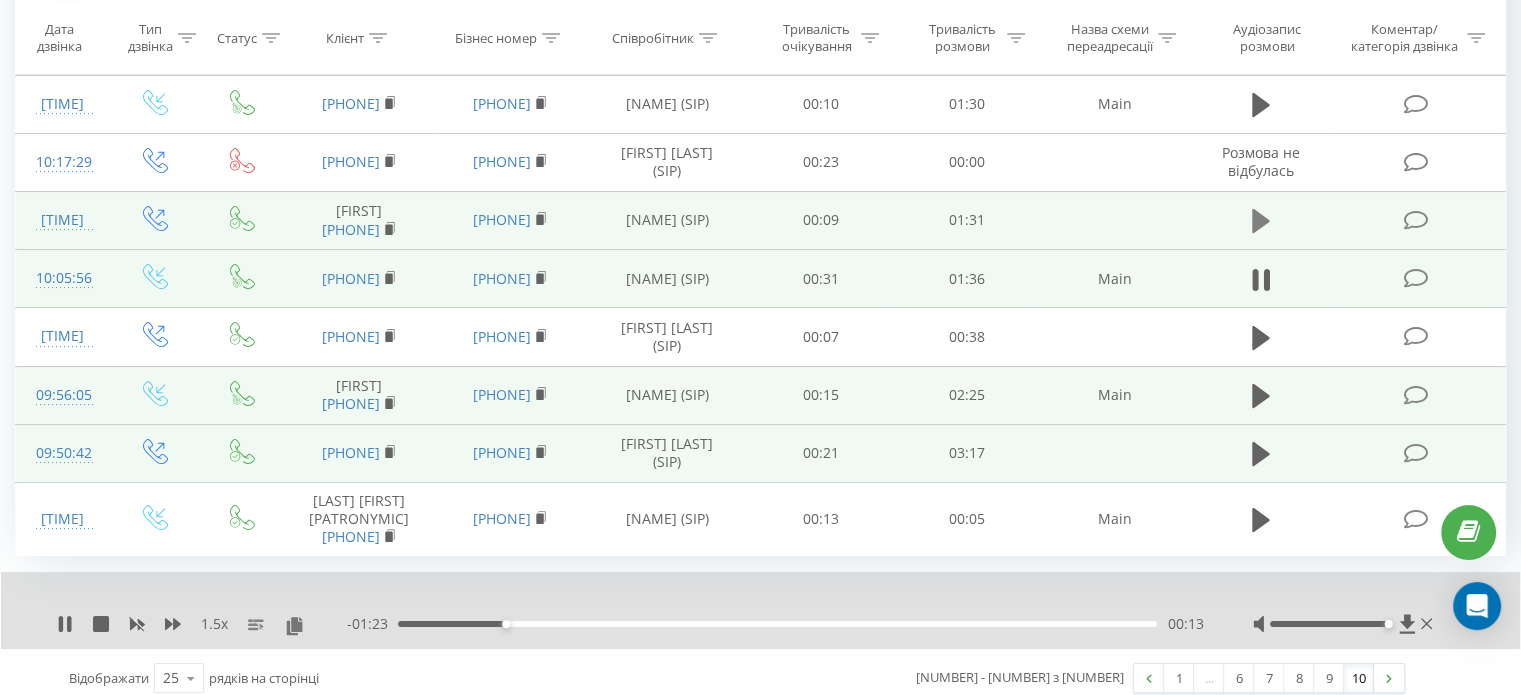 click 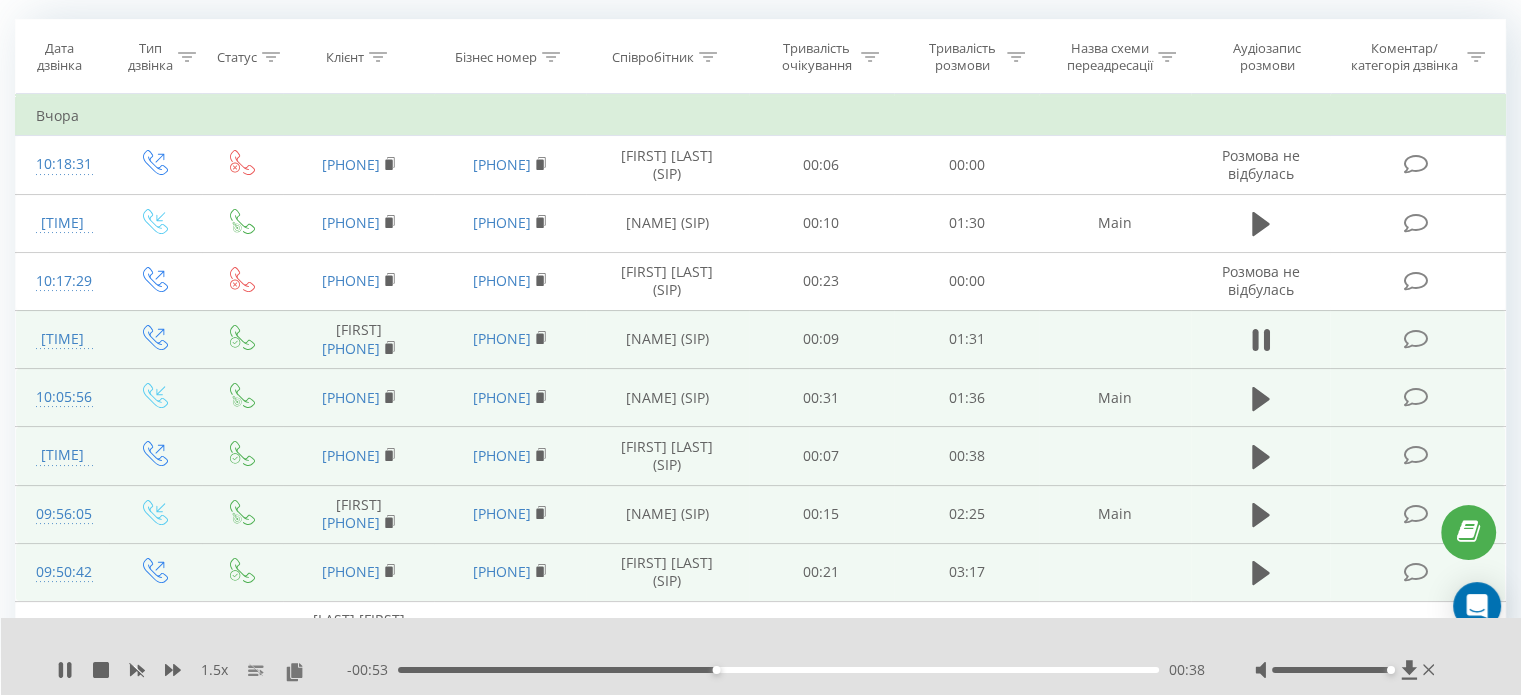 scroll, scrollTop: 82, scrollLeft: 0, axis: vertical 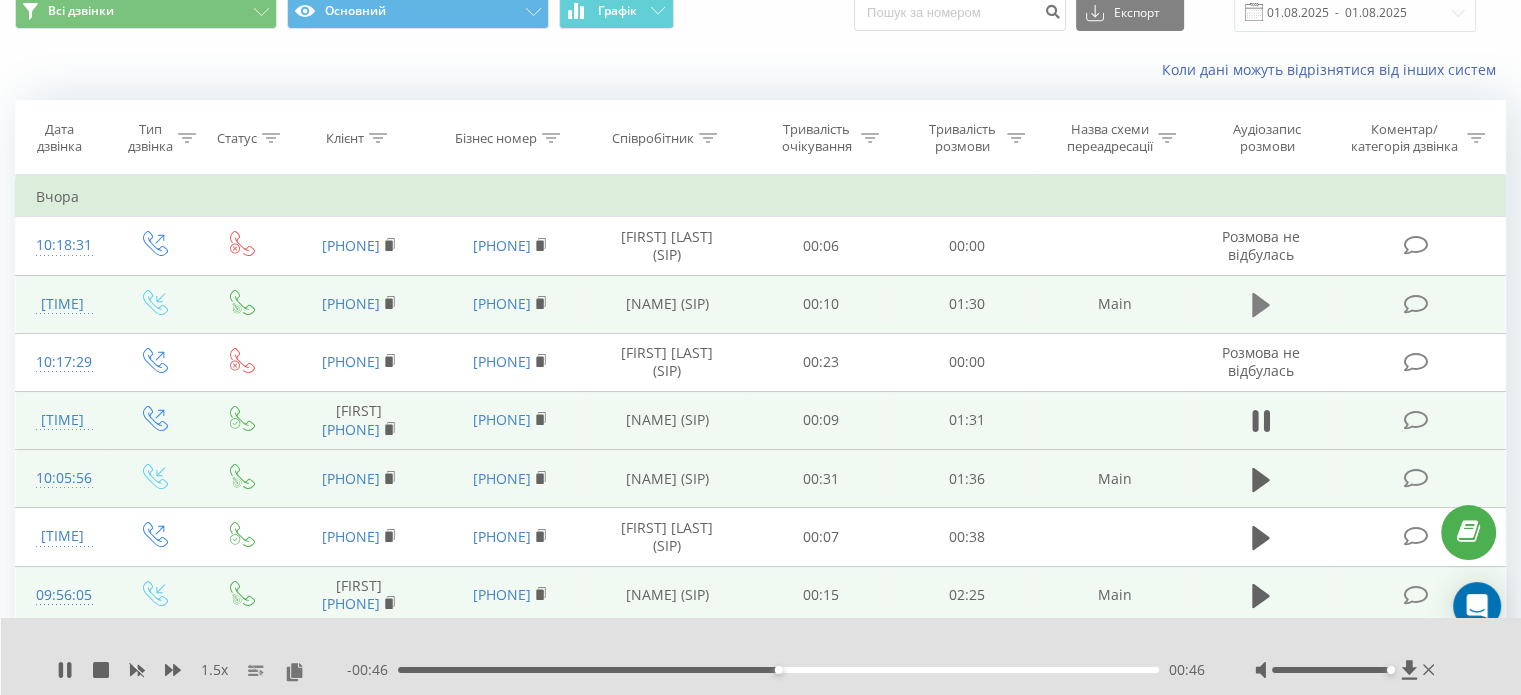 click 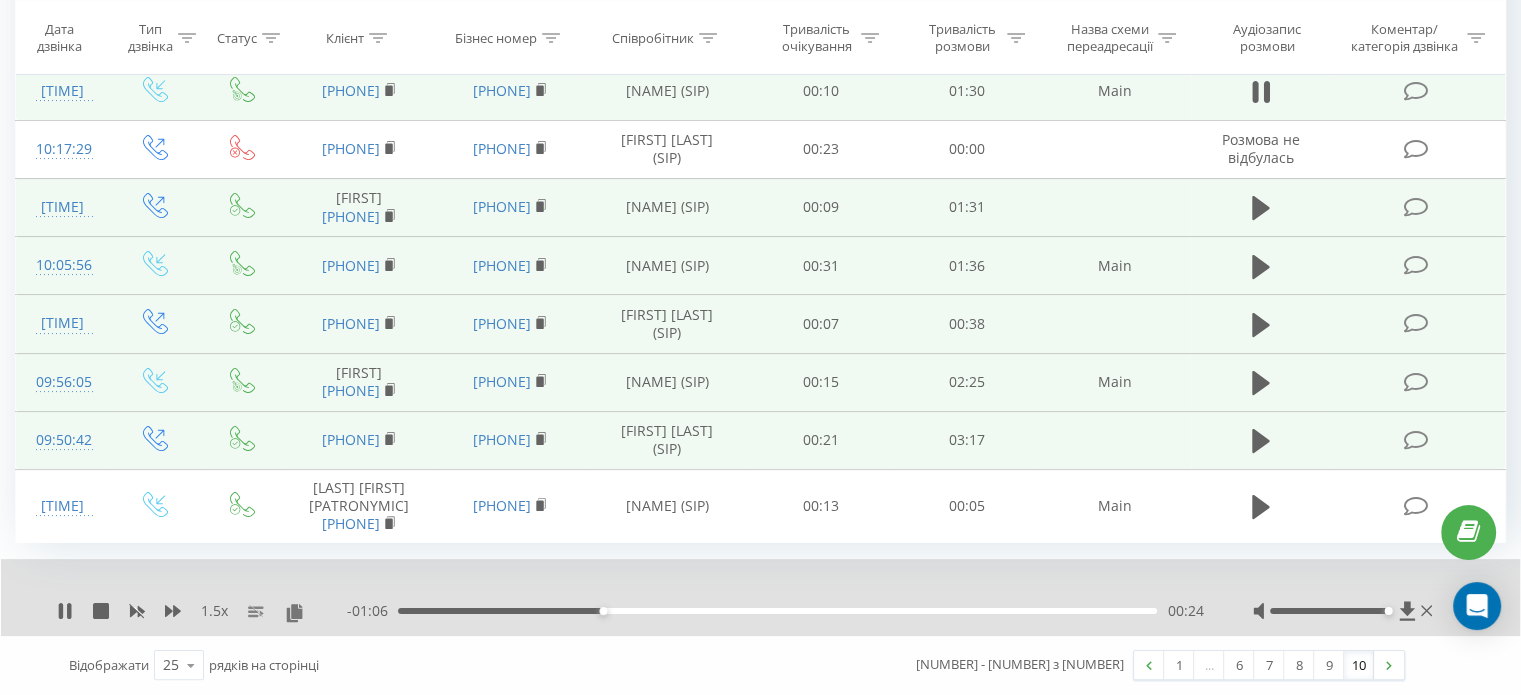 scroll, scrollTop: 359, scrollLeft: 0, axis: vertical 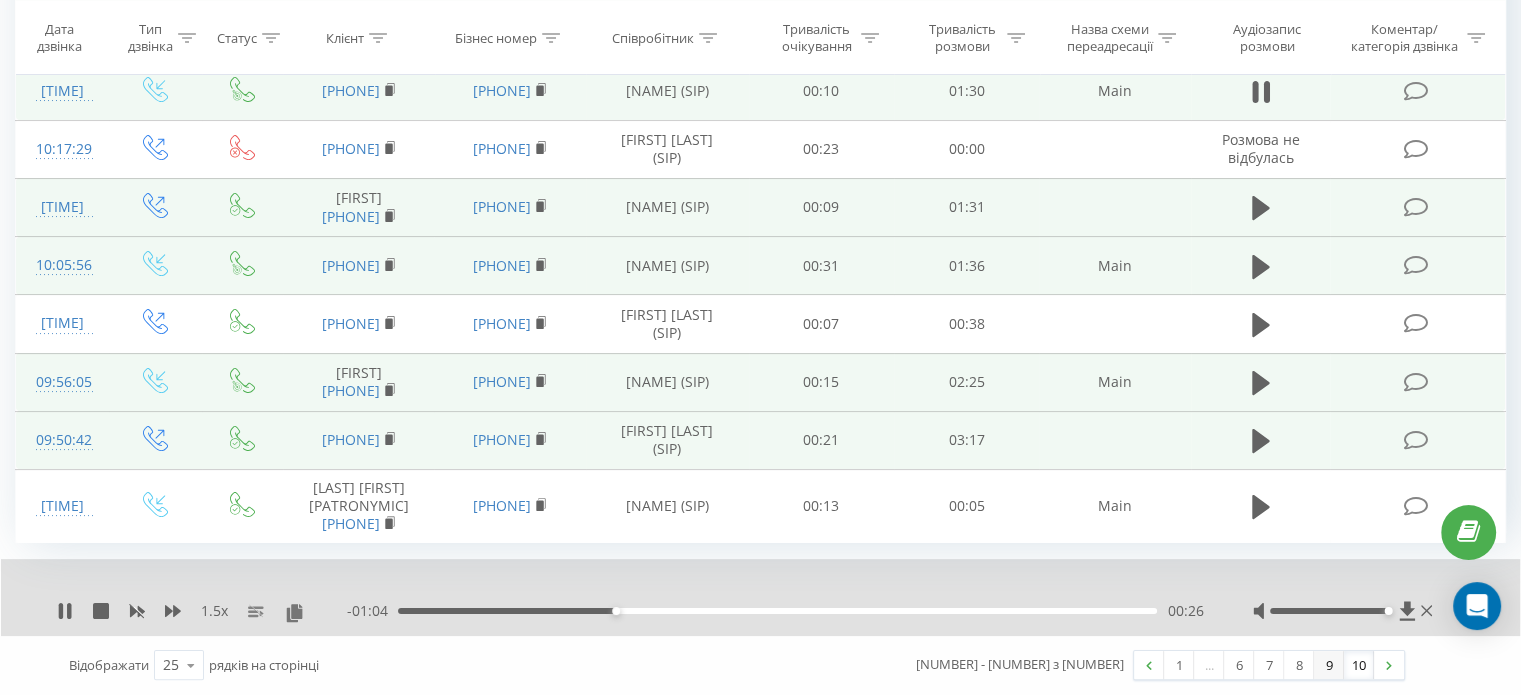 click on "9" at bounding box center (1329, 665) 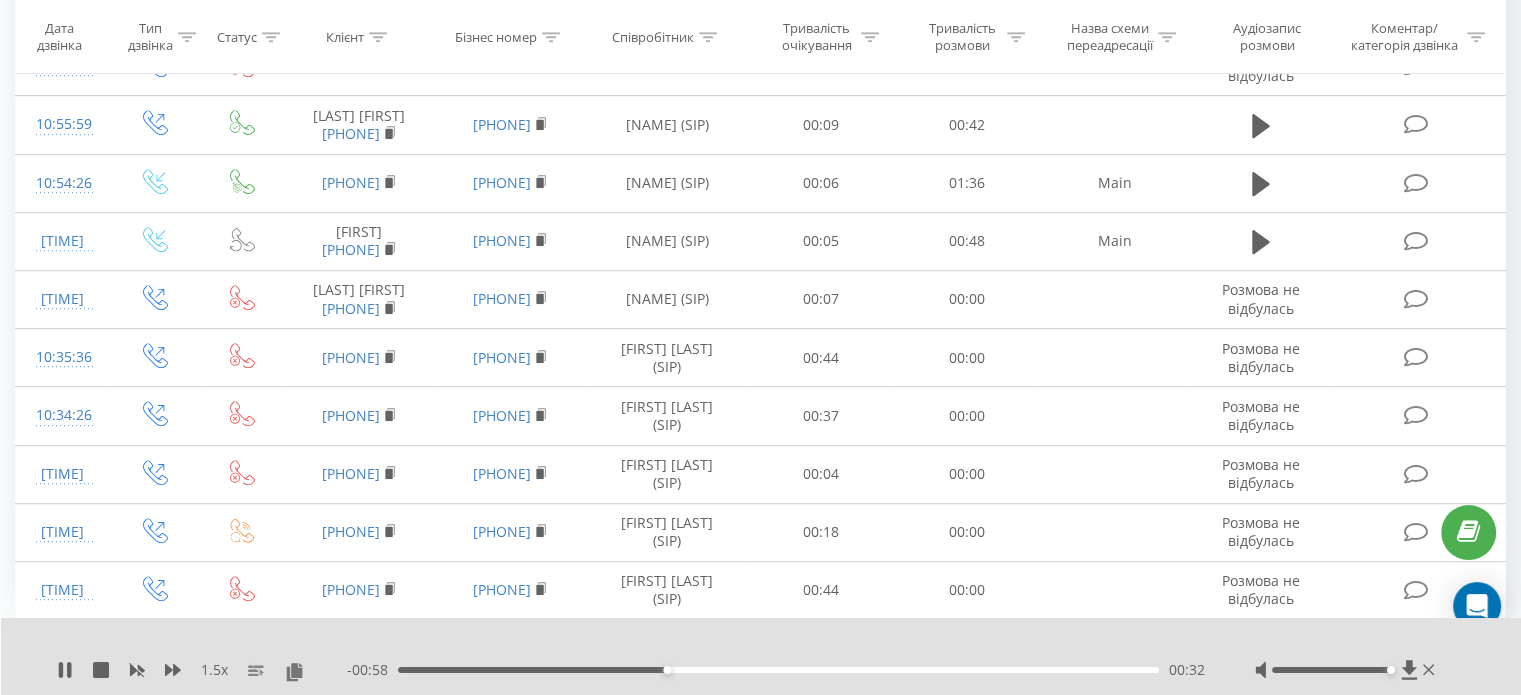 scroll, scrollTop: 1120, scrollLeft: 0, axis: vertical 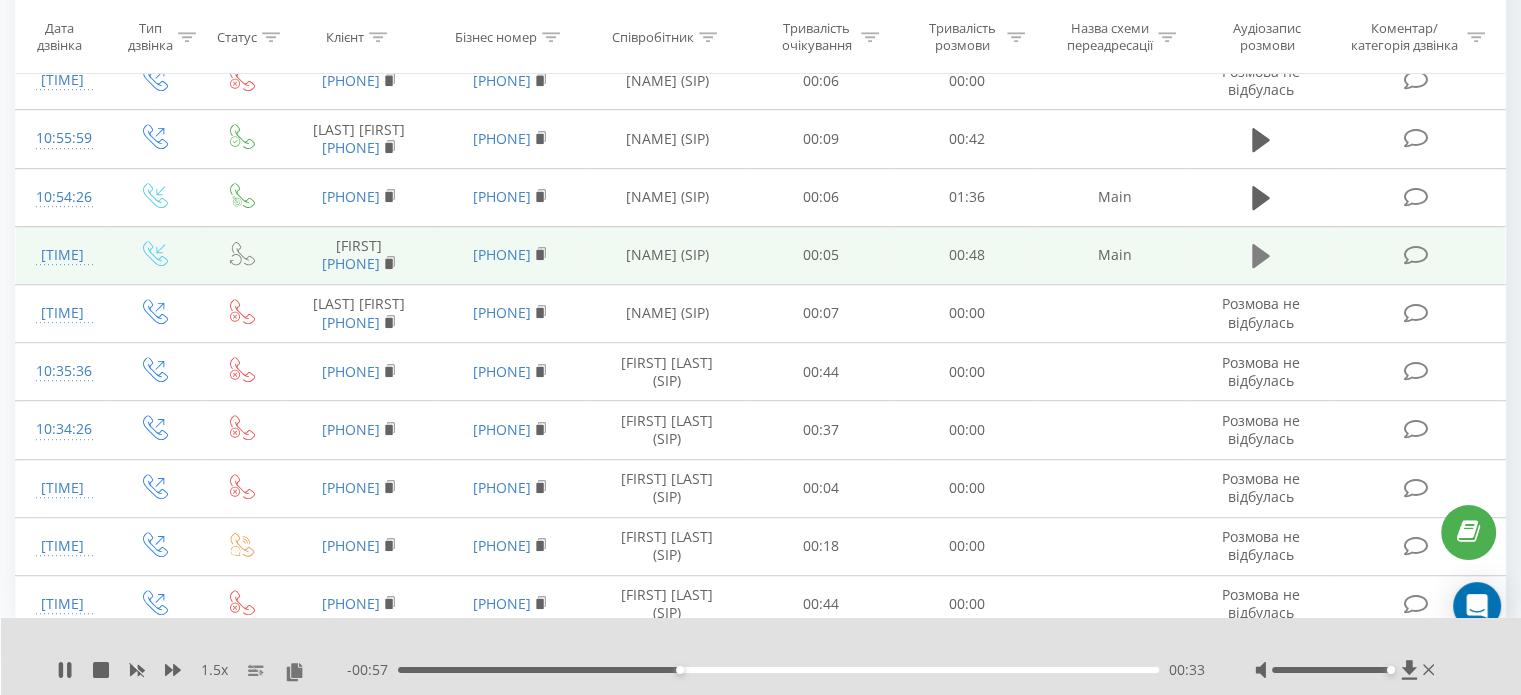 click 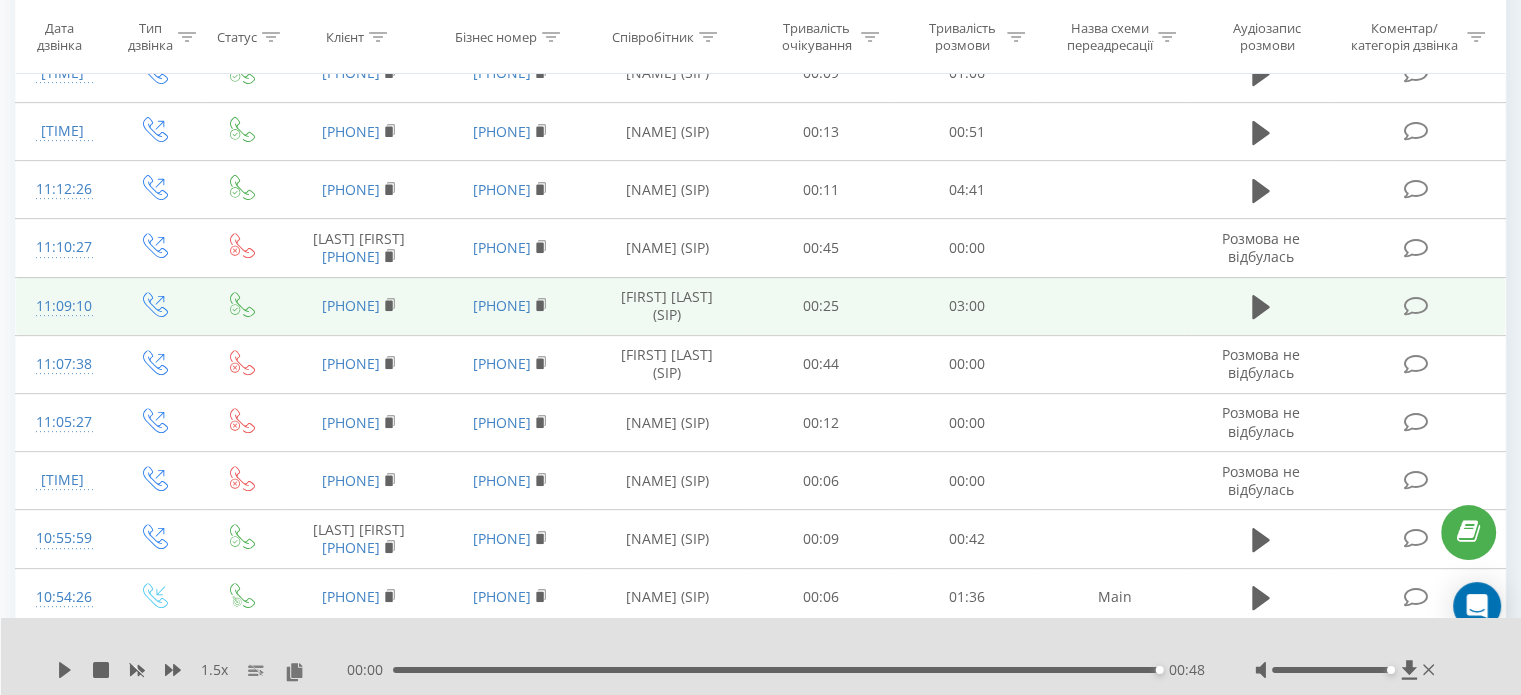 scroll, scrollTop: 620, scrollLeft: 0, axis: vertical 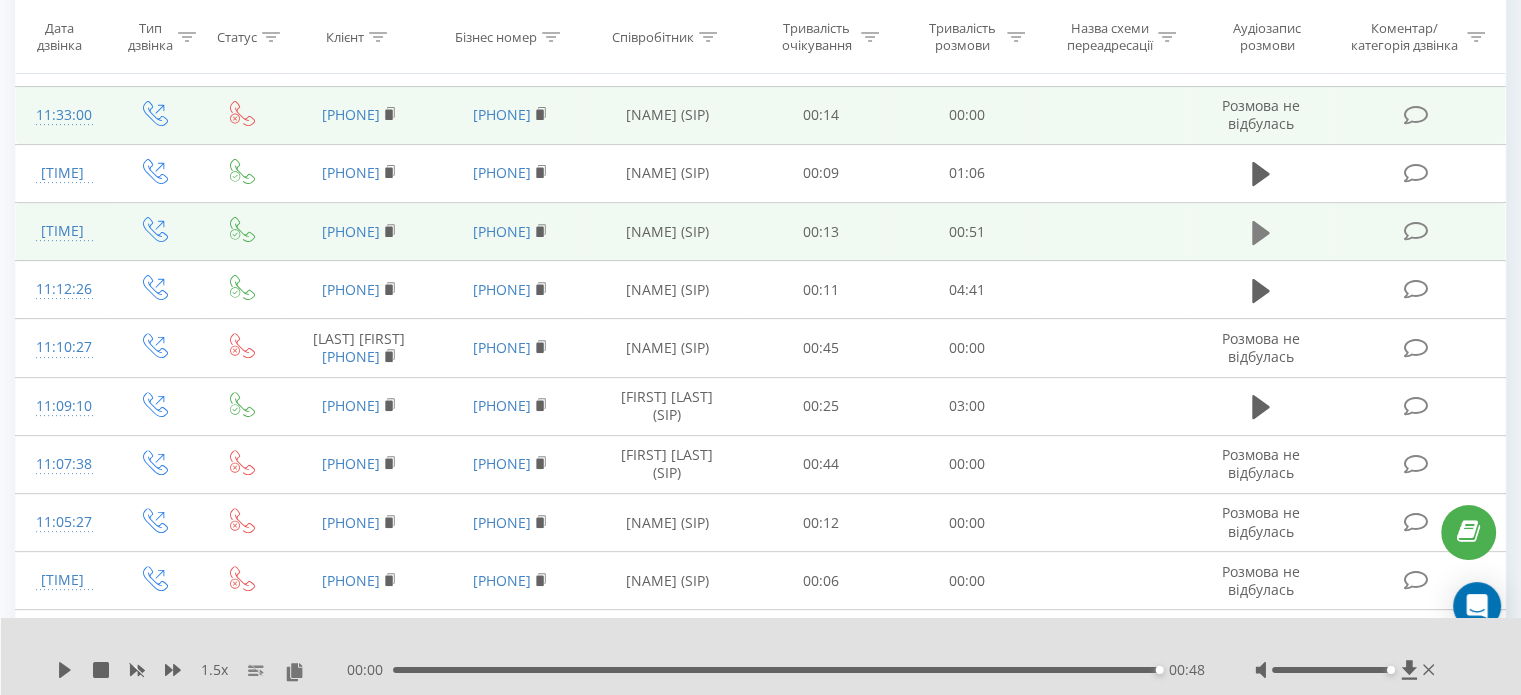 click 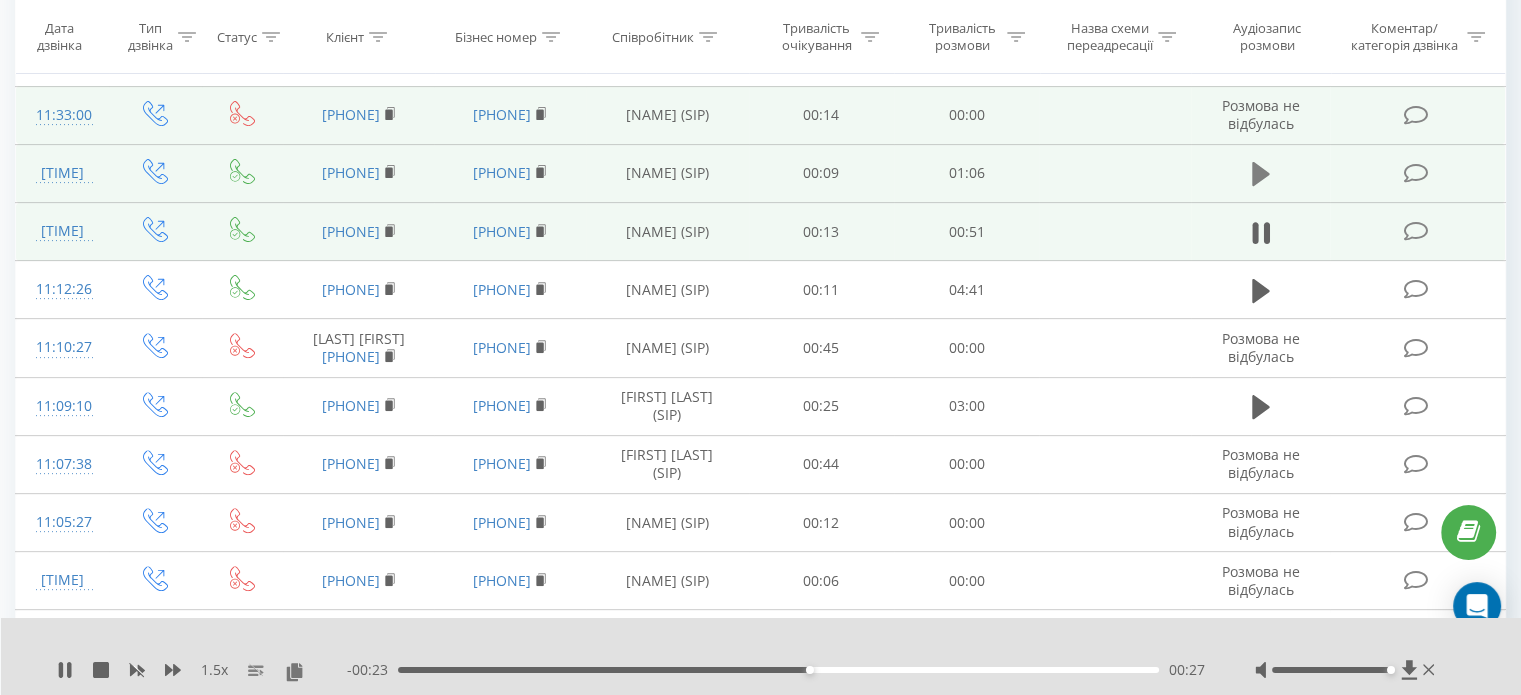 click 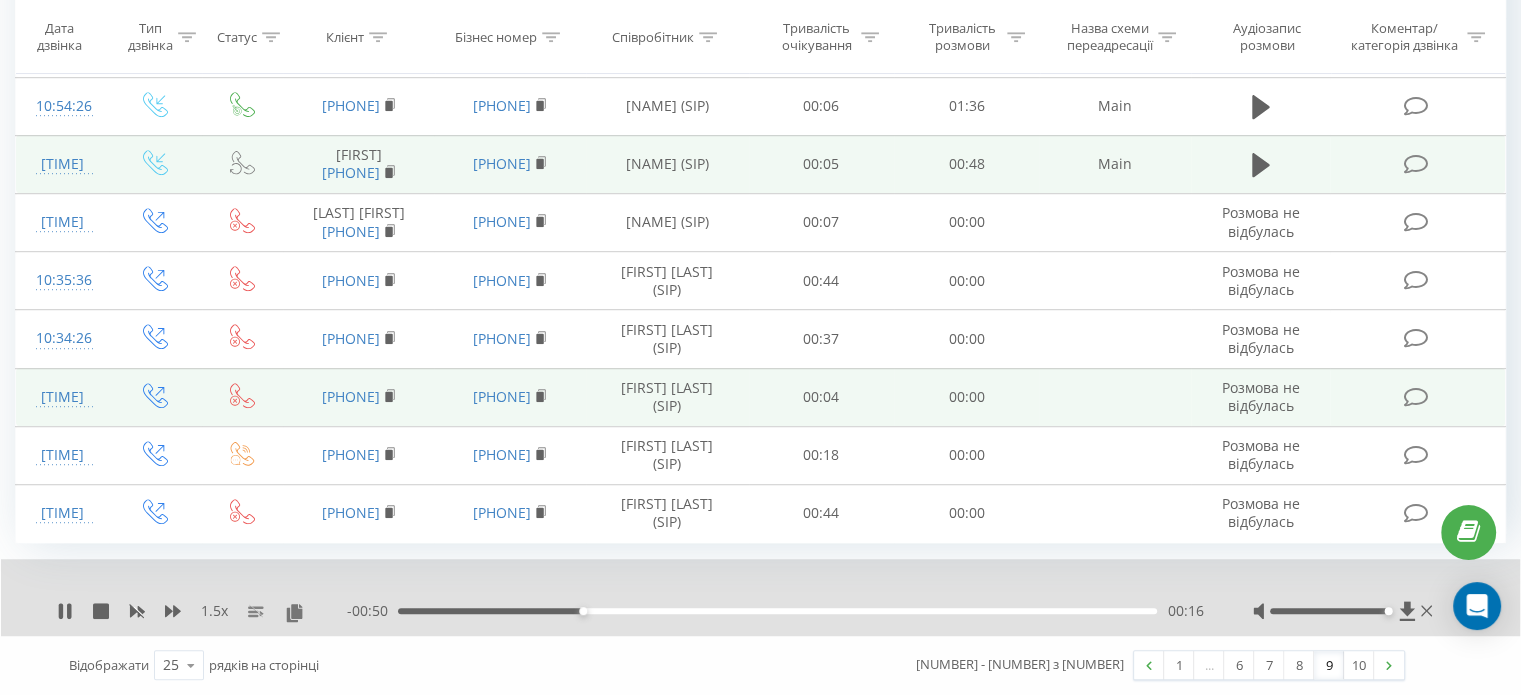 scroll, scrollTop: 1320, scrollLeft: 0, axis: vertical 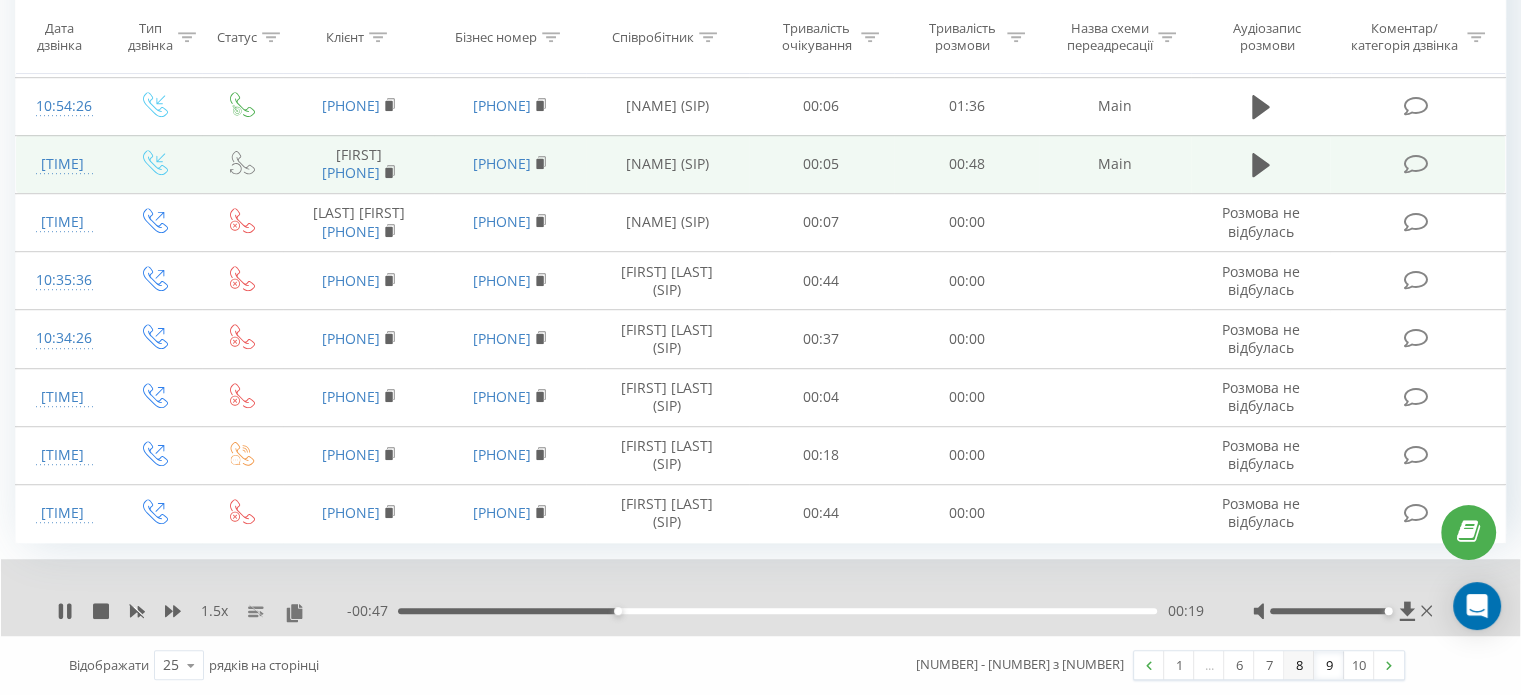click on "8" at bounding box center (1299, 665) 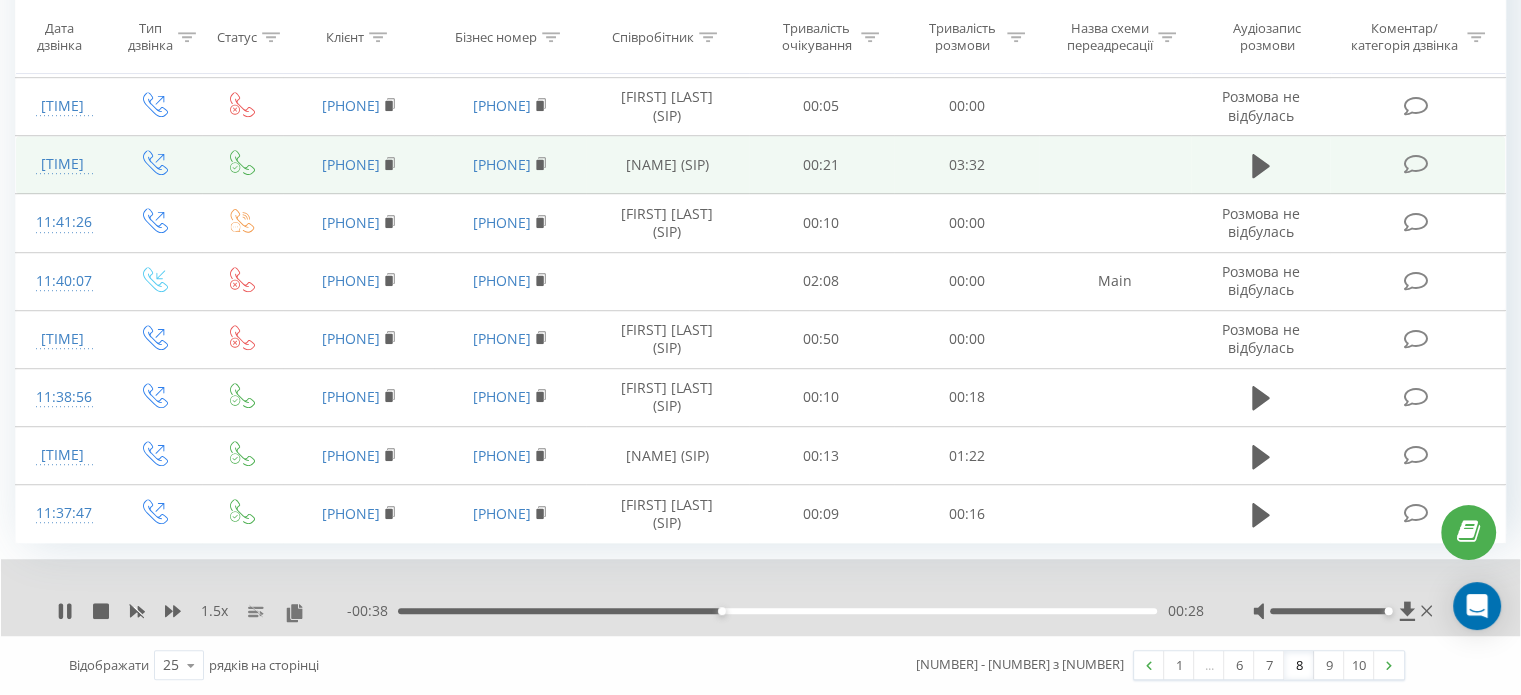scroll, scrollTop: 1303, scrollLeft: 0, axis: vertical 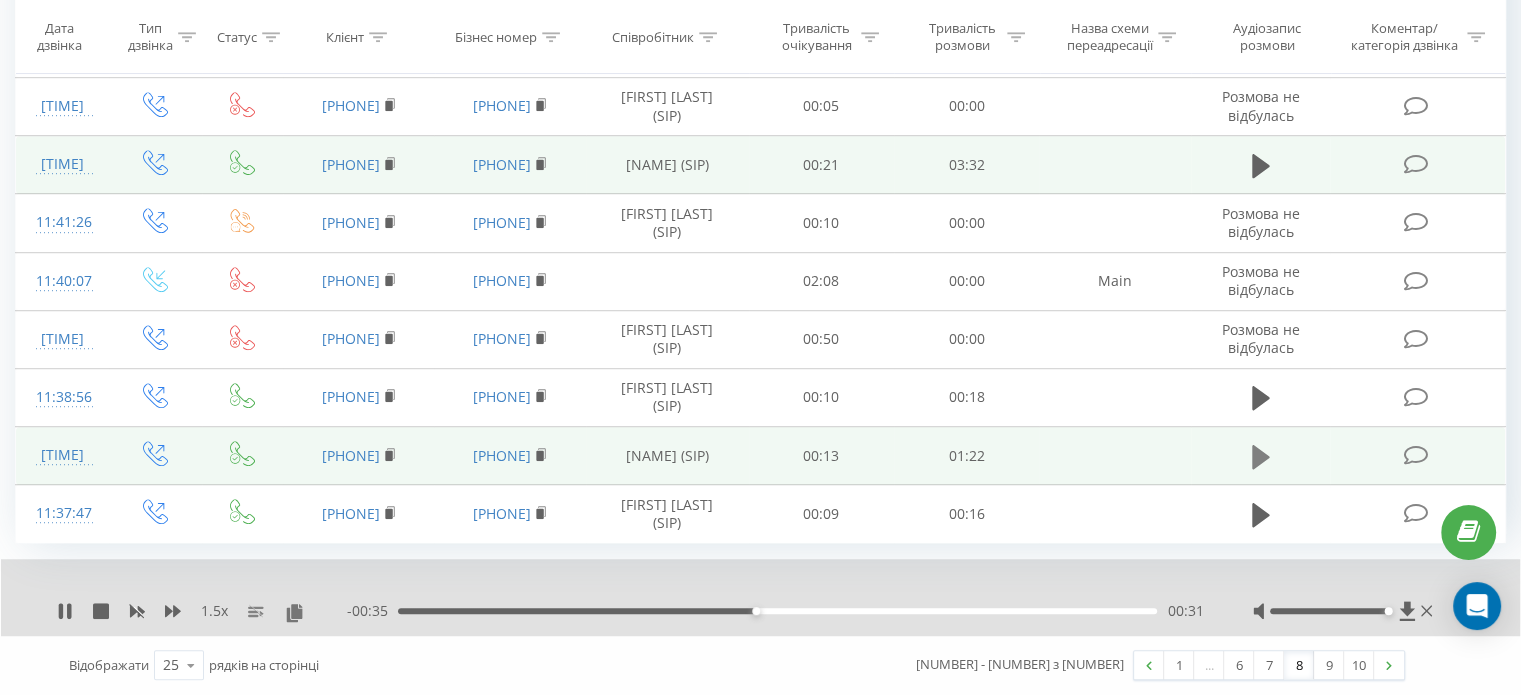 click at bounding box center (1261, 457) 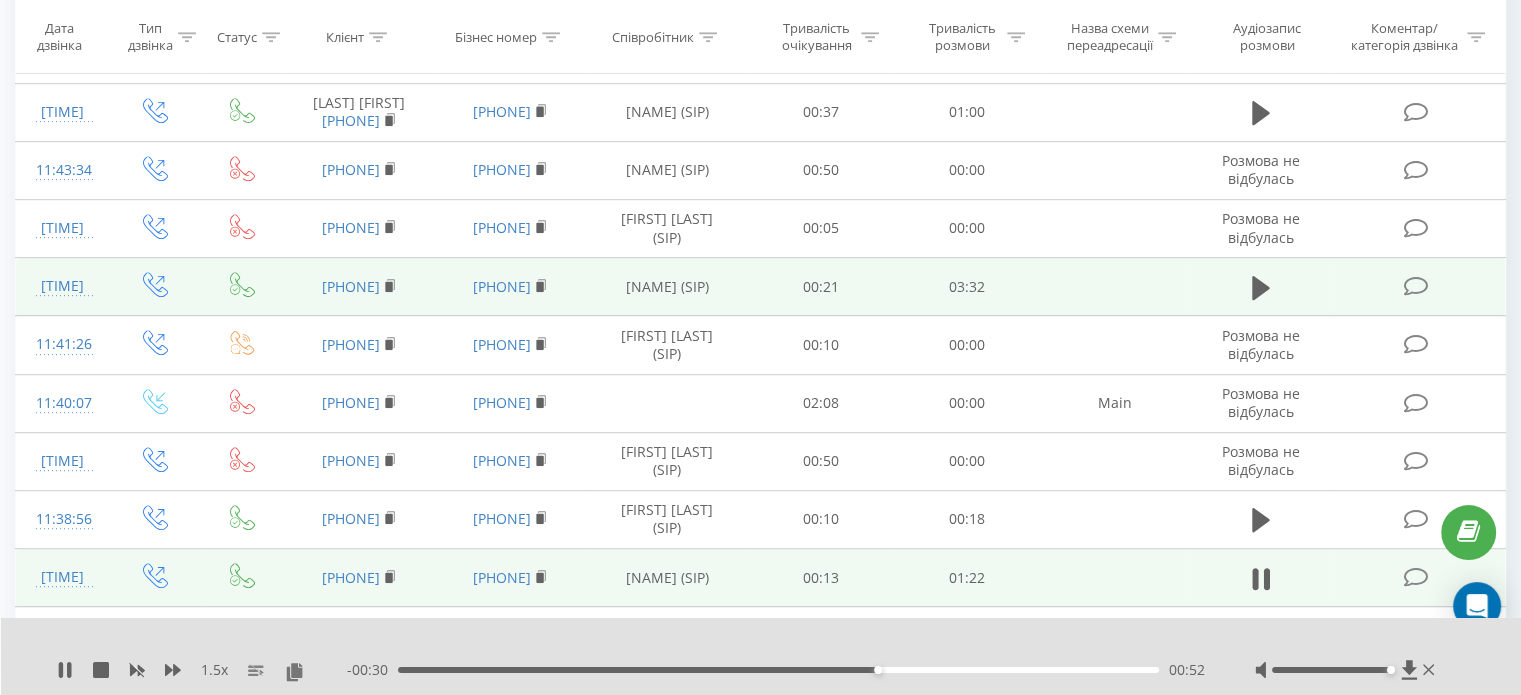 scroll, scrollTop: 1103, scrollLeft: 0, axis: vertical 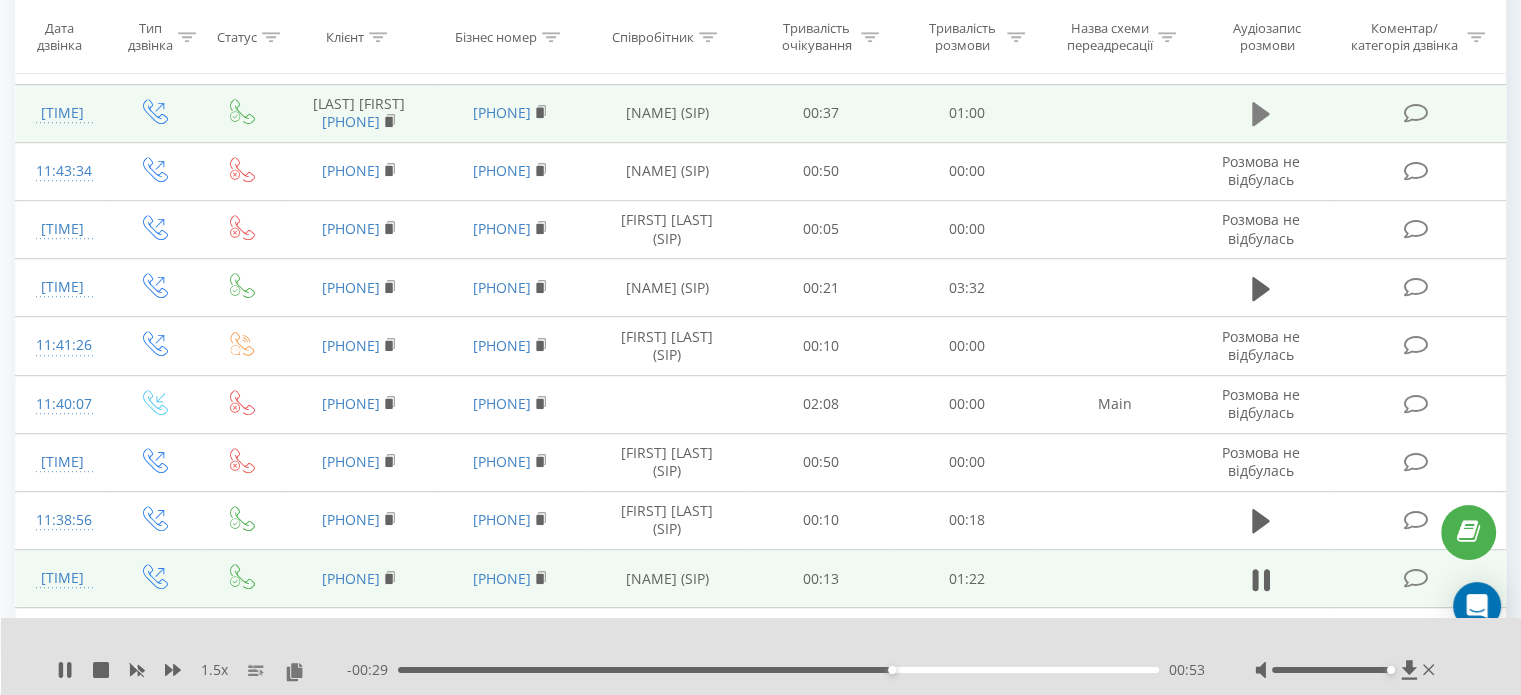 click 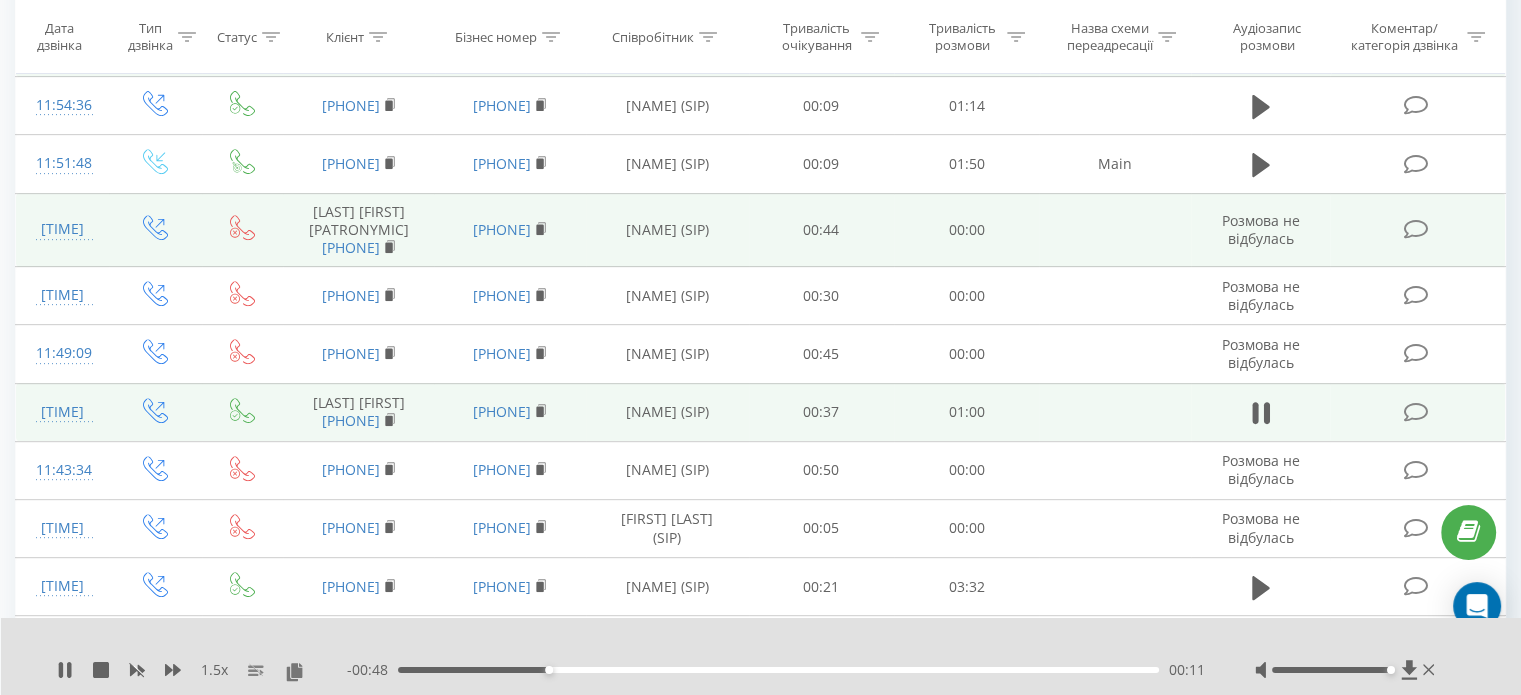 scroll, scrollTop: 803, scrollLeft: 0, axis: vertical 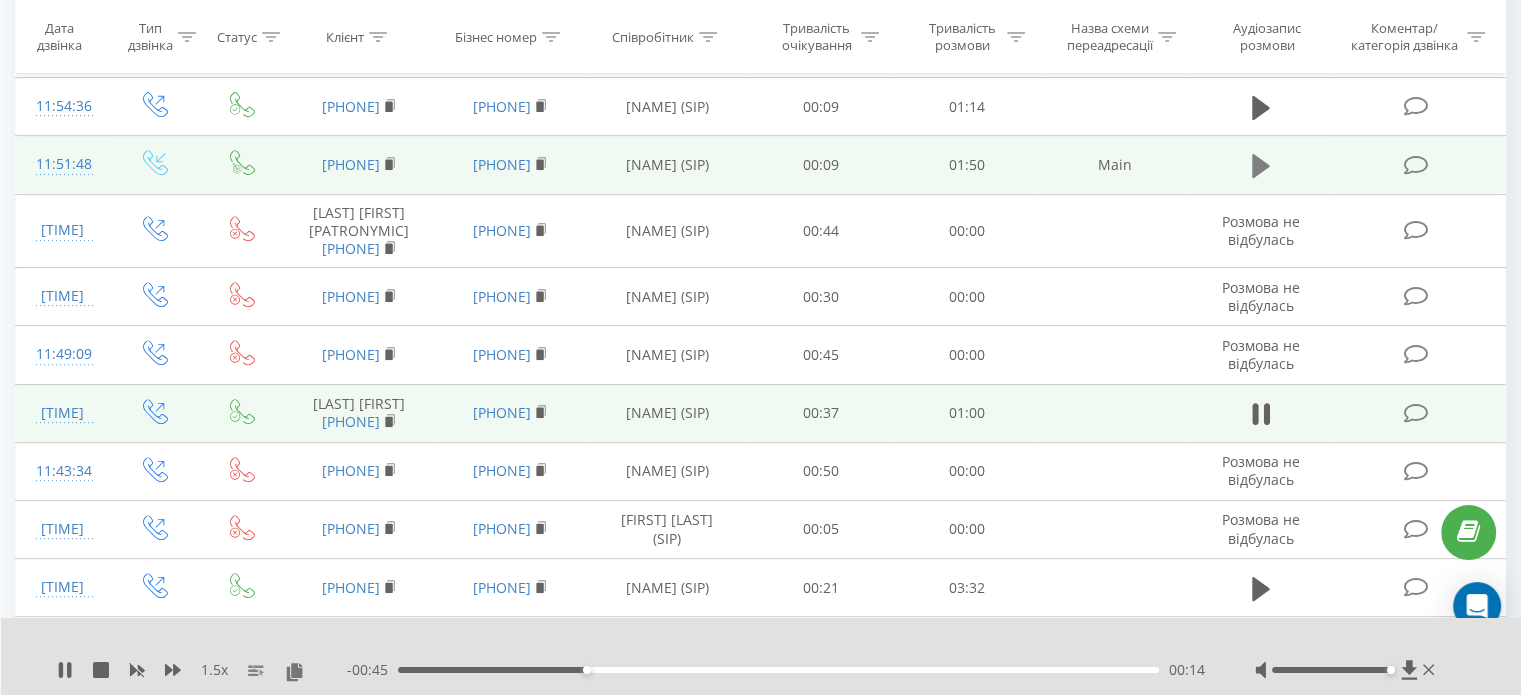 click 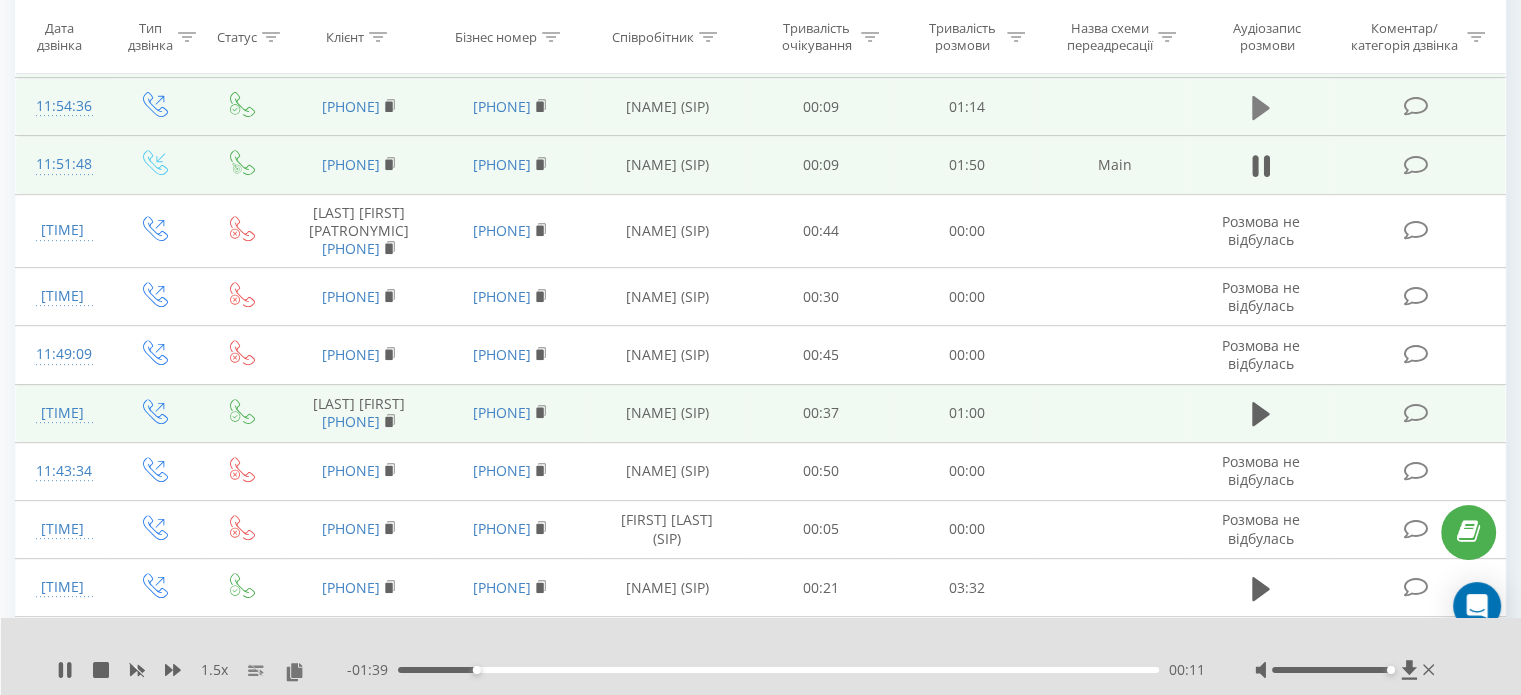 click 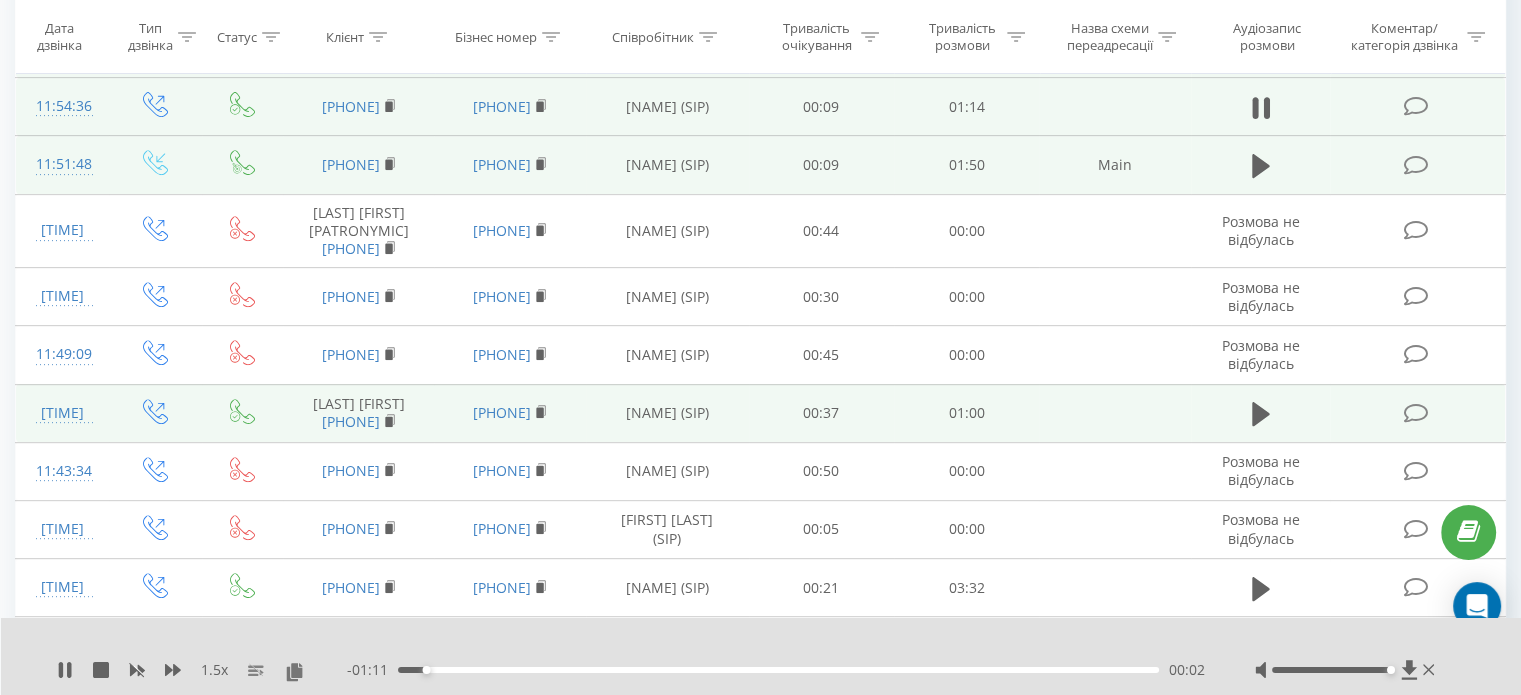 scroll, scrollTop: 703, scrollLeft: 0, axis: vertical 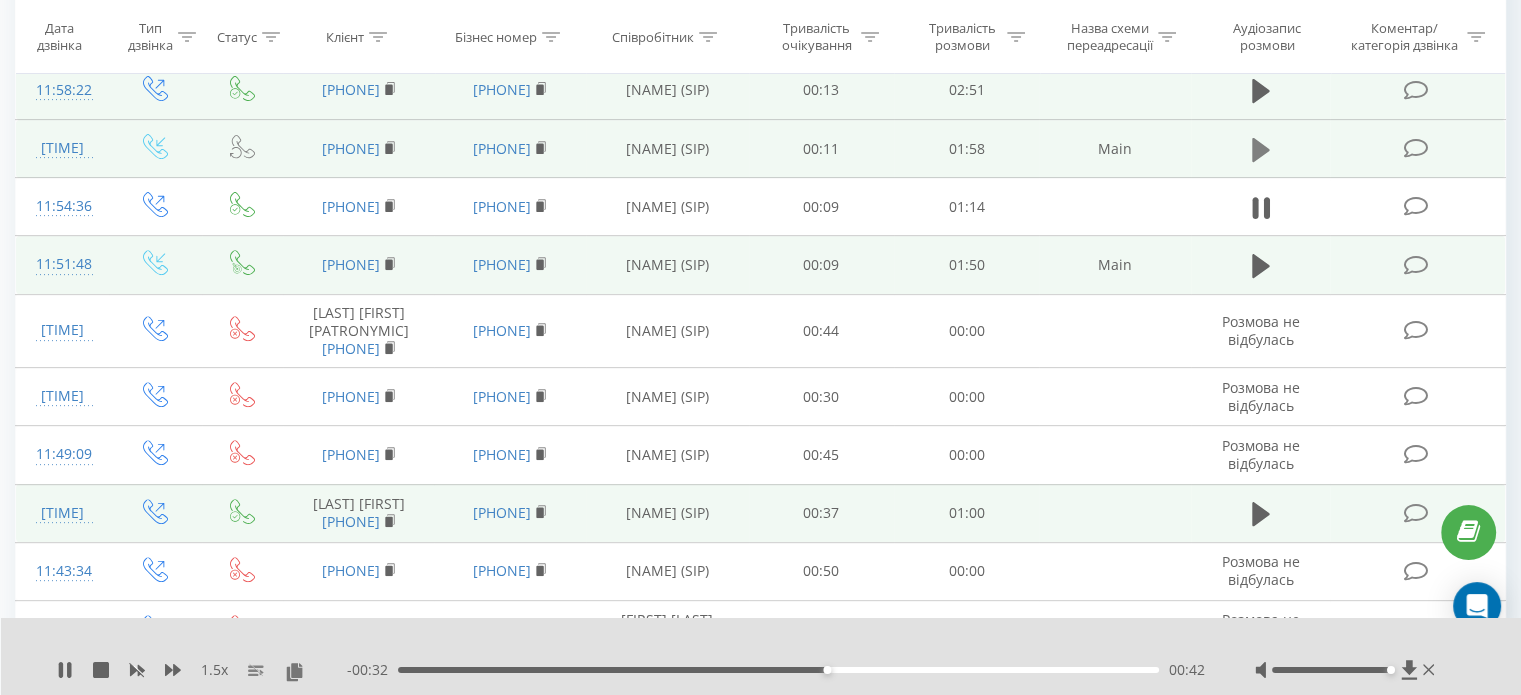 click 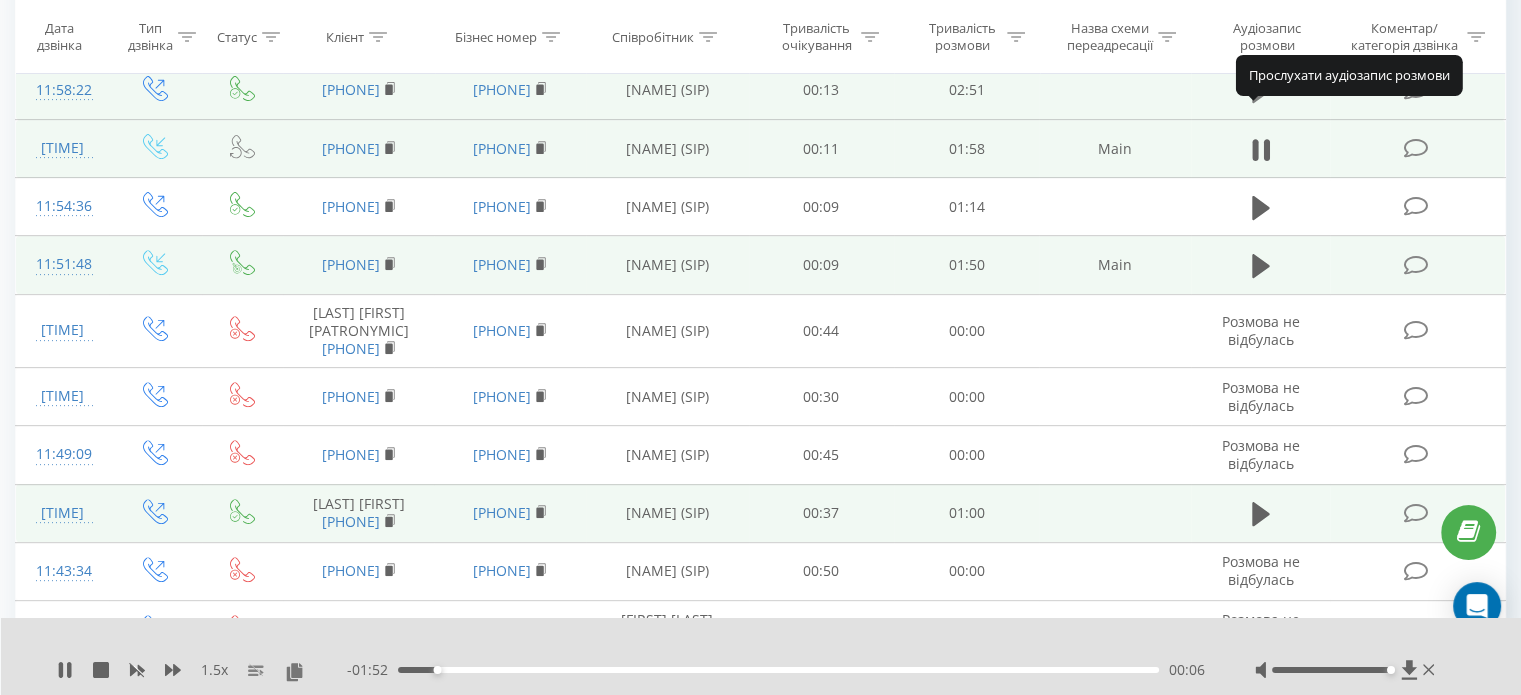 click 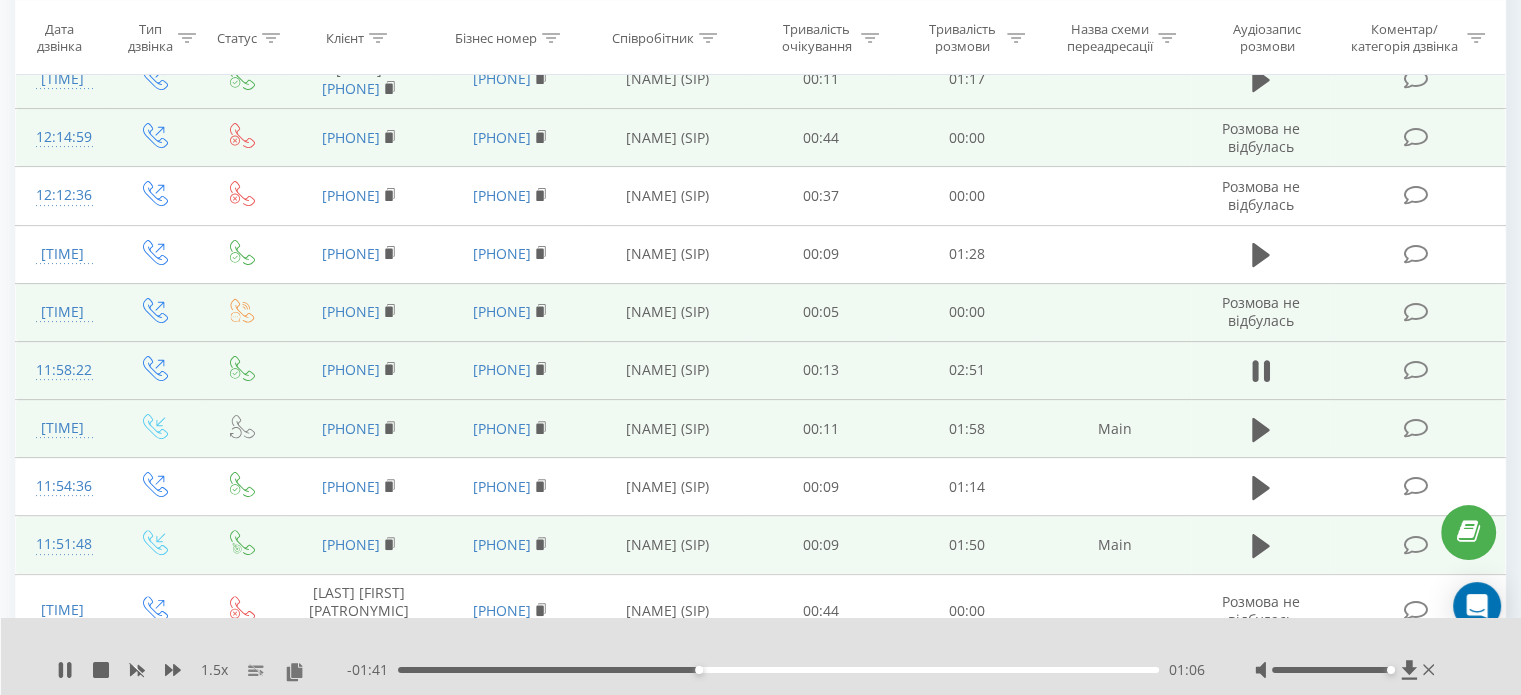 scroll, scrollTop: 403, scrollLeft: 0, axis: vertical 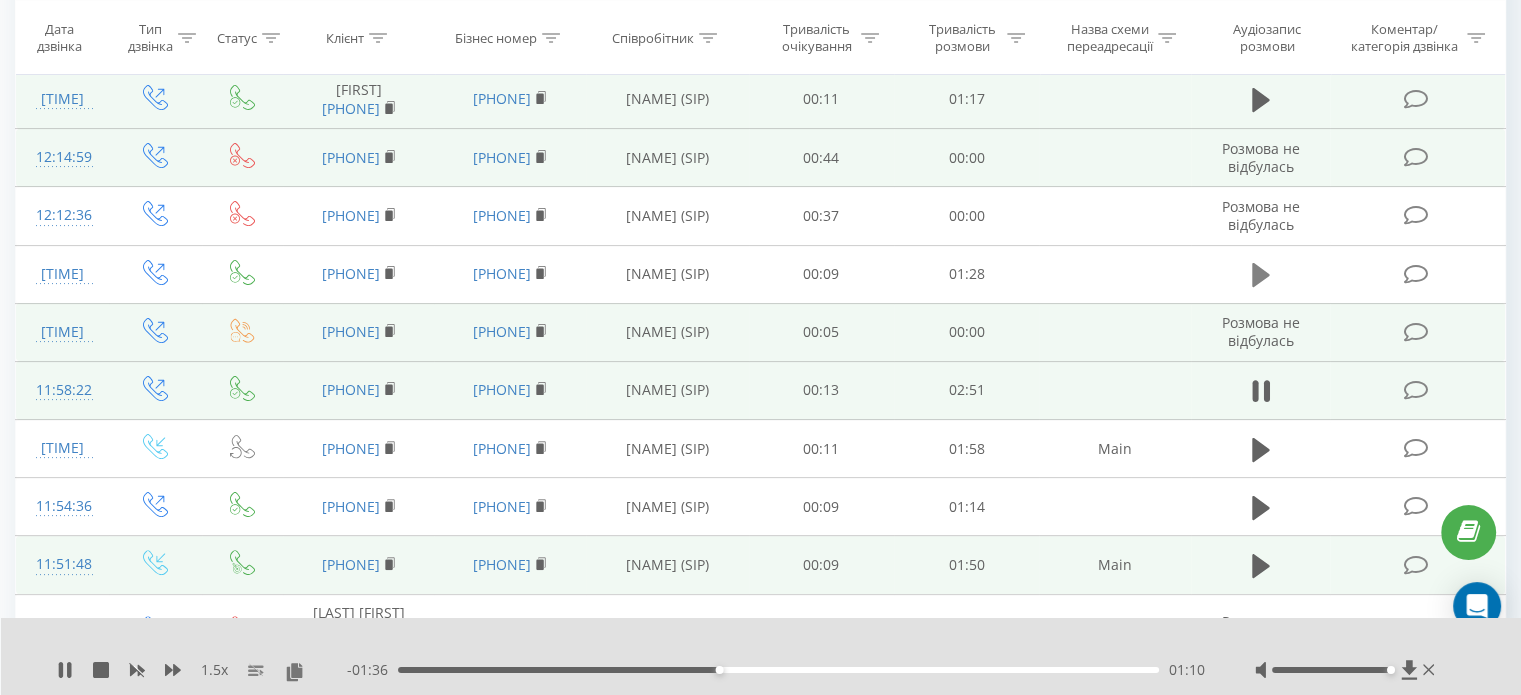 click 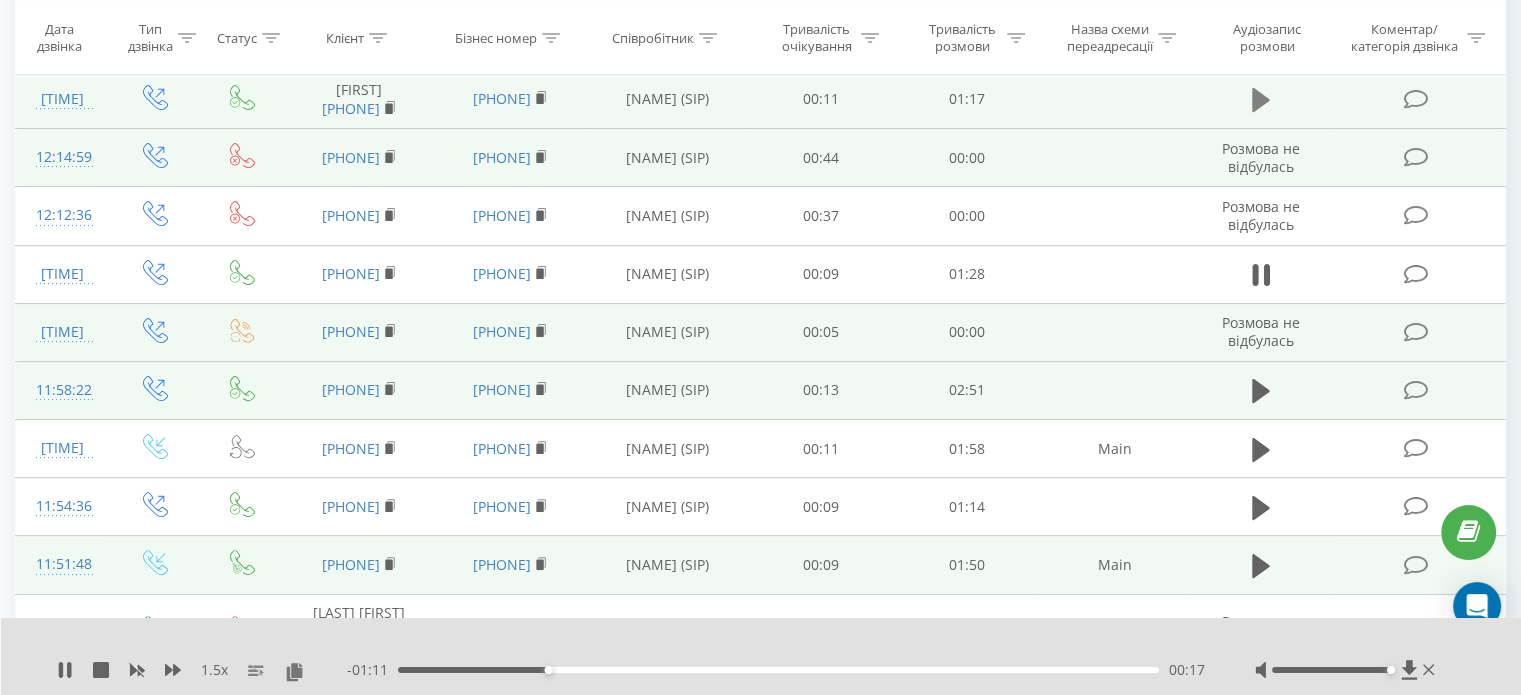 click 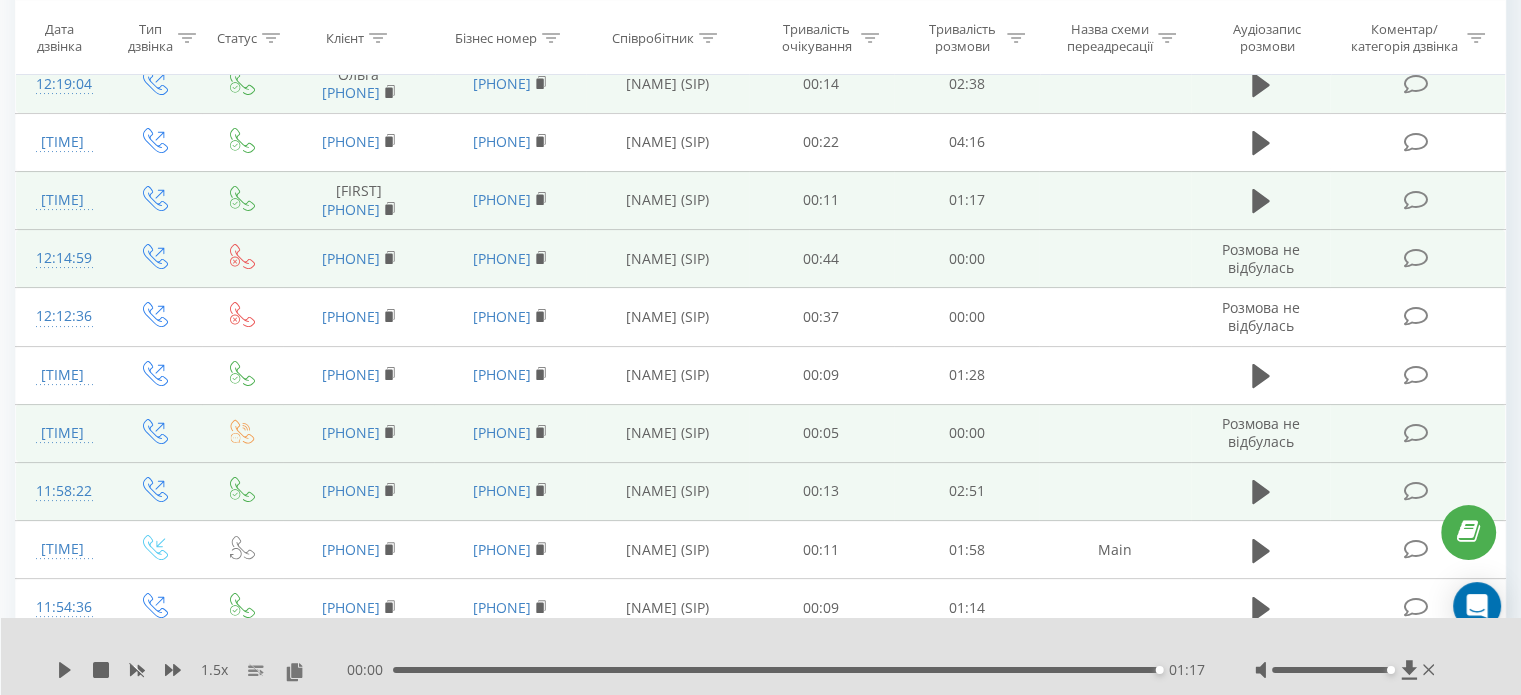 scroll, scrollTop: 203, scrollLeft: 0, axis: vertical 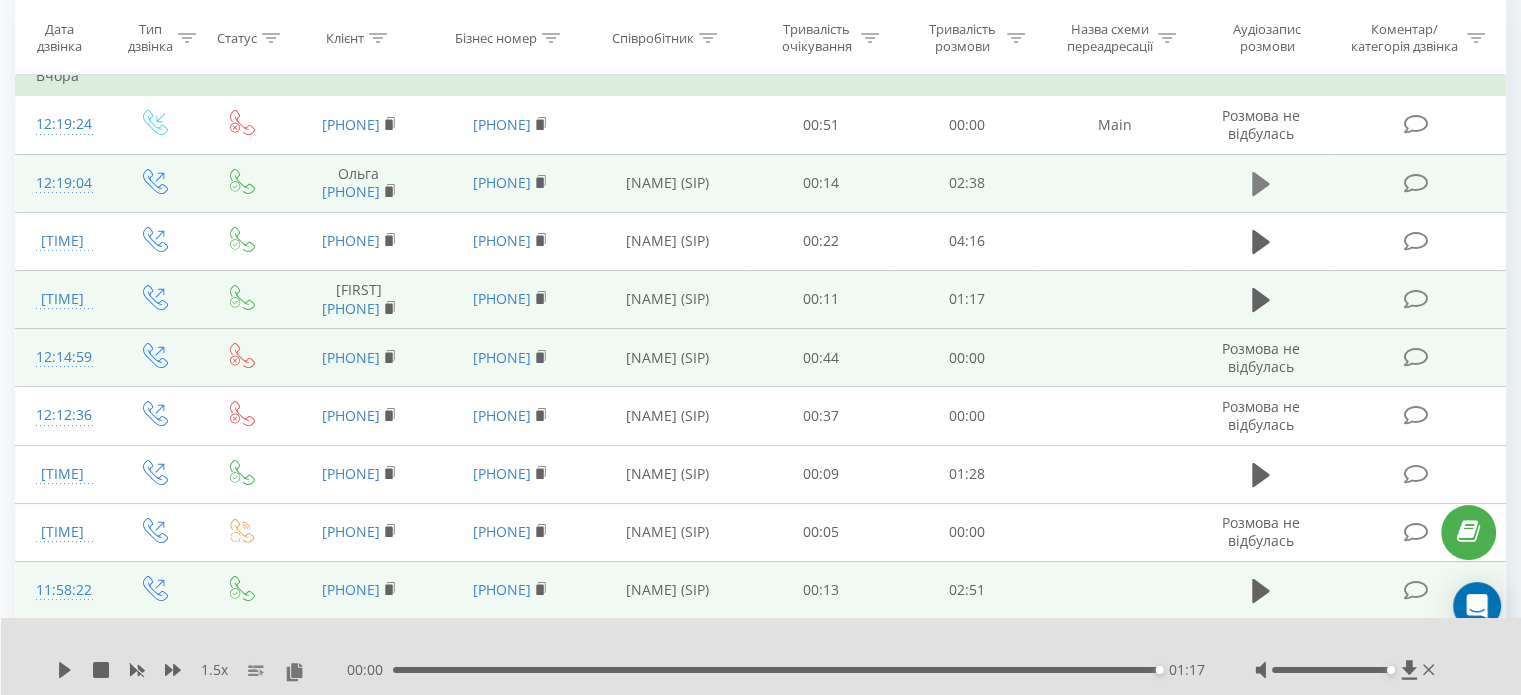click 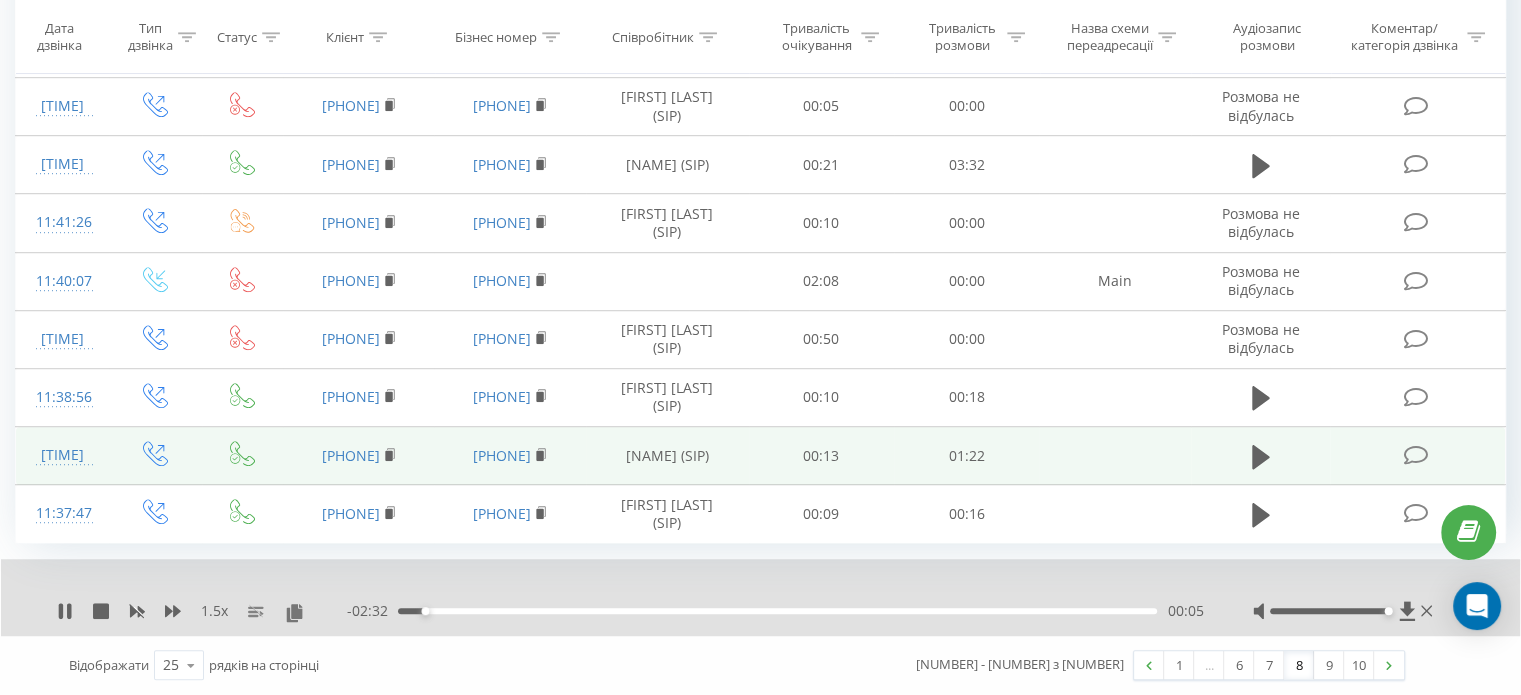 scroll, scrollTop: 1303, scrollLeft: 0, axis: vertical 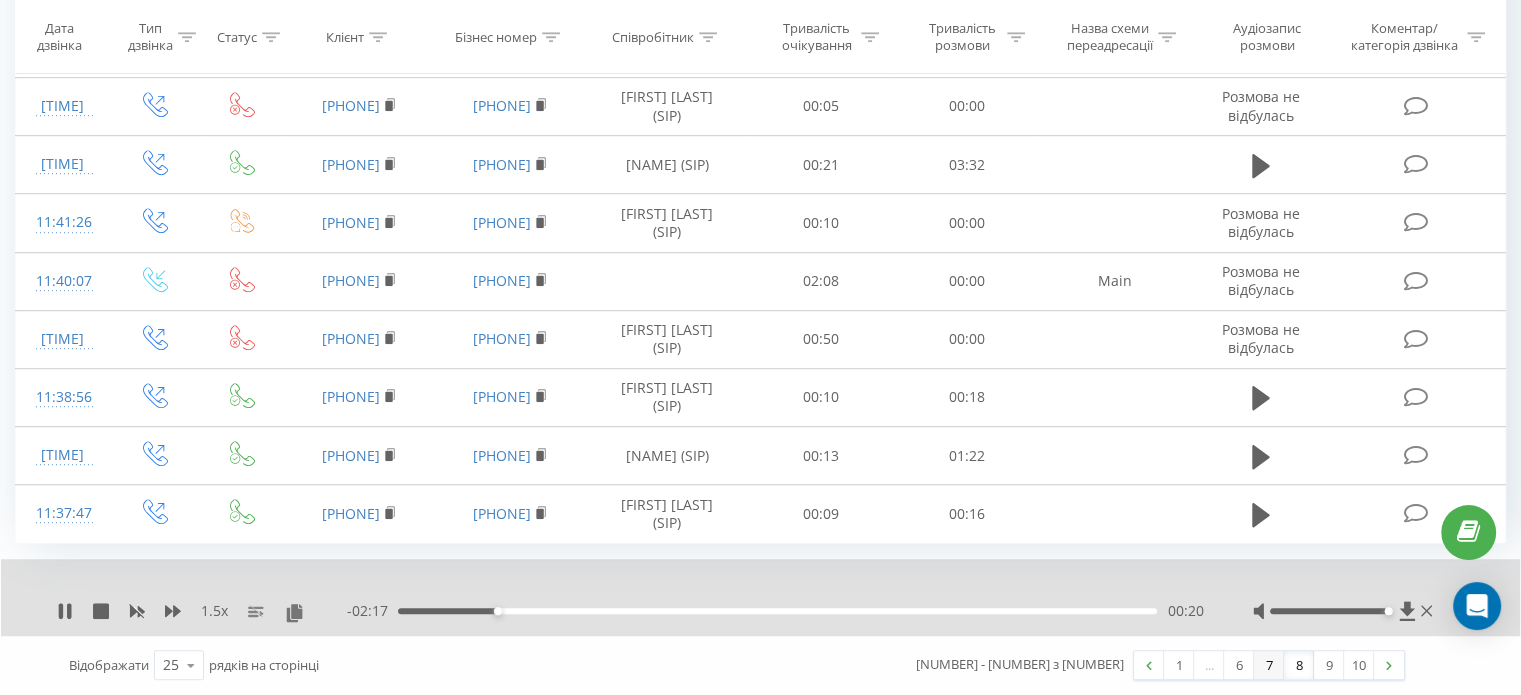 click on "7" at bounding box center (1269, 665) 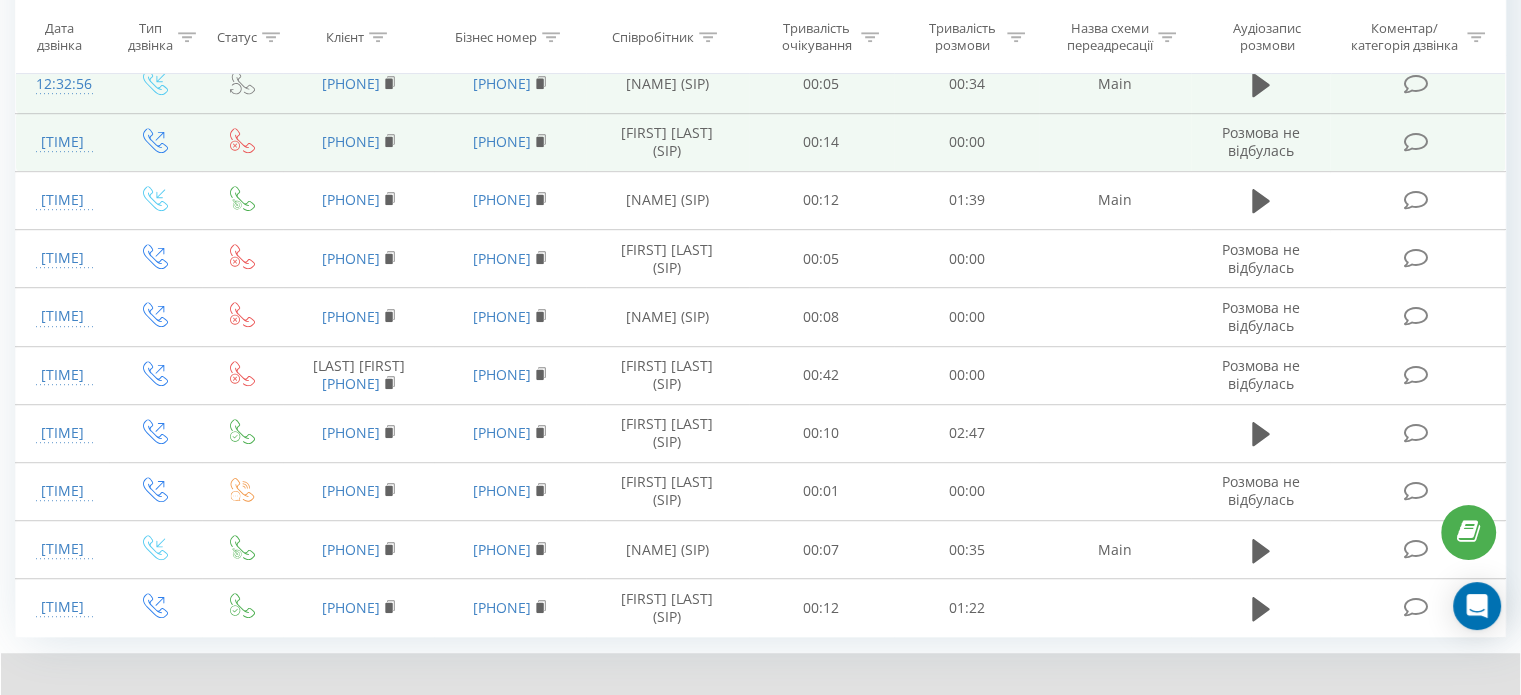 scroll, scrollTop: 1192, scrollLeft: 0, axis: vertical 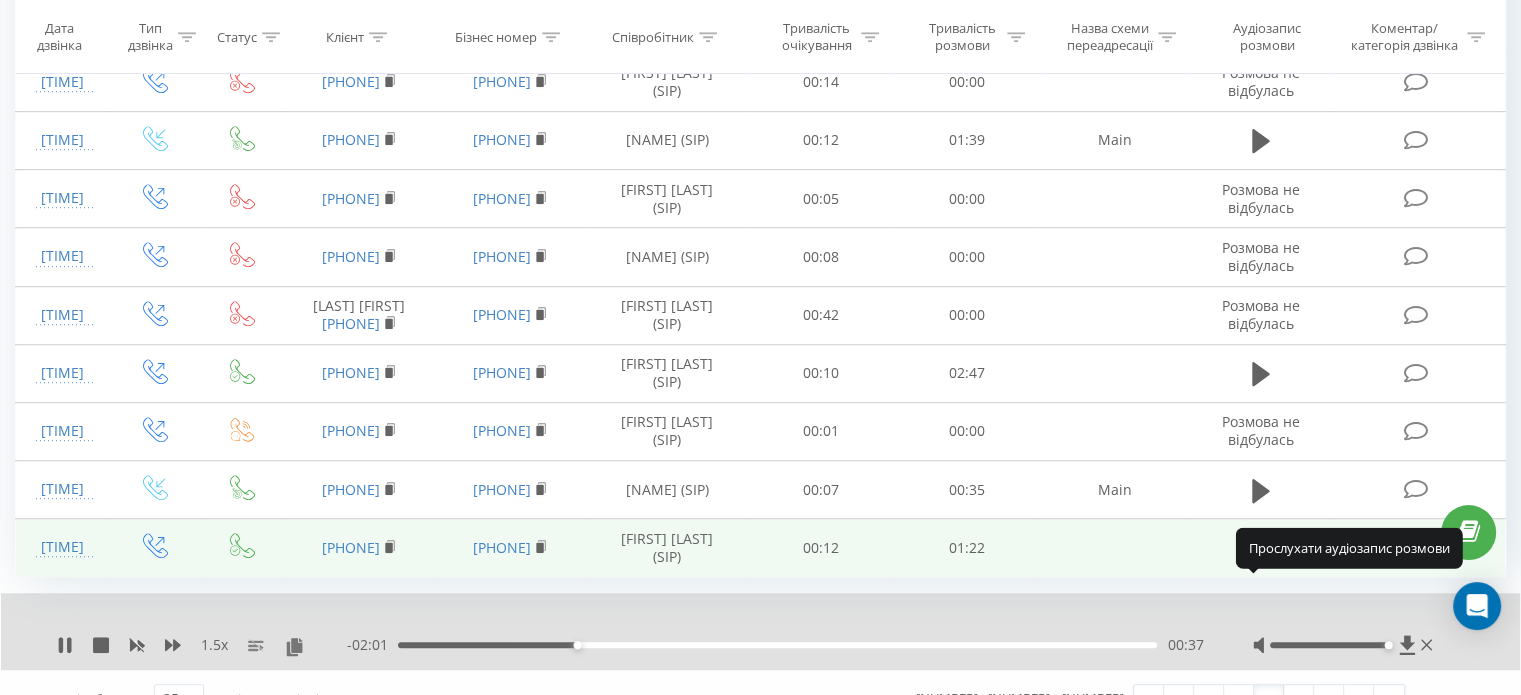 click 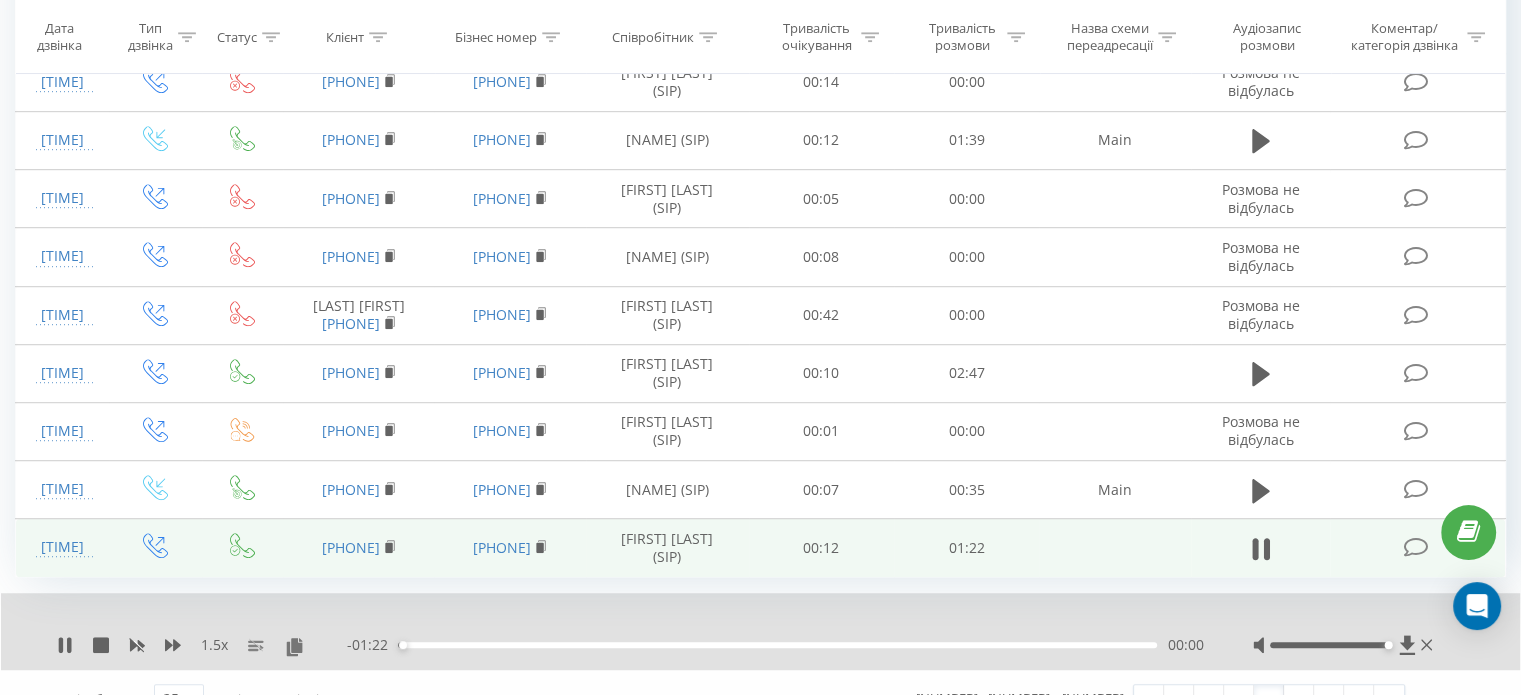 click 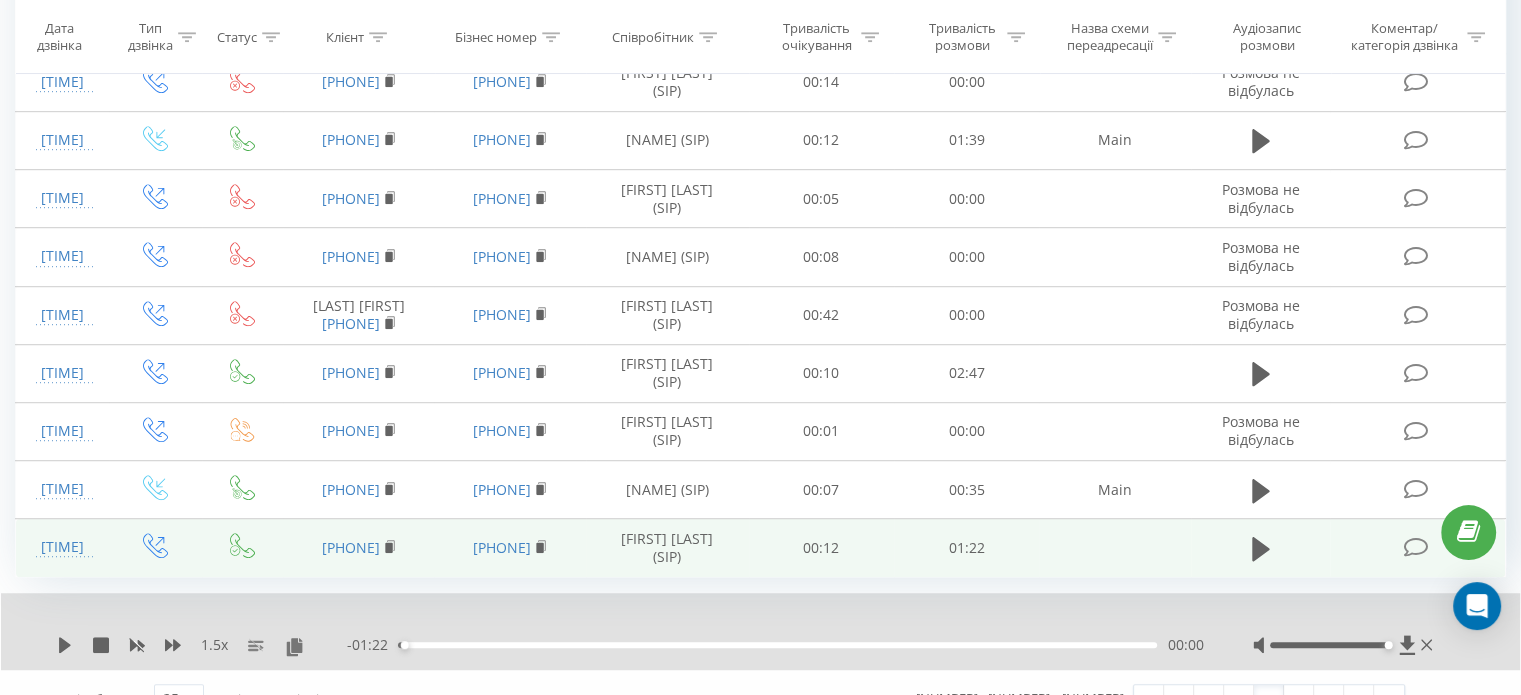 click at bounding box center (1261, 490) 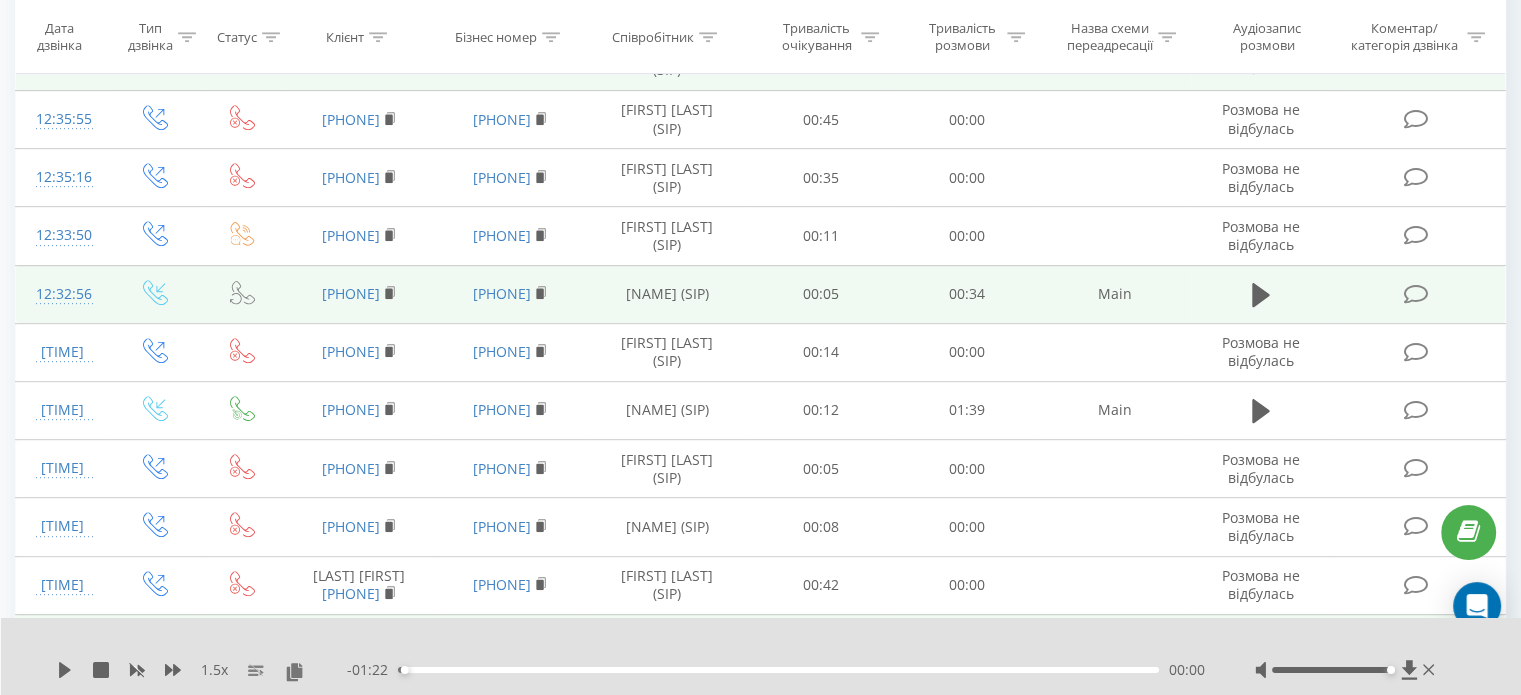scroll, scrollTop: 892, scrollLeft: 0, axis: vertical 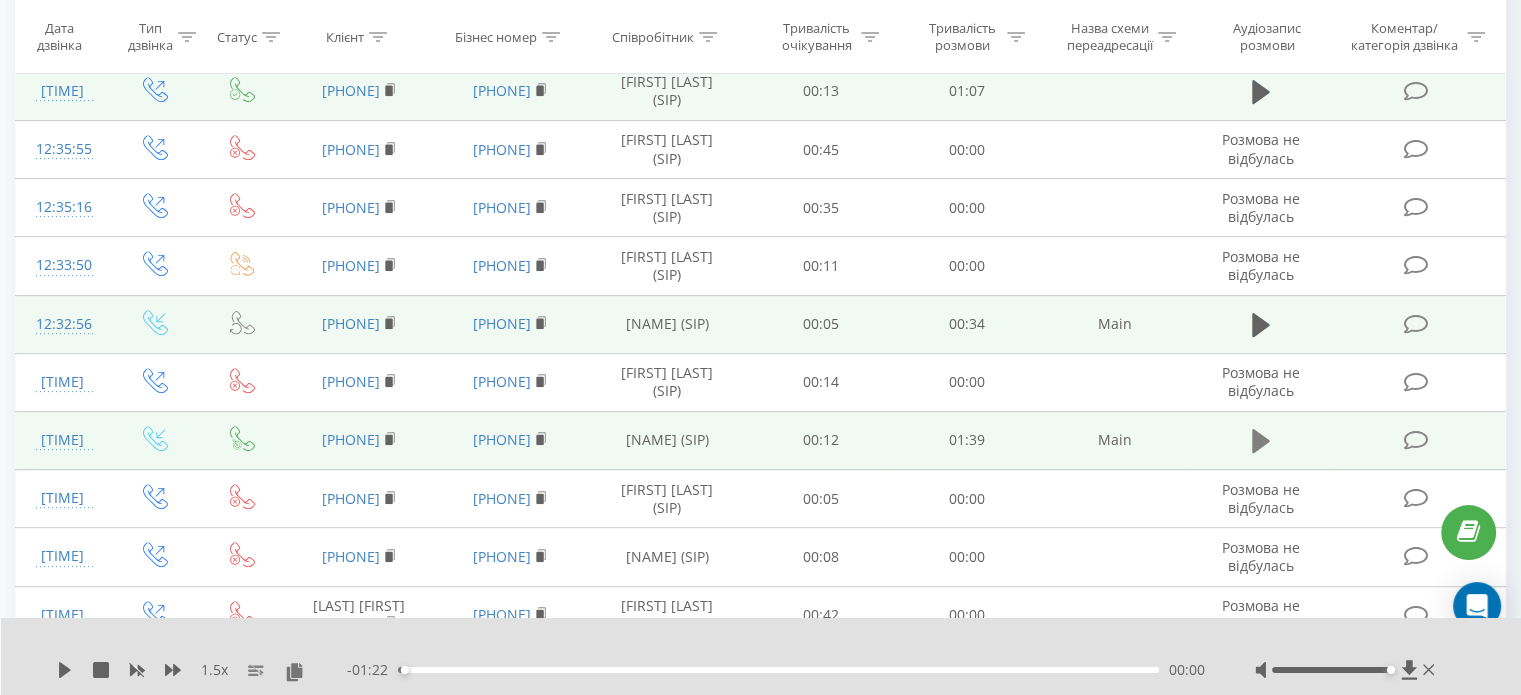 click 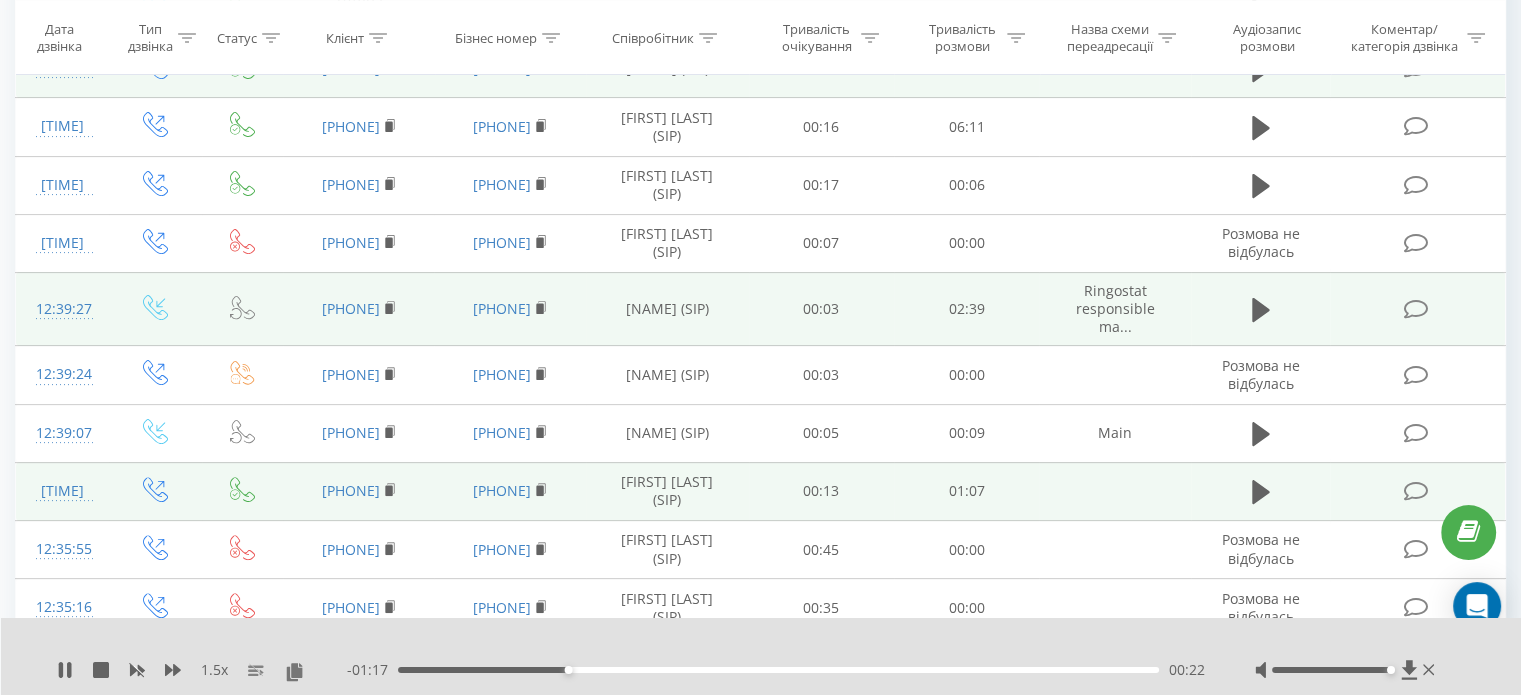 scroll, scrollTop: 492, scrollLeft: 0, axis: vertical 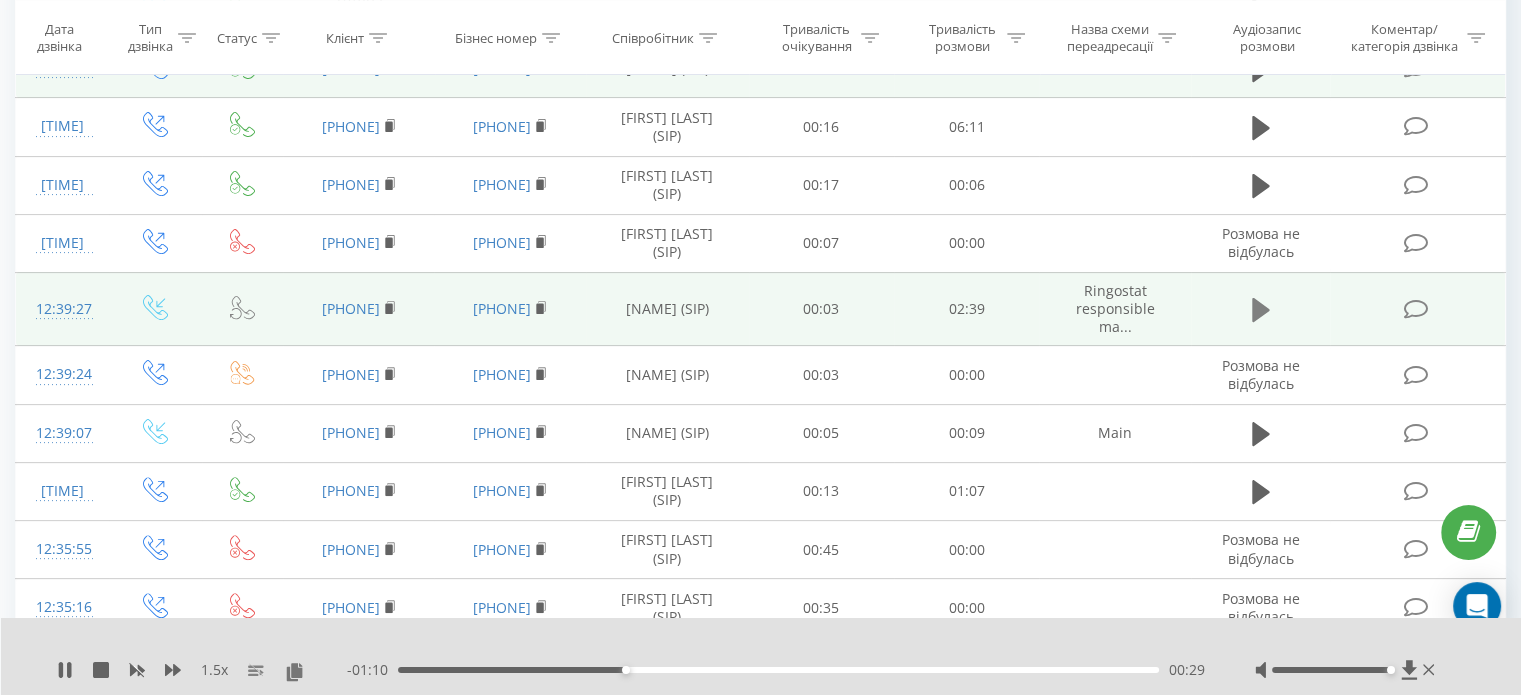 click at bounding box center [1261, 310] 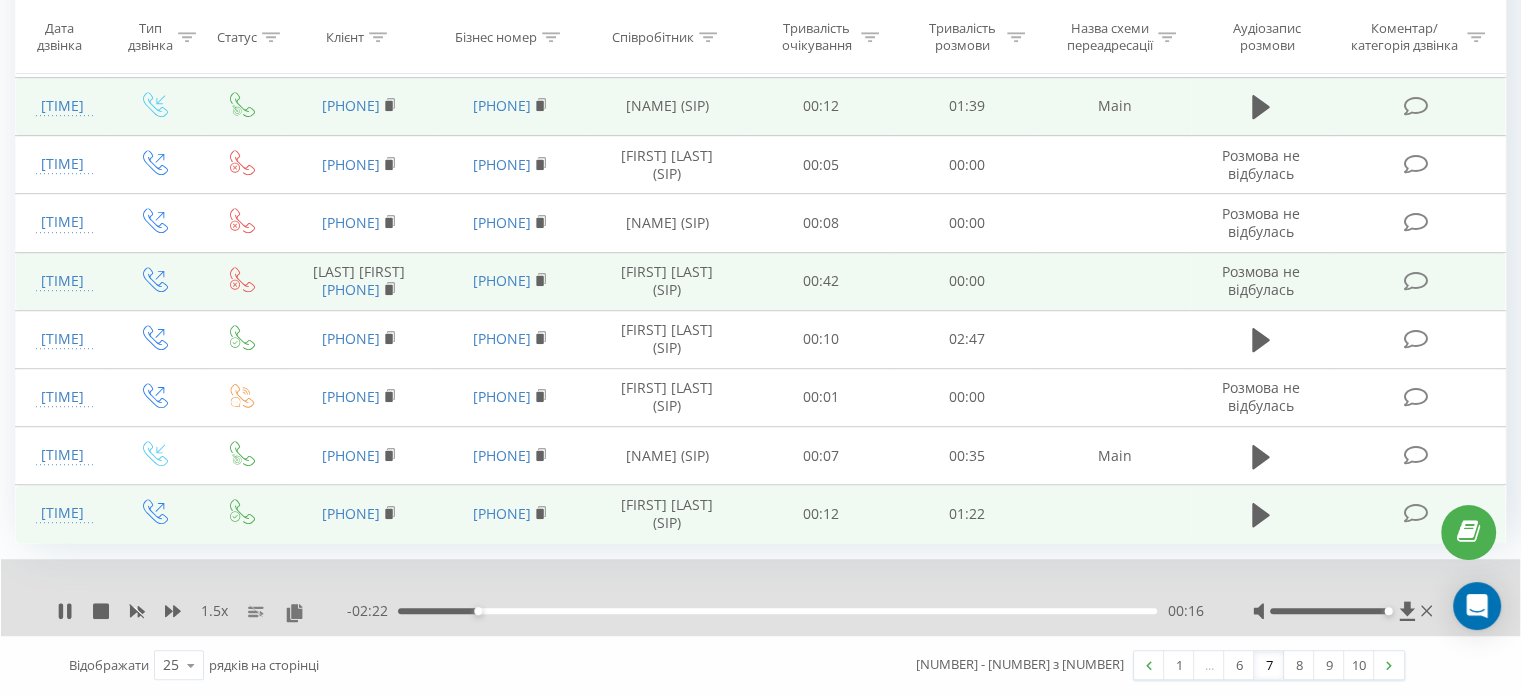 scroll, scrollTop: 1269, scrollLeft: 0, axis: vertical 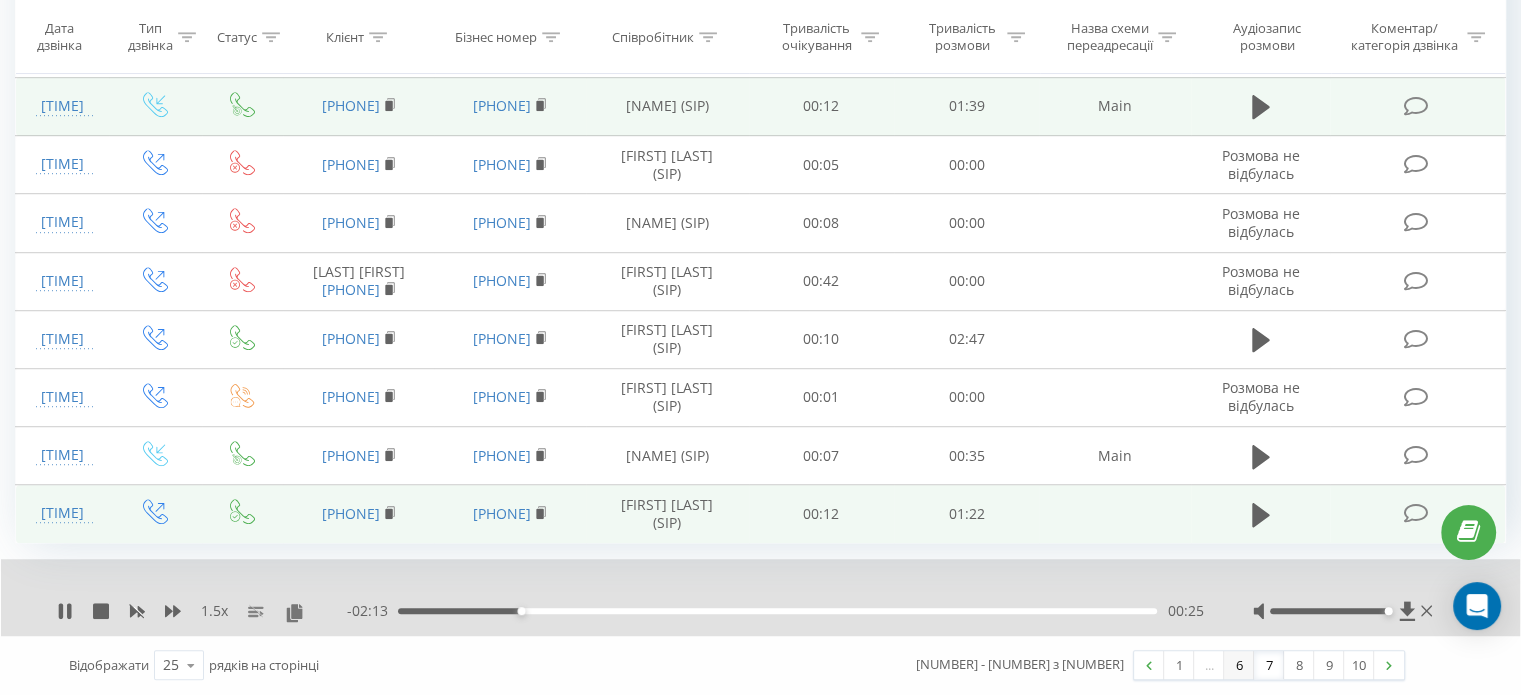 click on "6" at bounding box center (1239, 665) 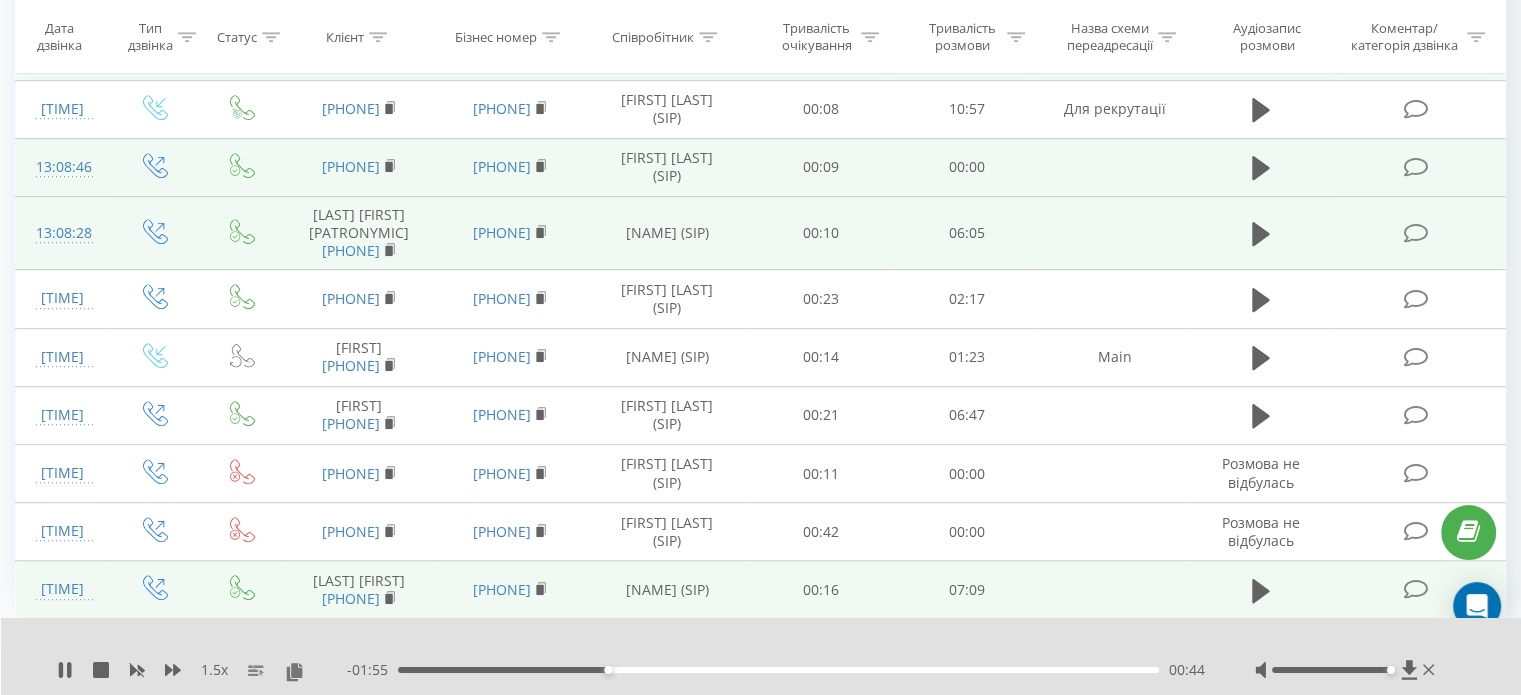 scroll, scrollTop: 1168, scrollLeft: 0, axis: vertical 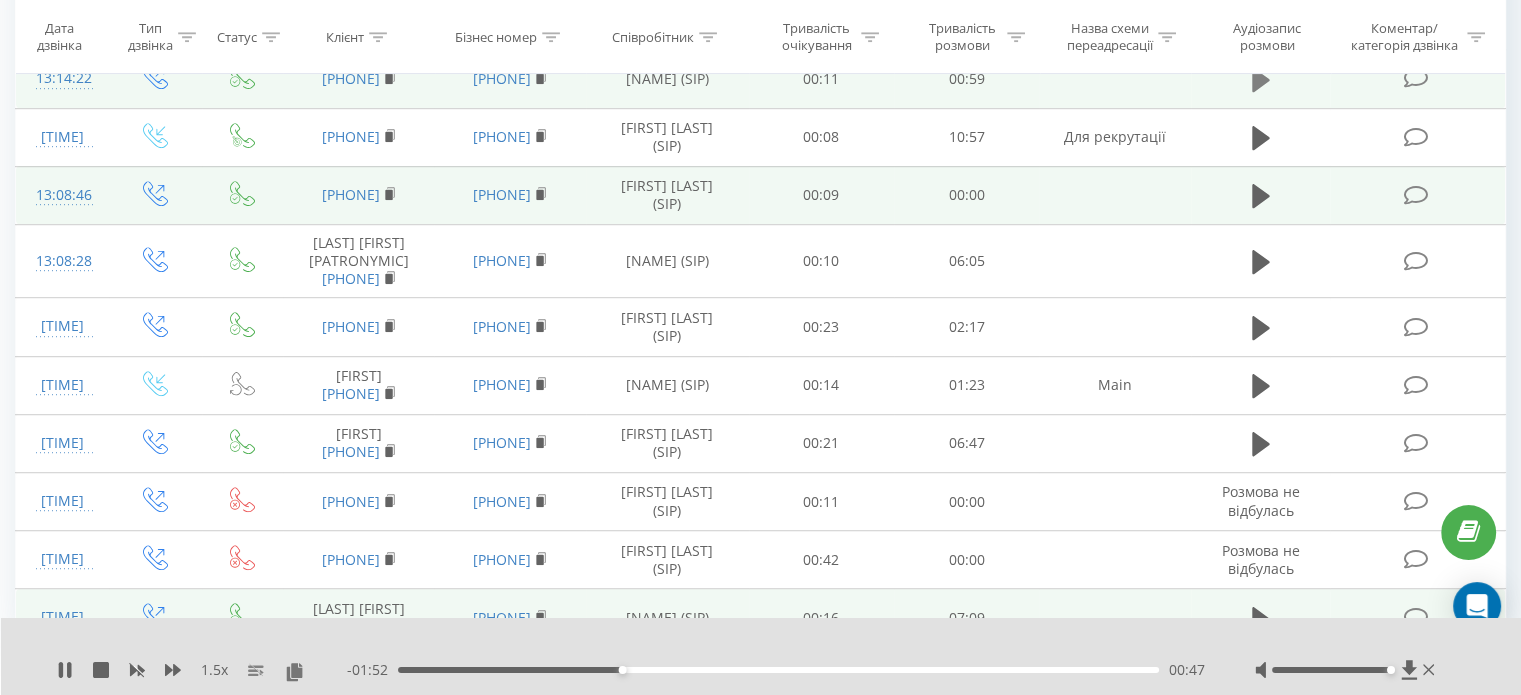 click 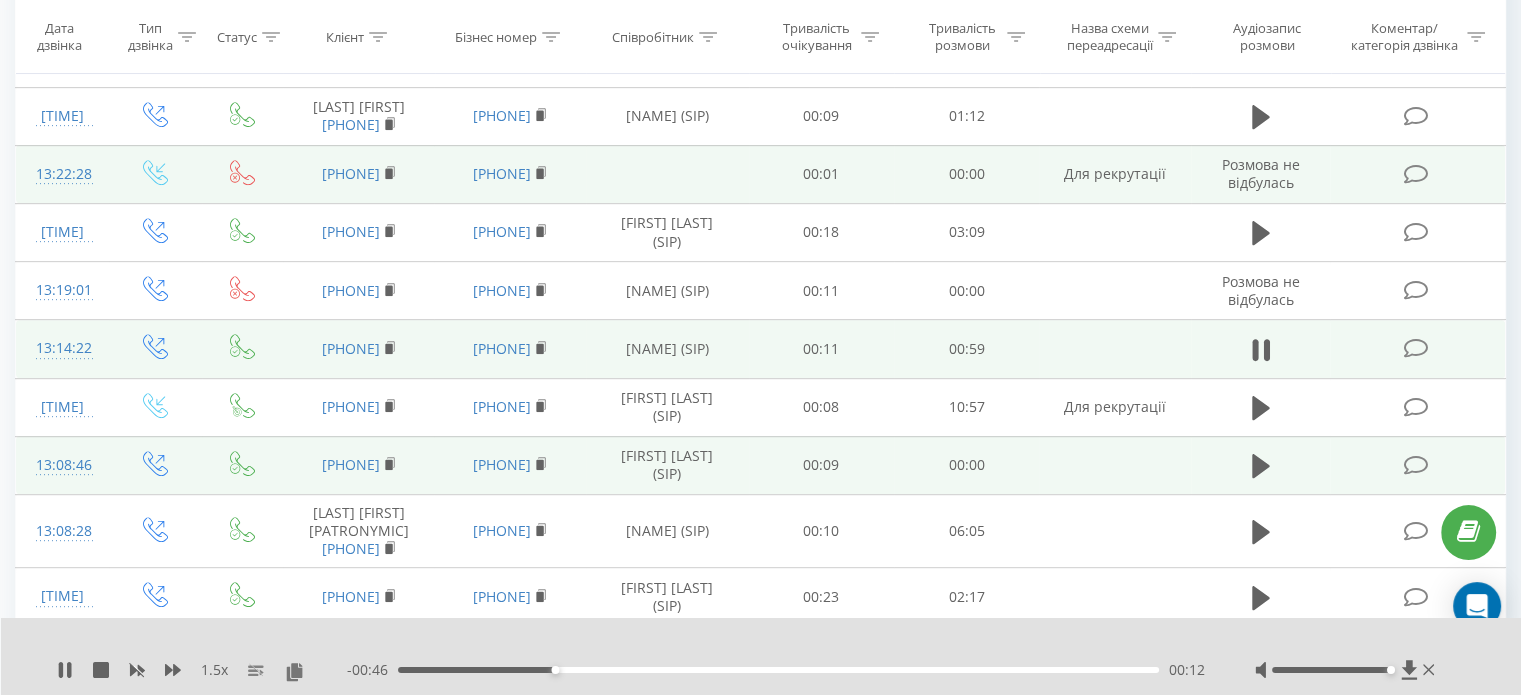 scroll, scrollTop: 868, scrollLeft: 0, axis: vertical 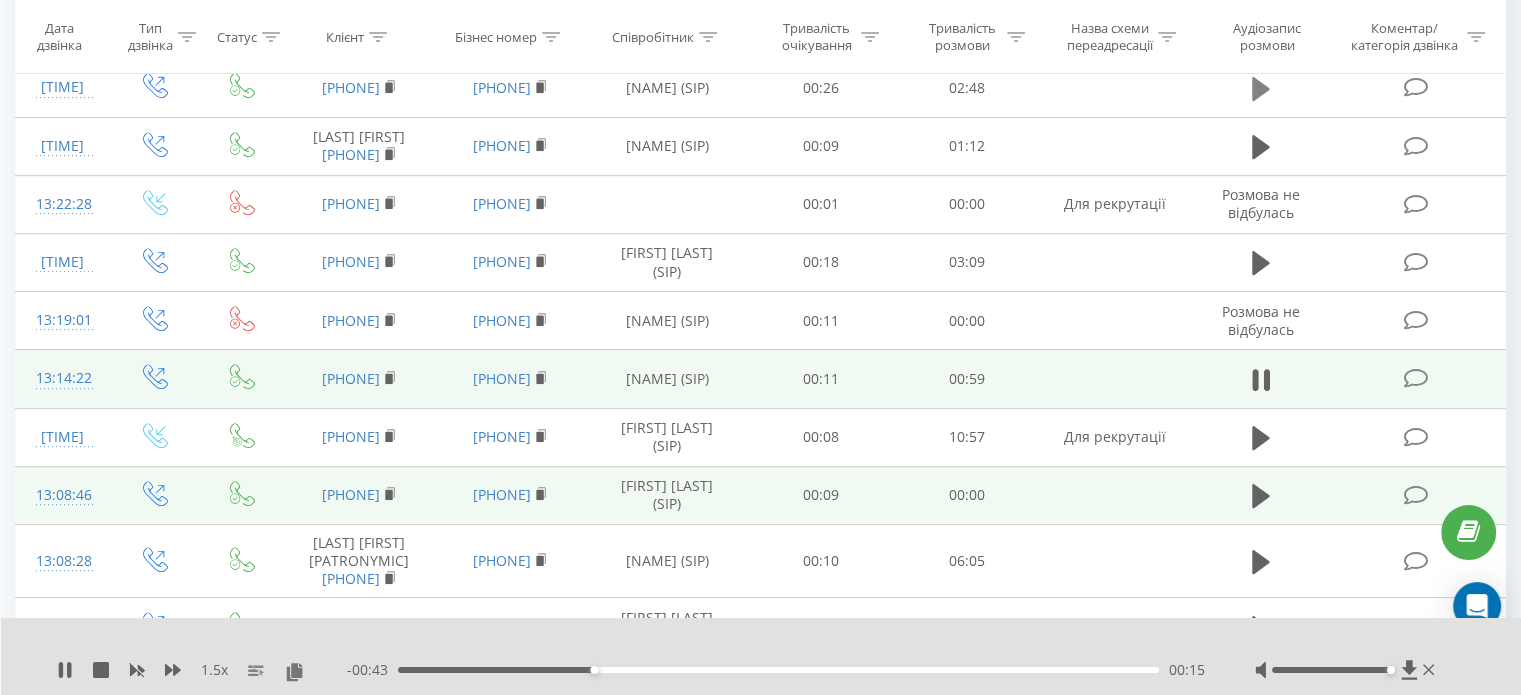 click 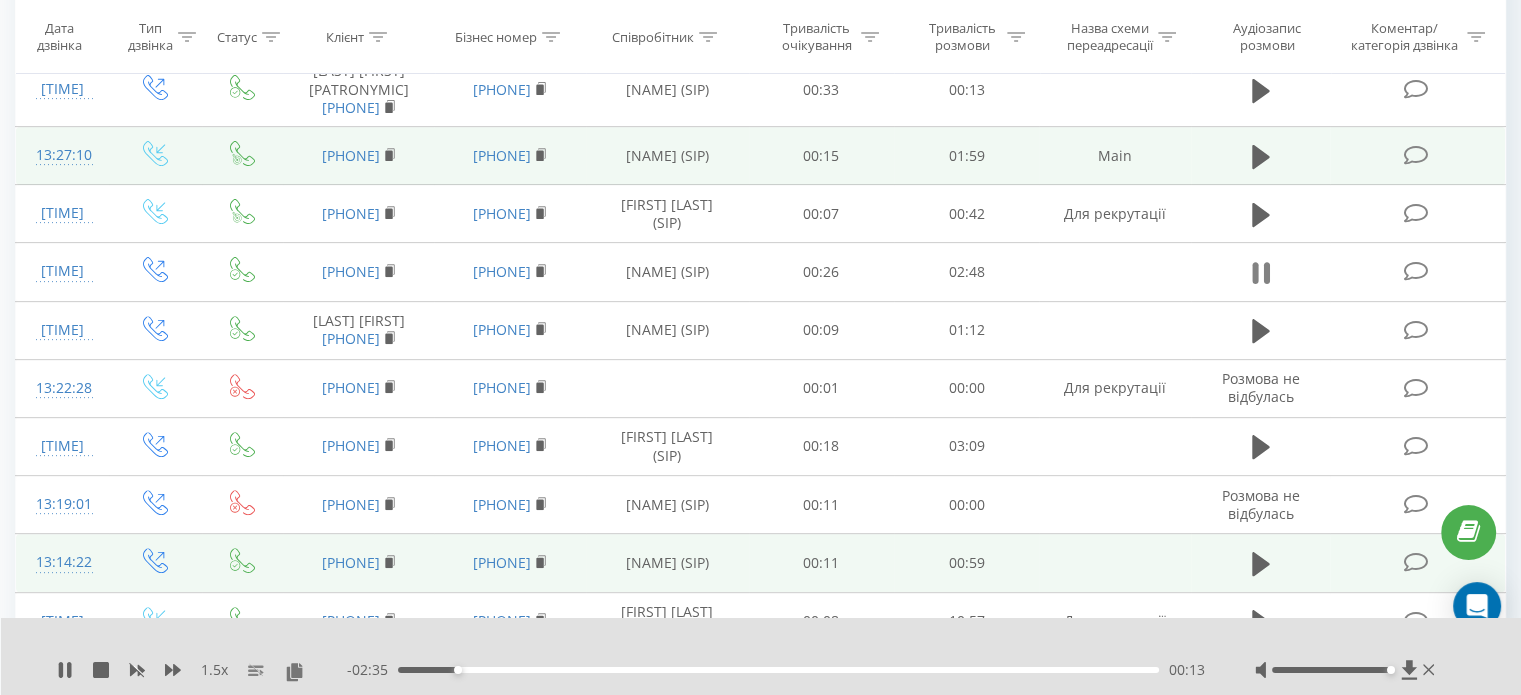 scroll, scrollTop: 668, scrollLeft: 0, axis: vertical 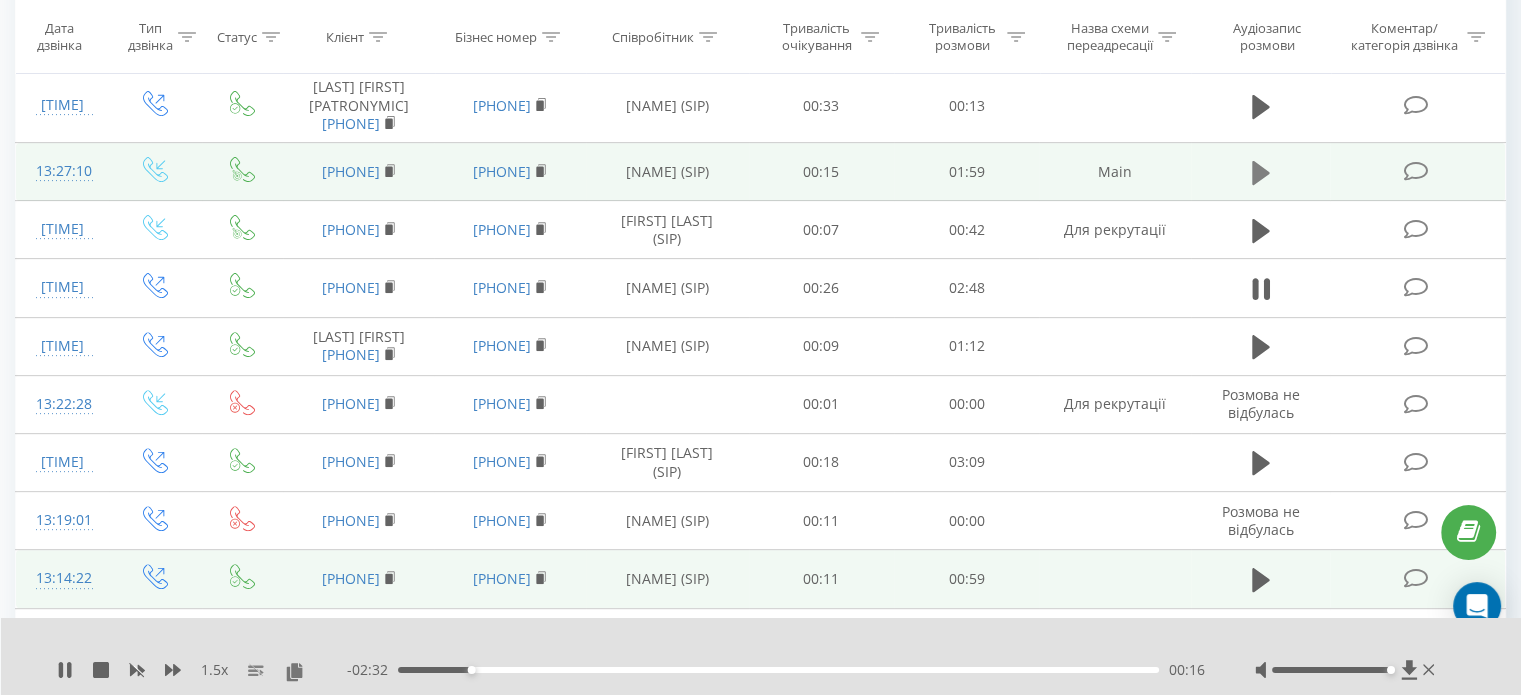 click 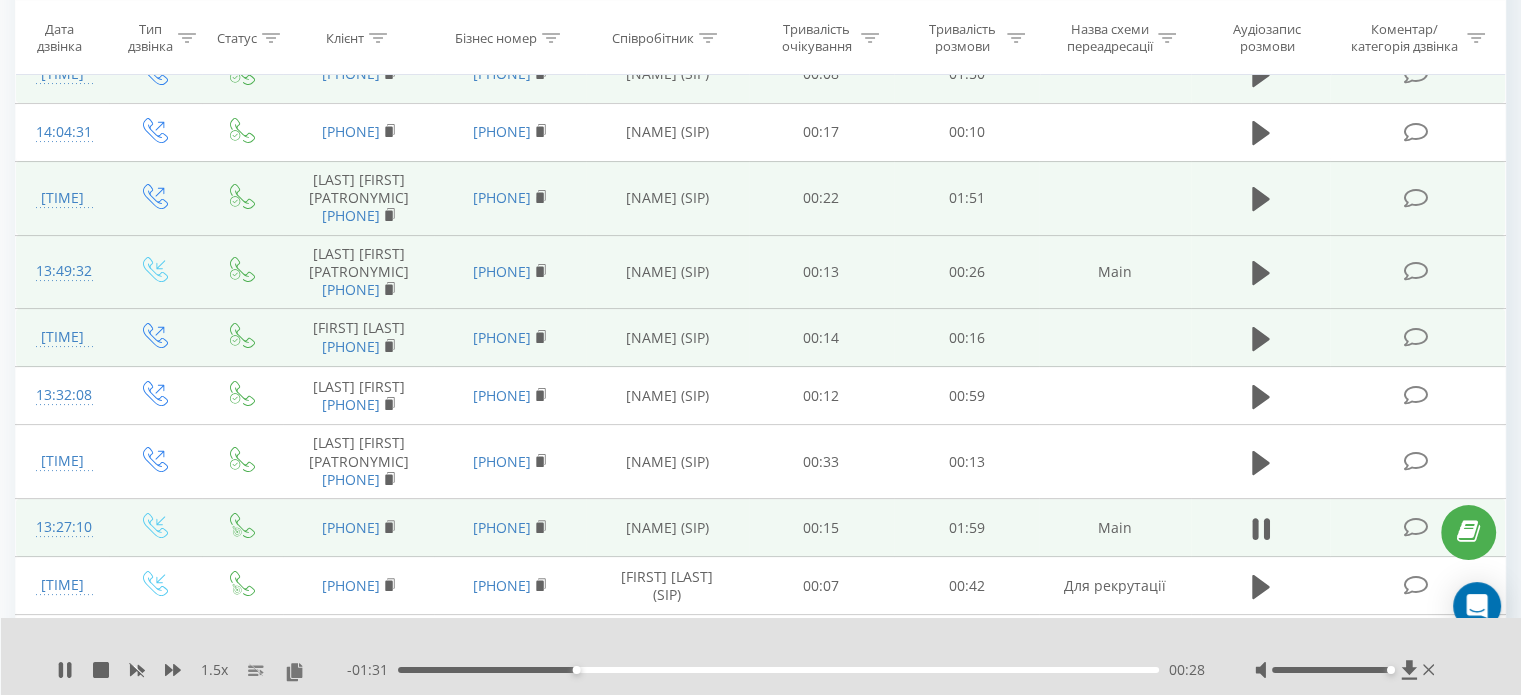 scroll, scrollTop: 268, scrollLeft: 0, axis: vertical 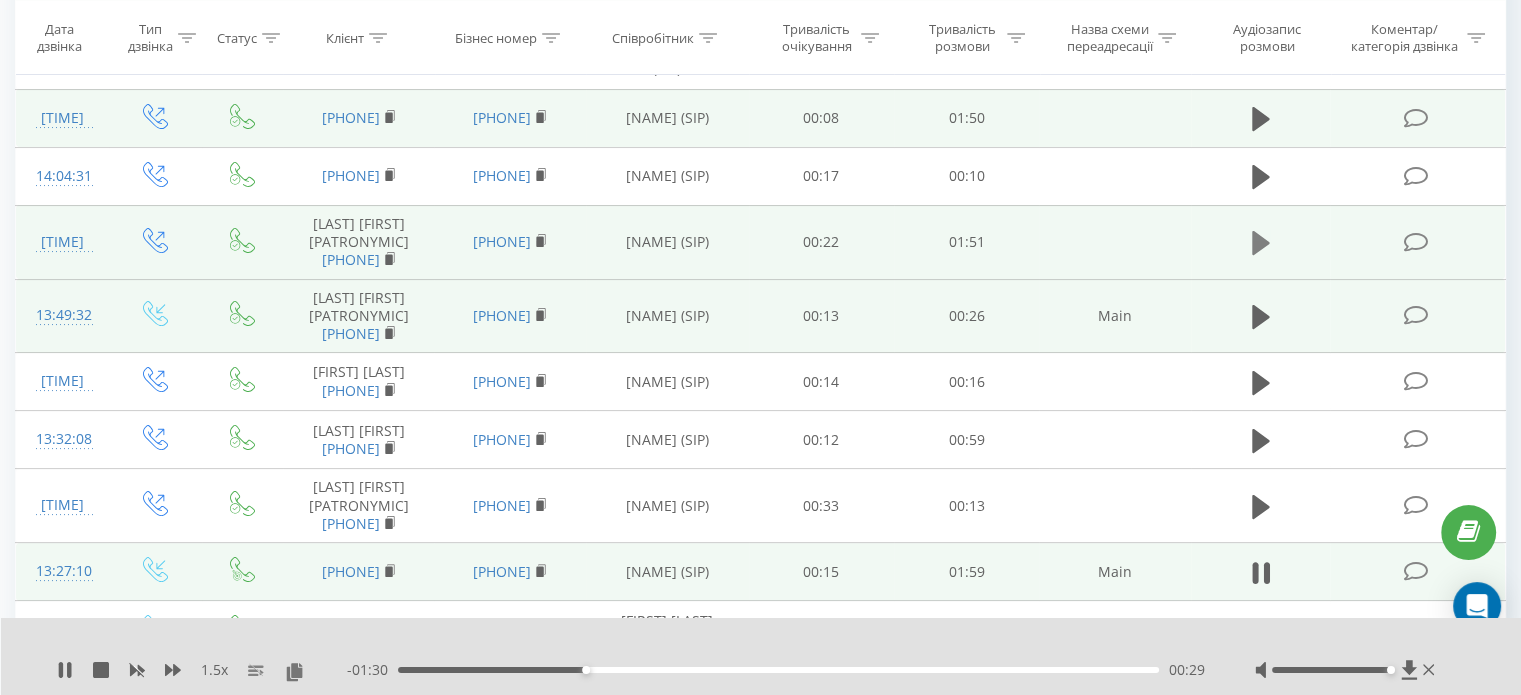 click 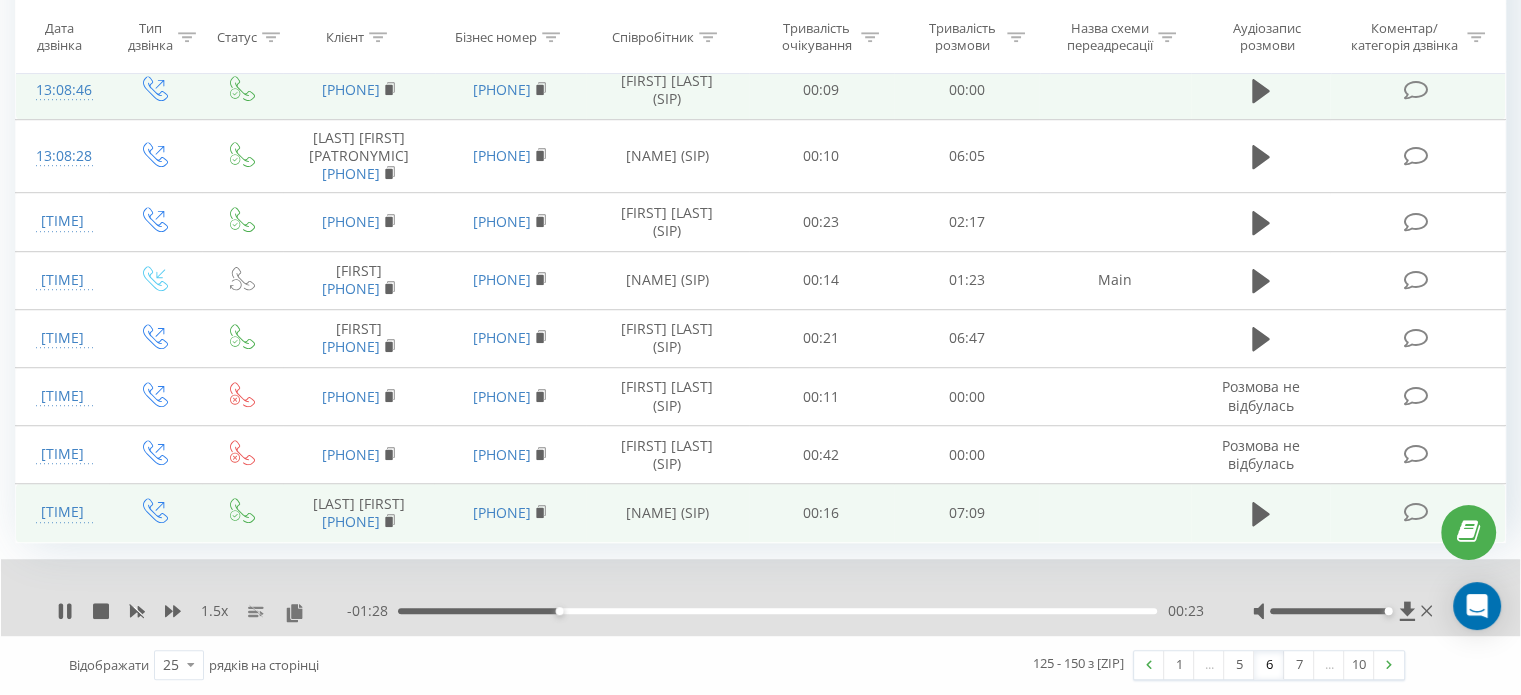 scroll, scrollTop: 1468, scrollLeft: 0, axis: vertical 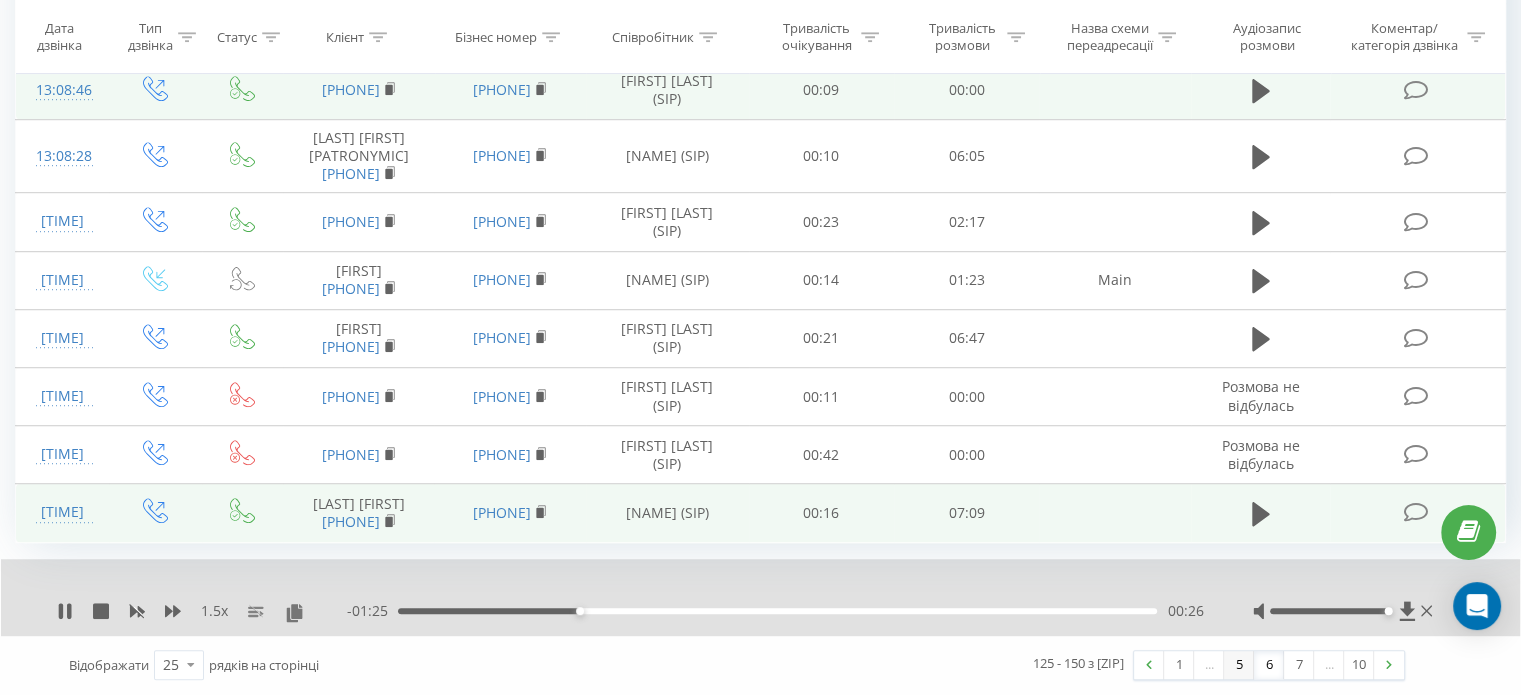 click on "5" at bounding box center (1239, 665) 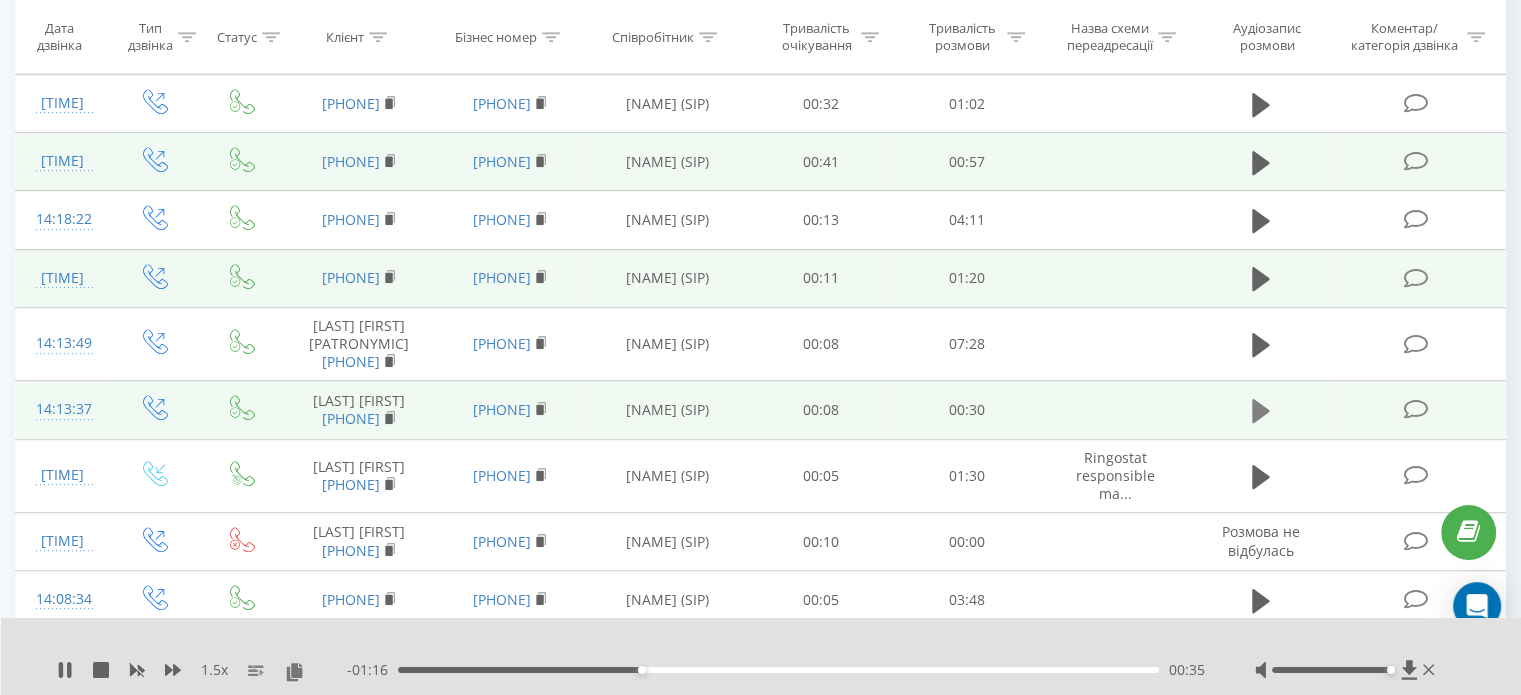 scroll, scrollTop: 939, scrollLeft: 0, axis: vertical 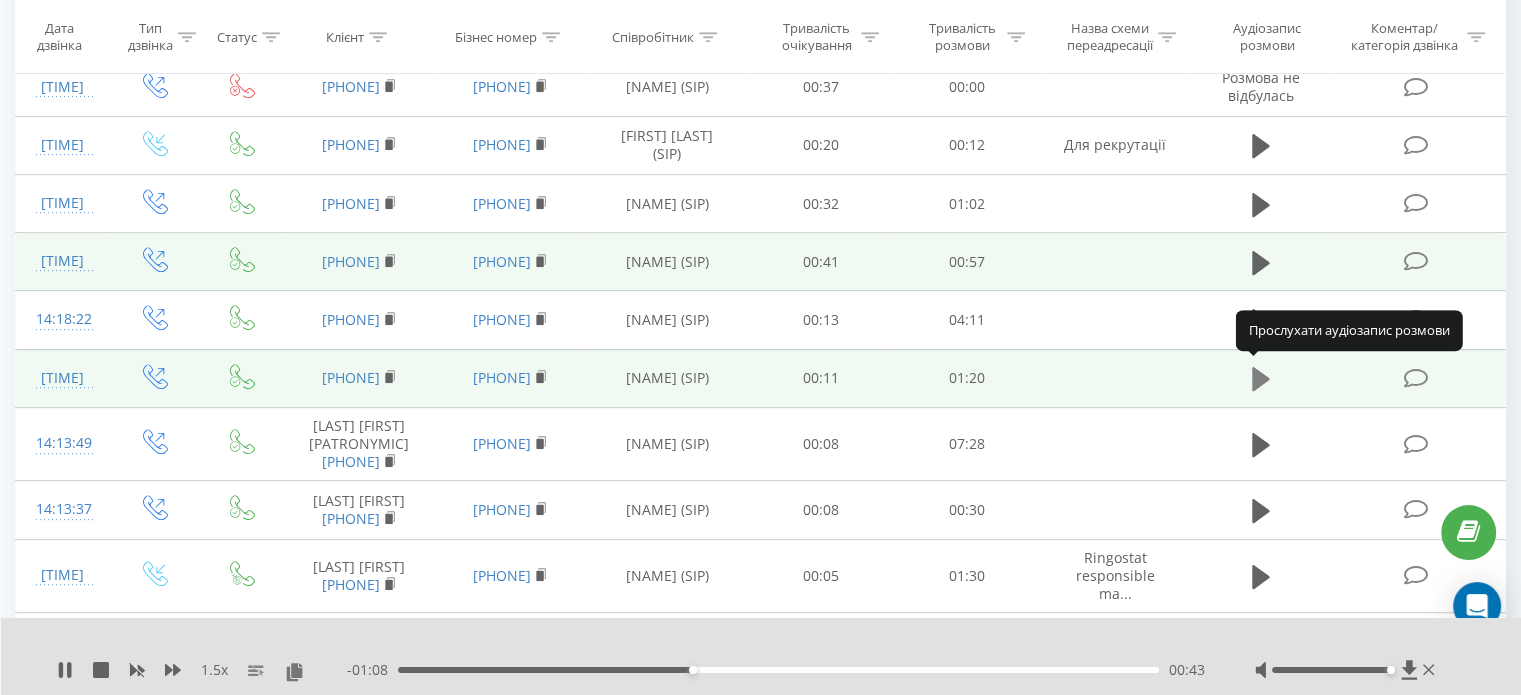 click 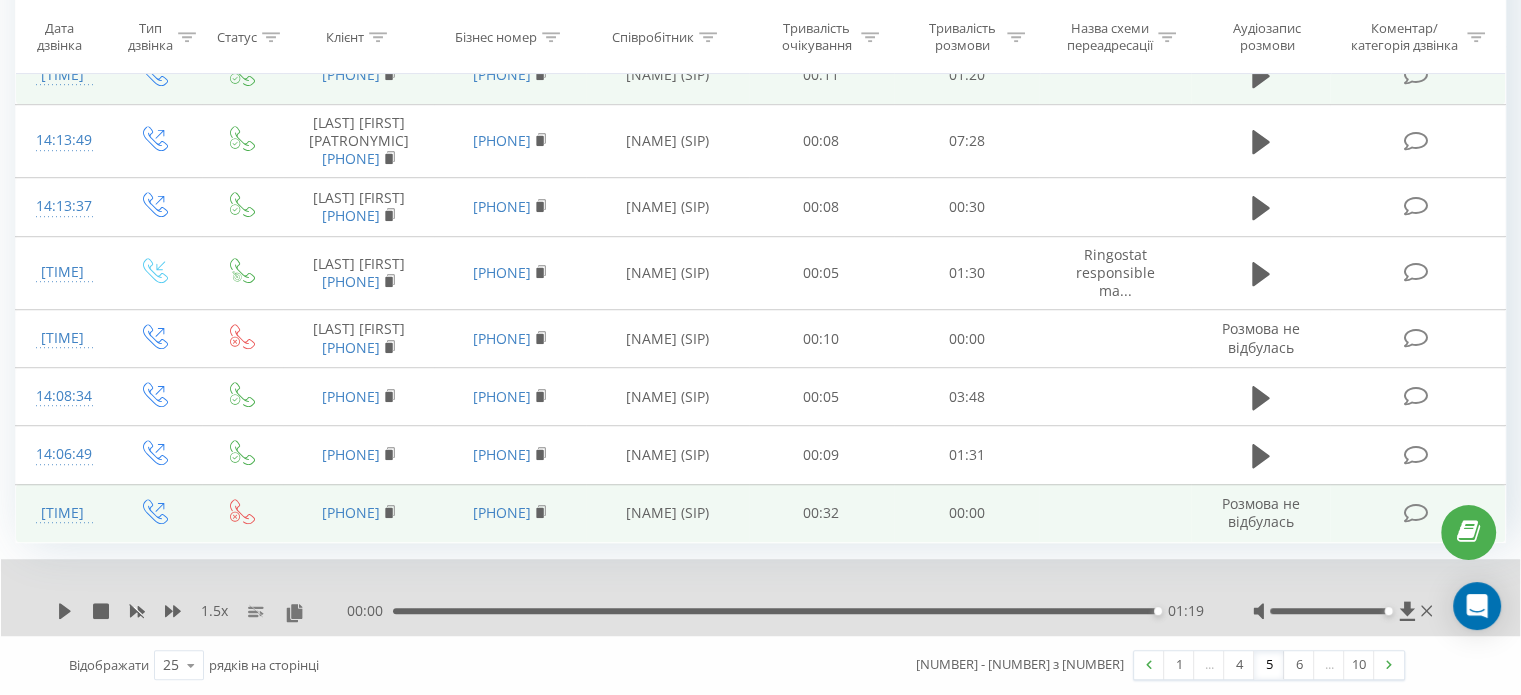 scroll, scrollTop: 1339, scrollLeft: 0, axis: vertical 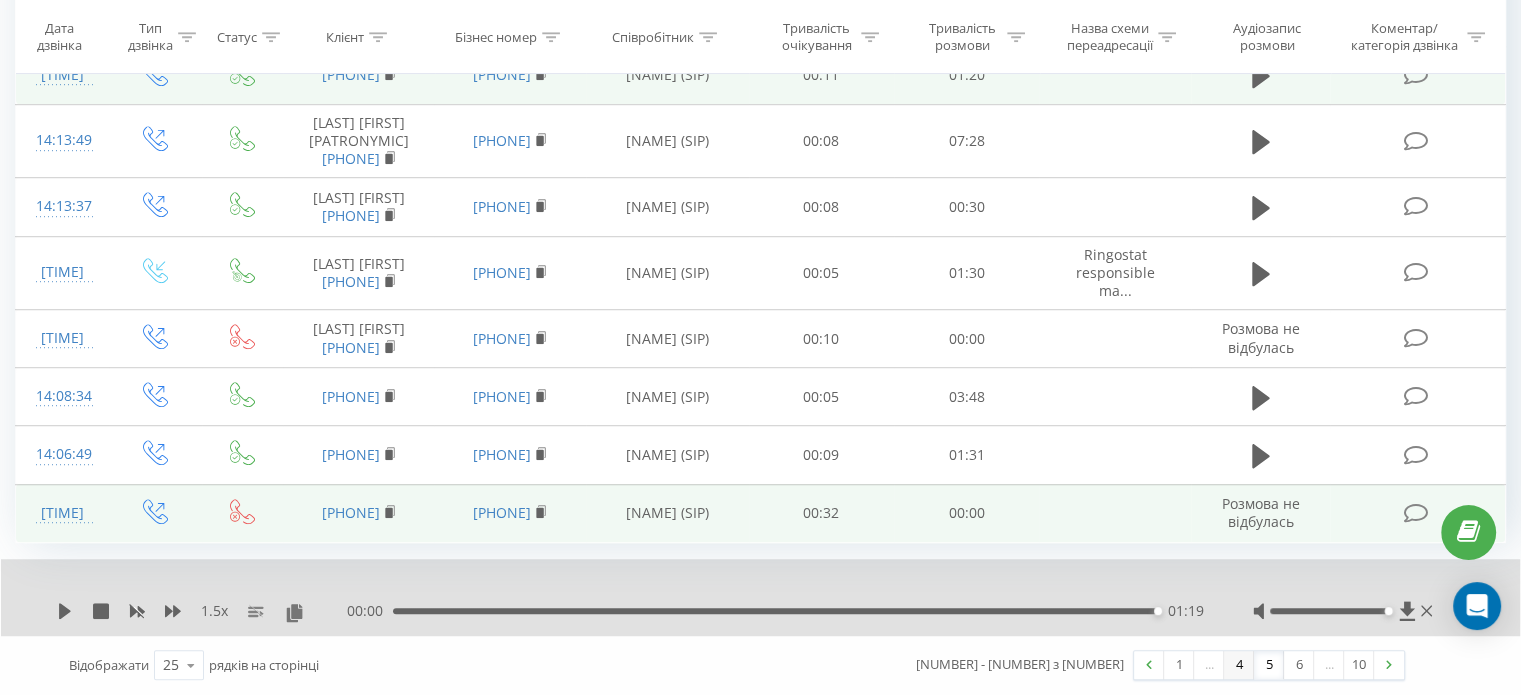 click on "4" at bounding box center [1239, 665] 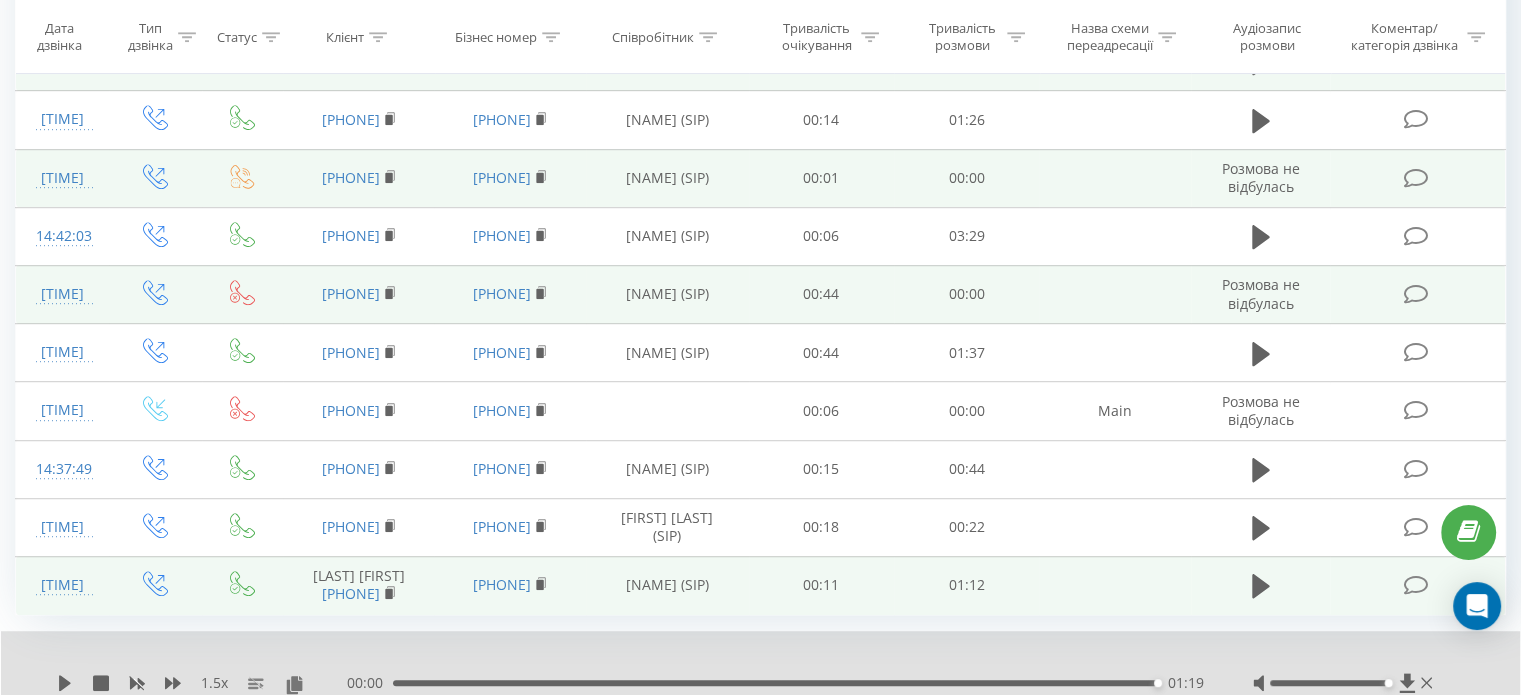 scroll, scrollTop: 1095, scrollLeft: 0, axis: vertical 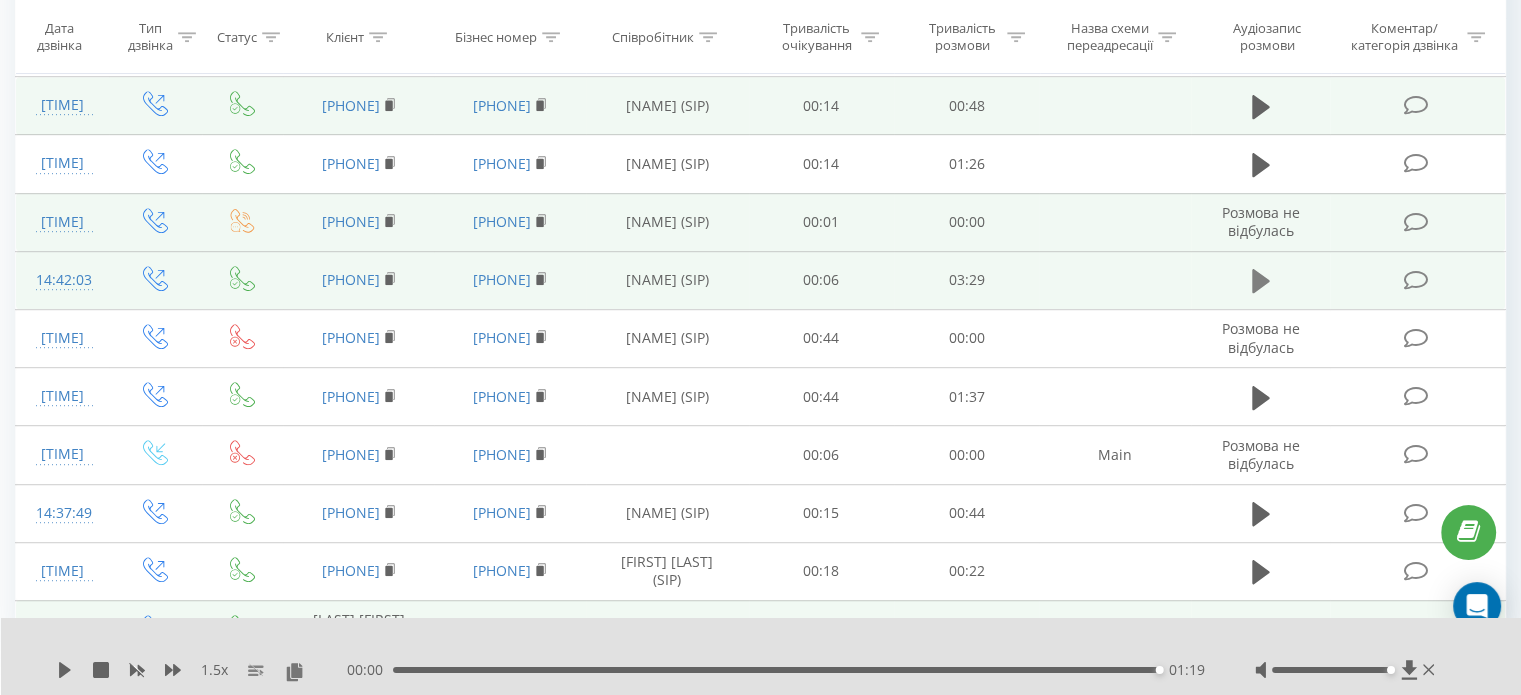 click 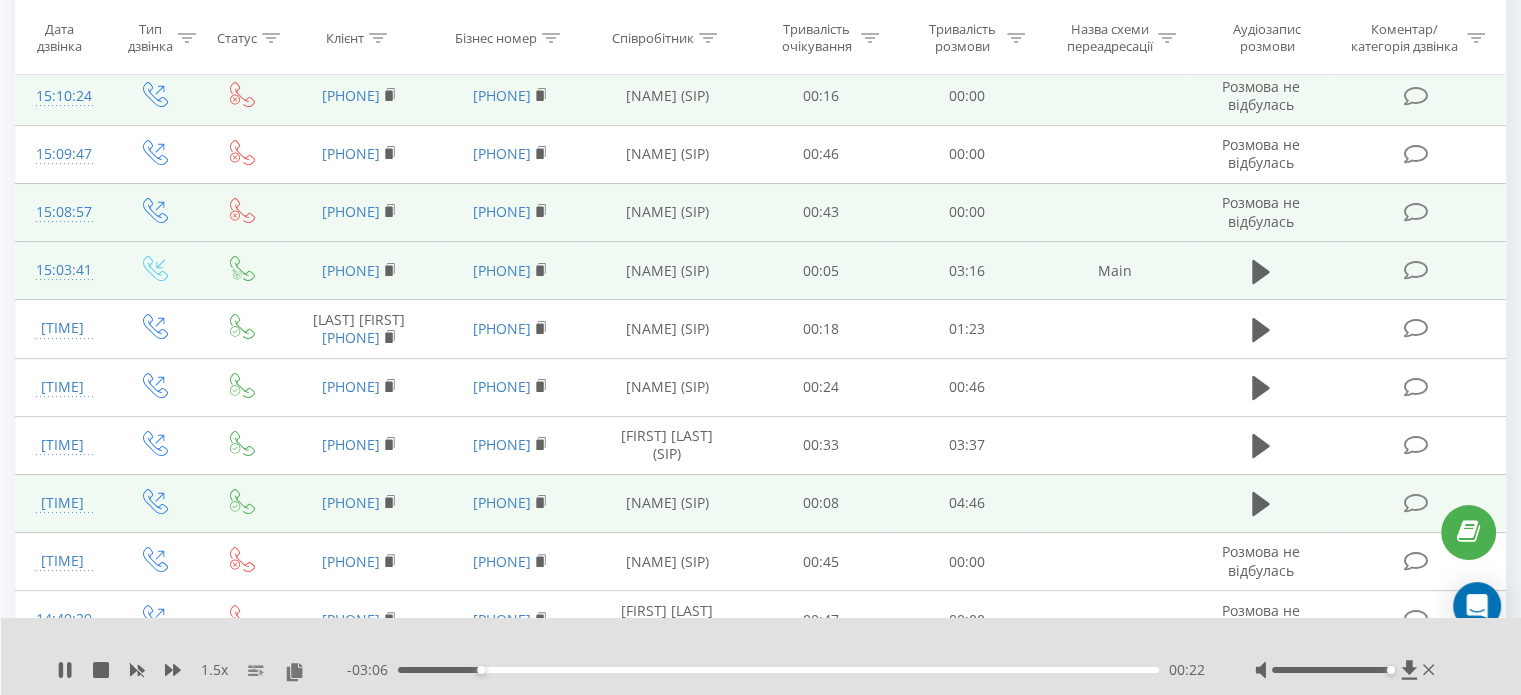 scroll, scrollTop: 195, scrollLeft: 0, axis: vertical 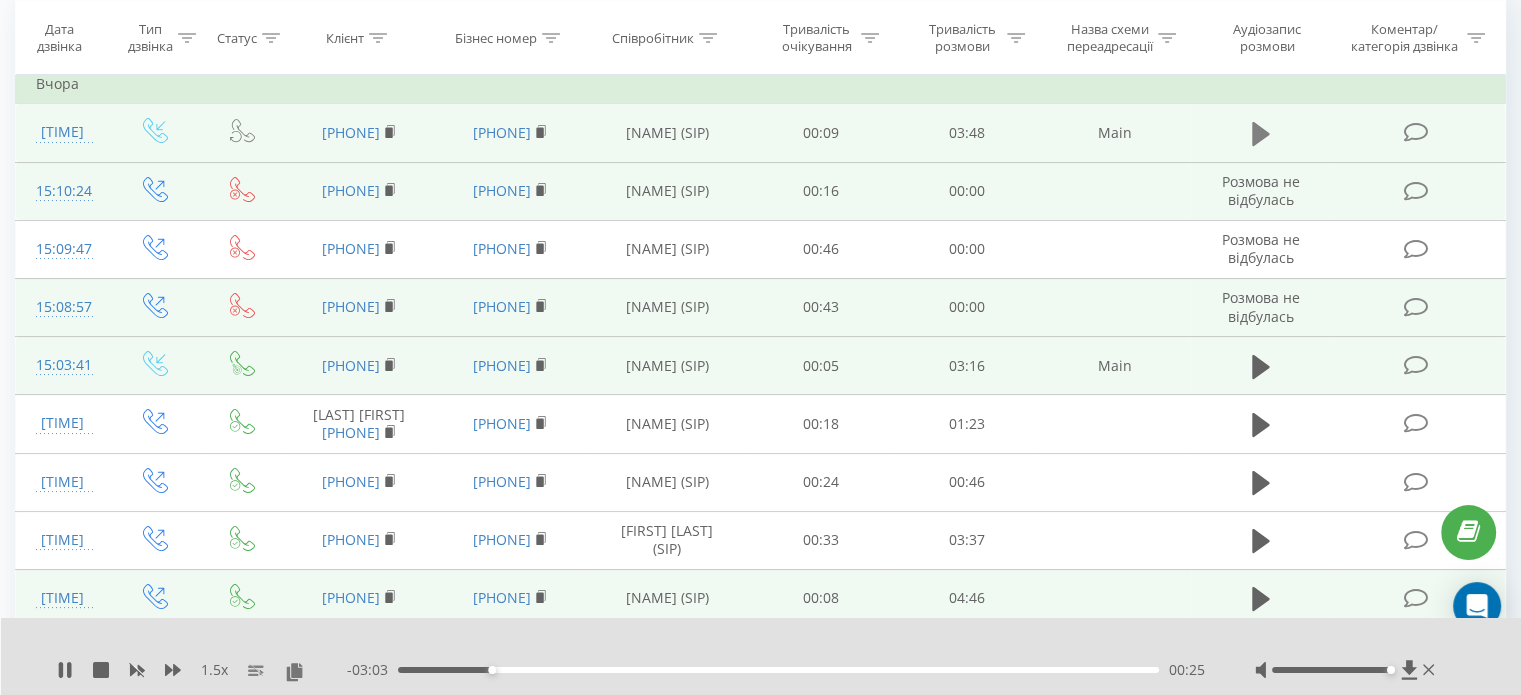 click at bounding box center (1261, 134) 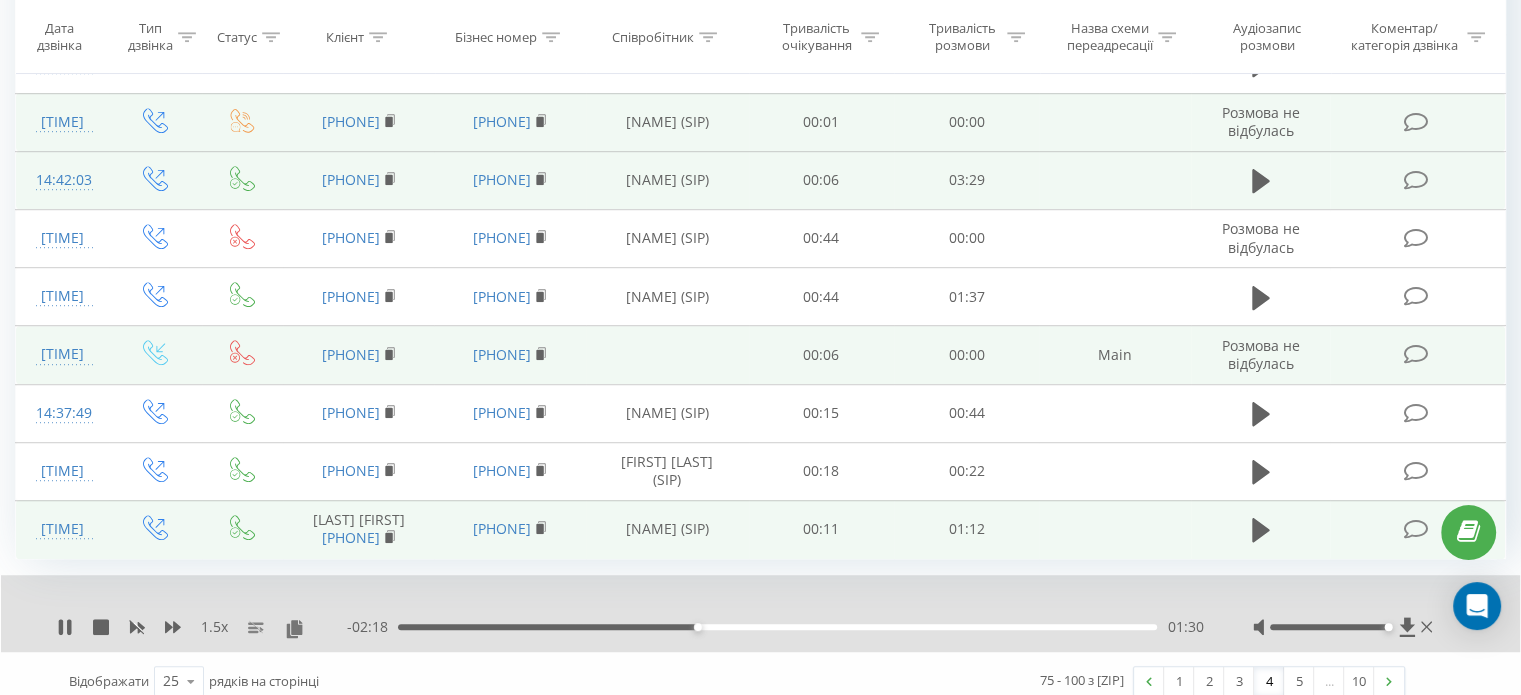scroll, scrollTop: 1272, scrollLeft: 0, axis: vertical 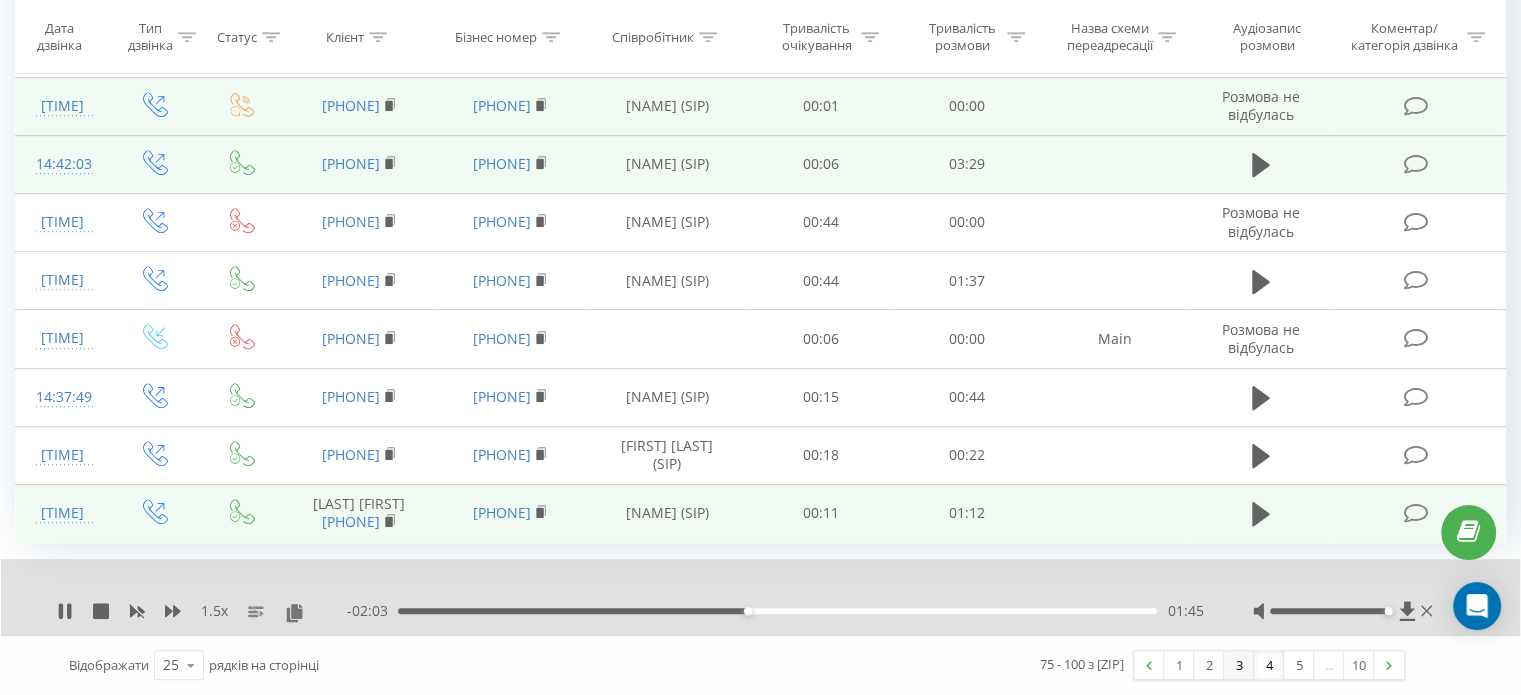 click on "3" at bounding box center (1239, 665) 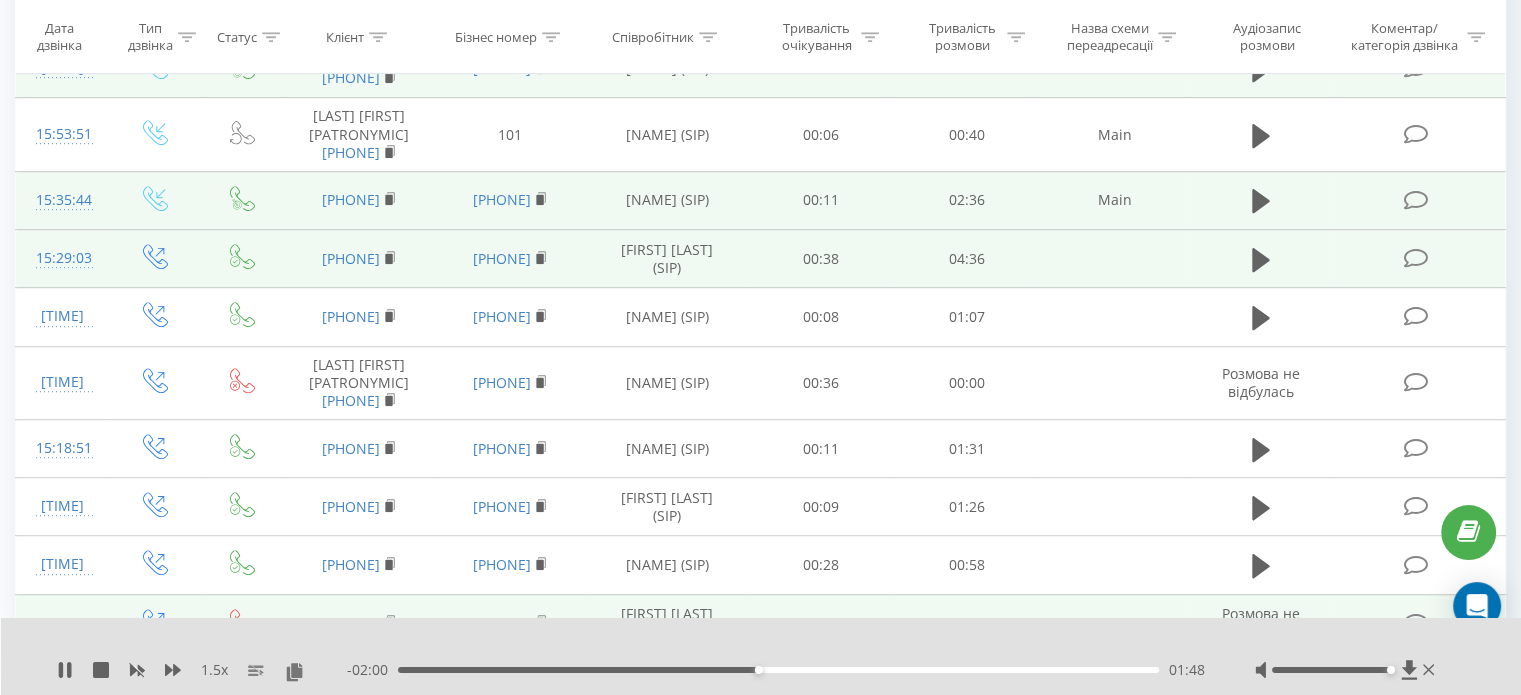 scroll, scrollTop: 1290, scrollLeft: 0, axis: vertical 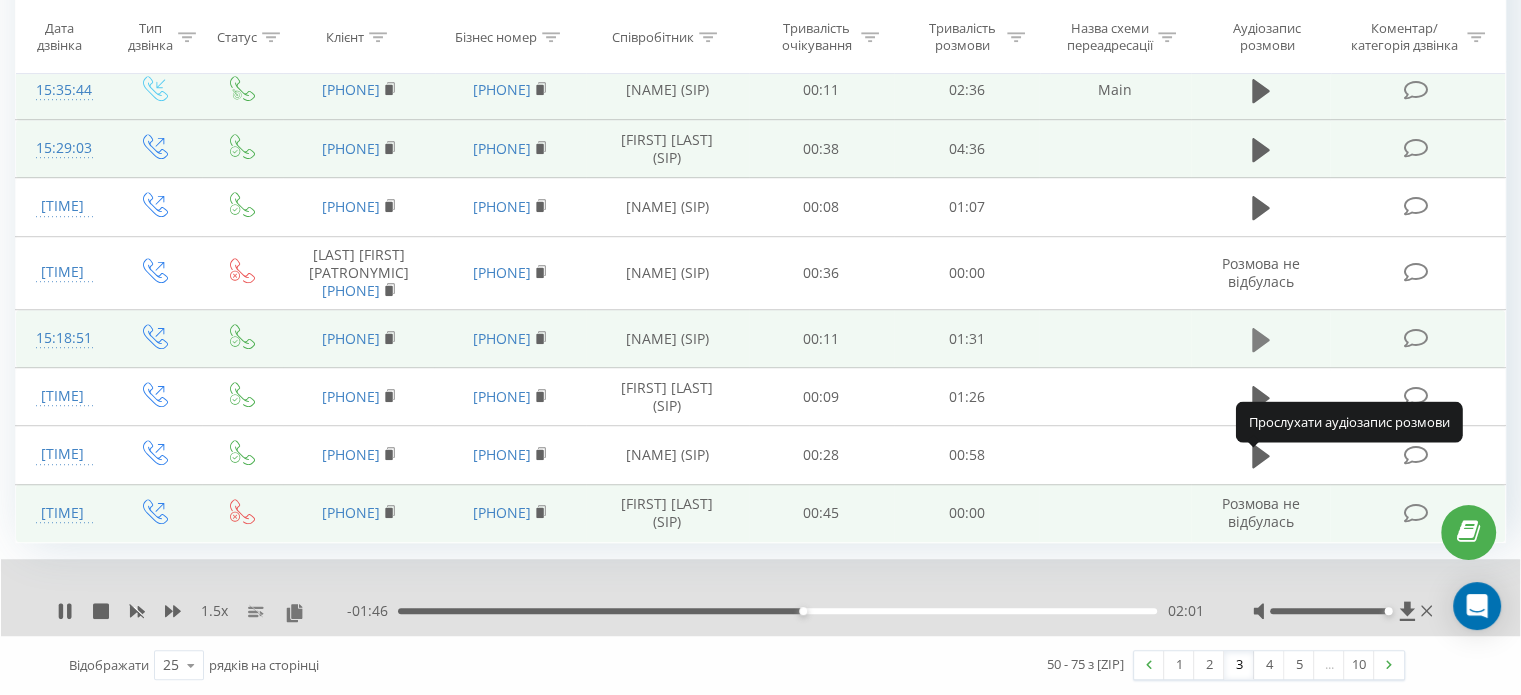 click 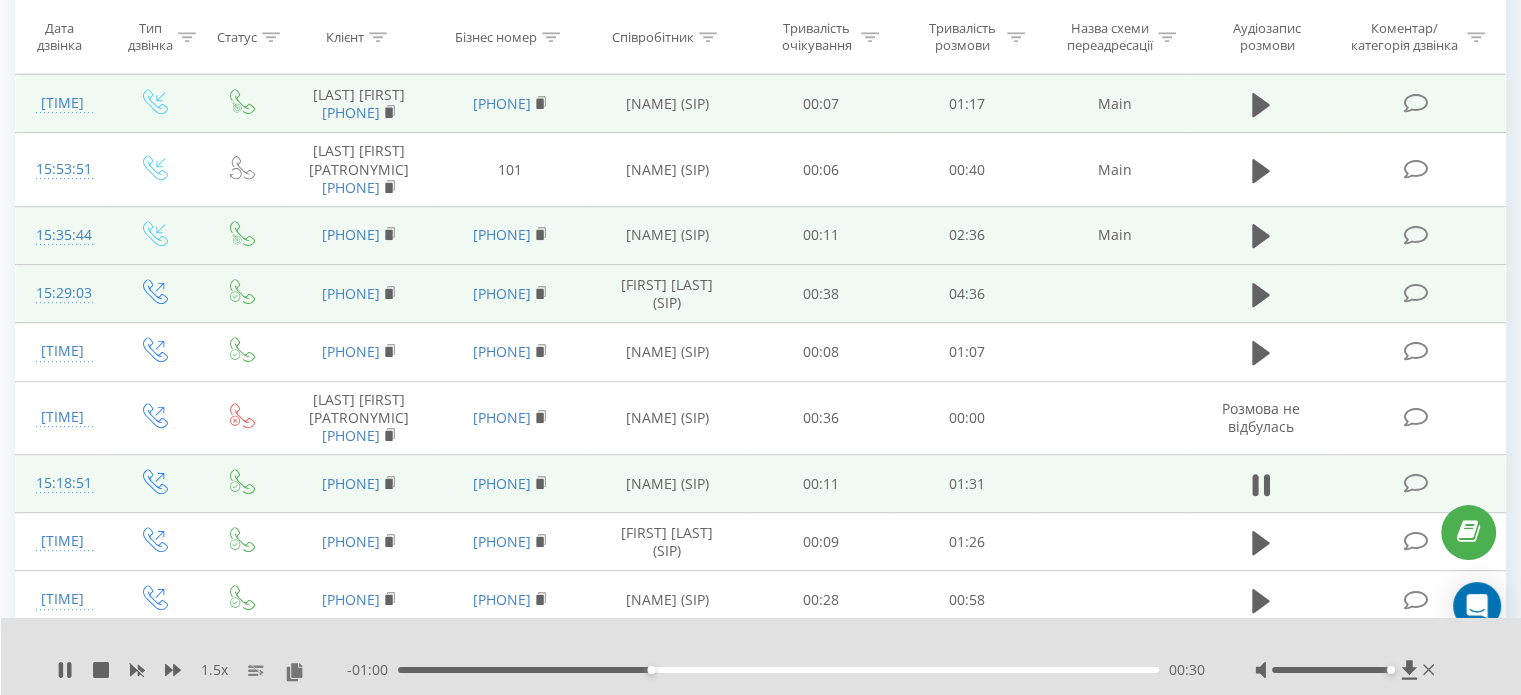 scroll, scrollTop: 1090, scrollLeft: 0, axis: vertical 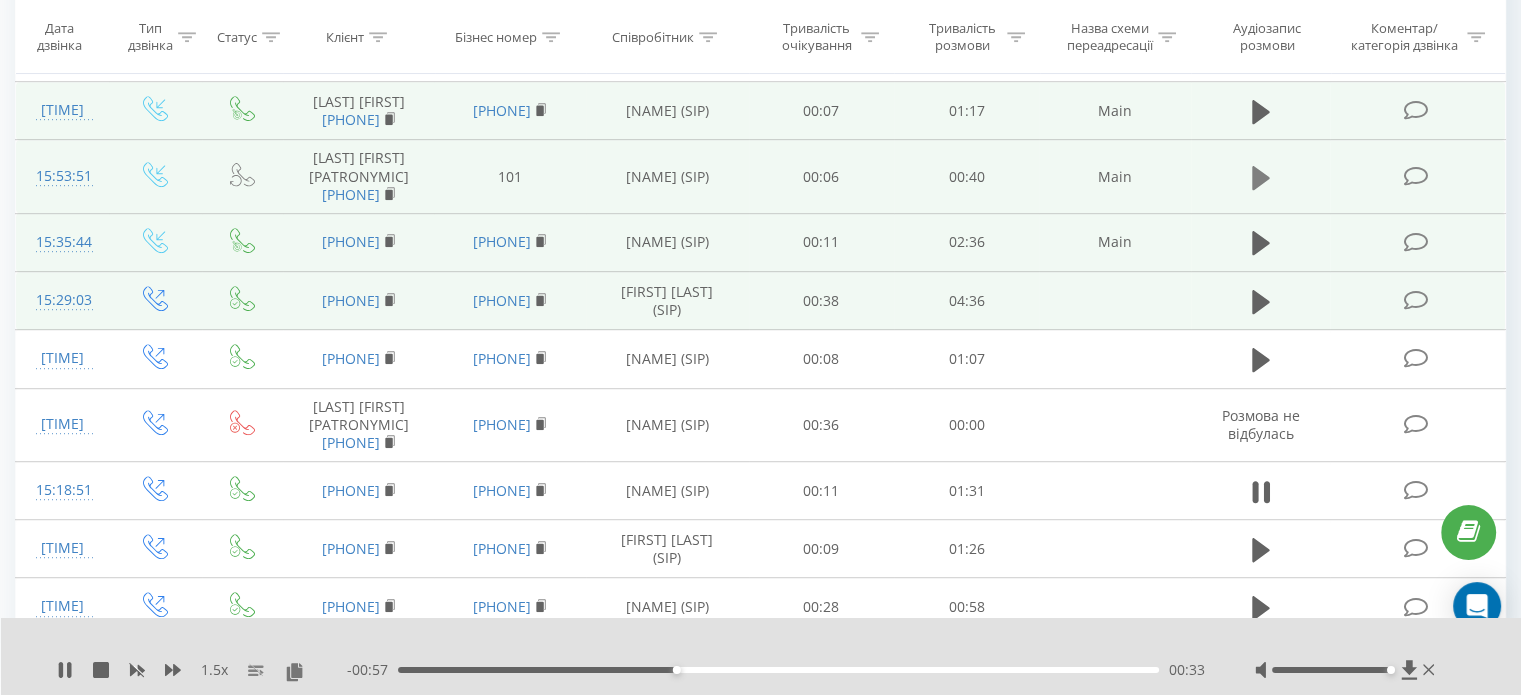 click 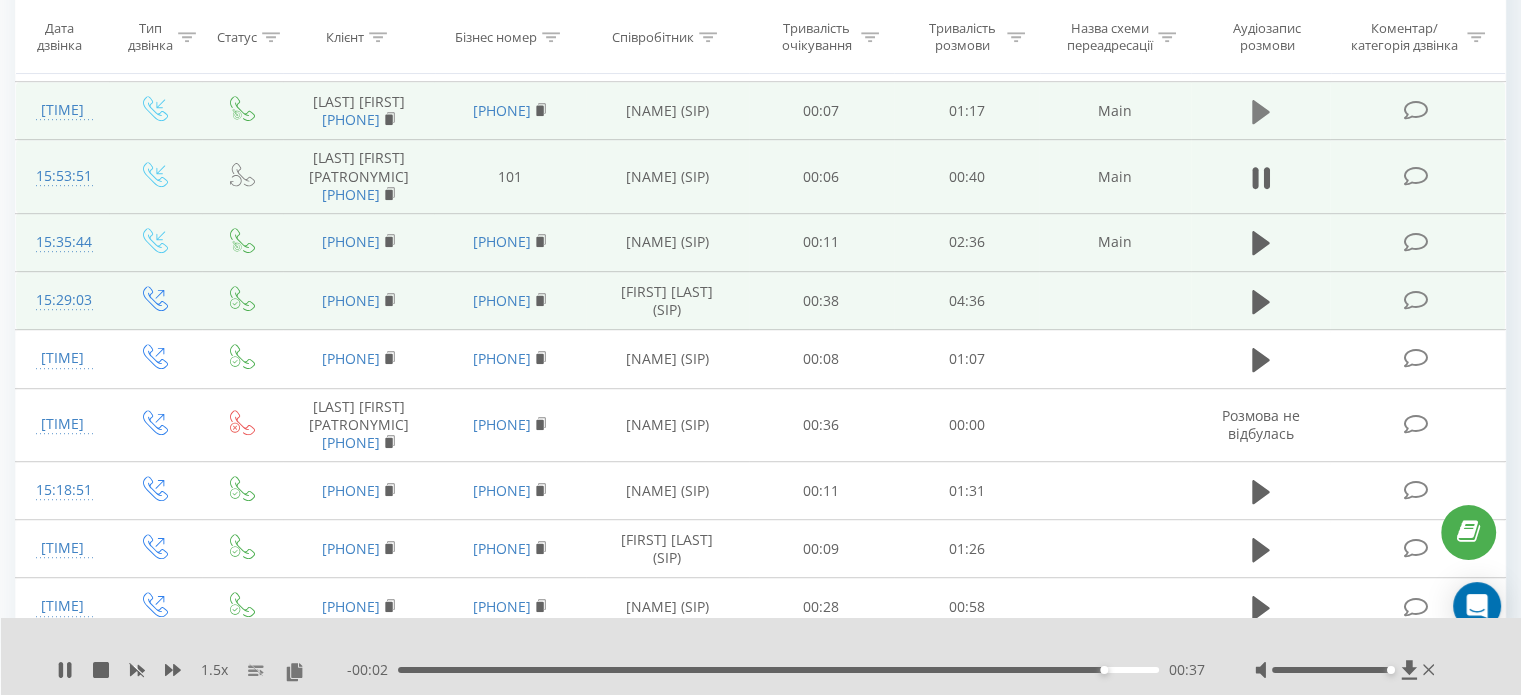 scroll, scrollTop: 990, scrollLeft: 0, axis: vertical 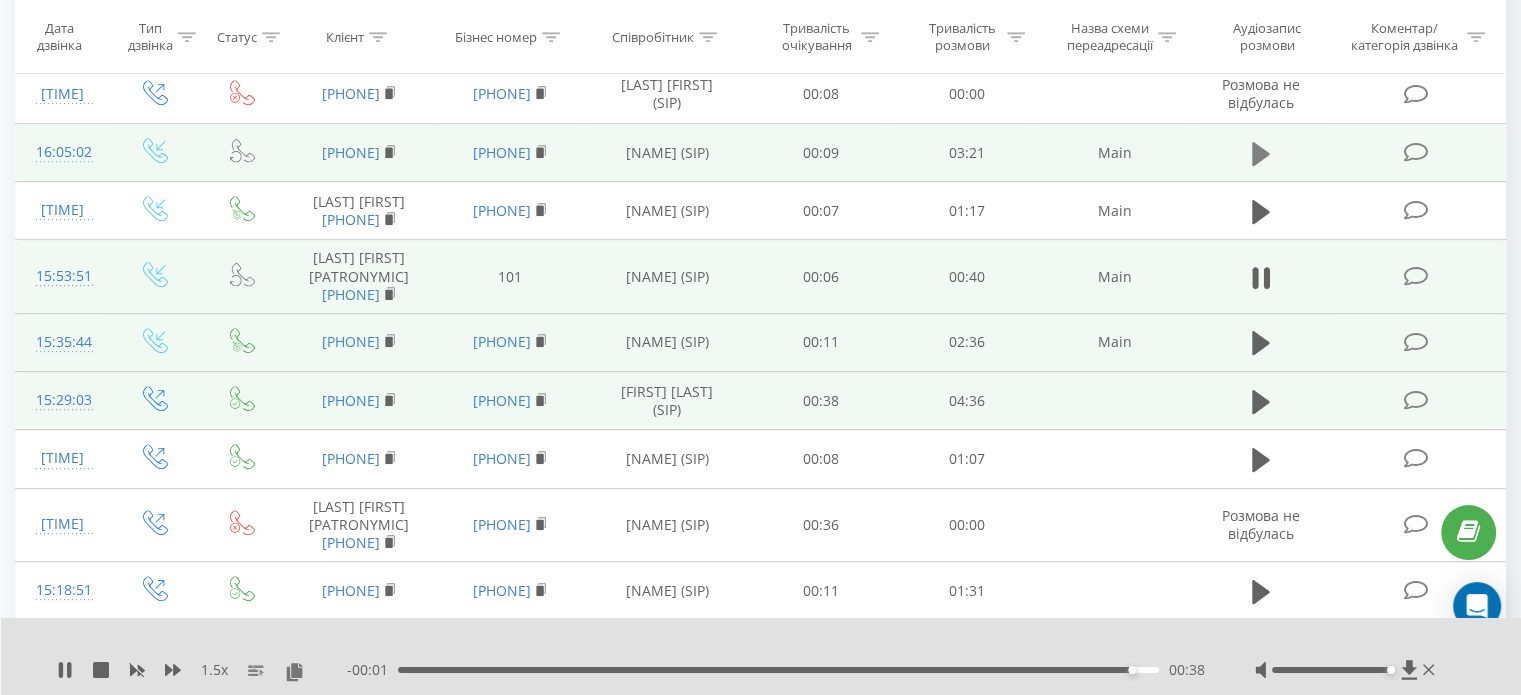 click at bounding box center [1261, 154] 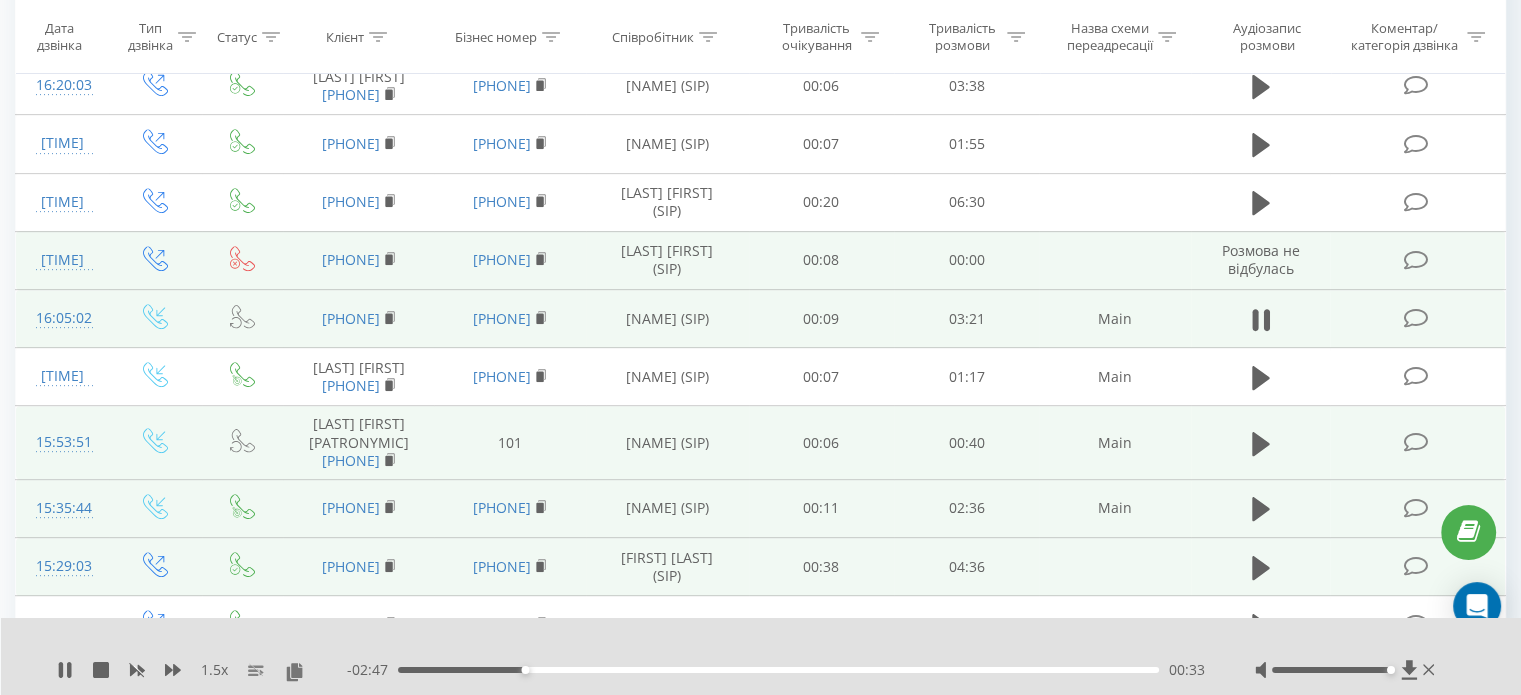 scroll, scrollTop: 790, scrollLeft: 0, axis: vertical 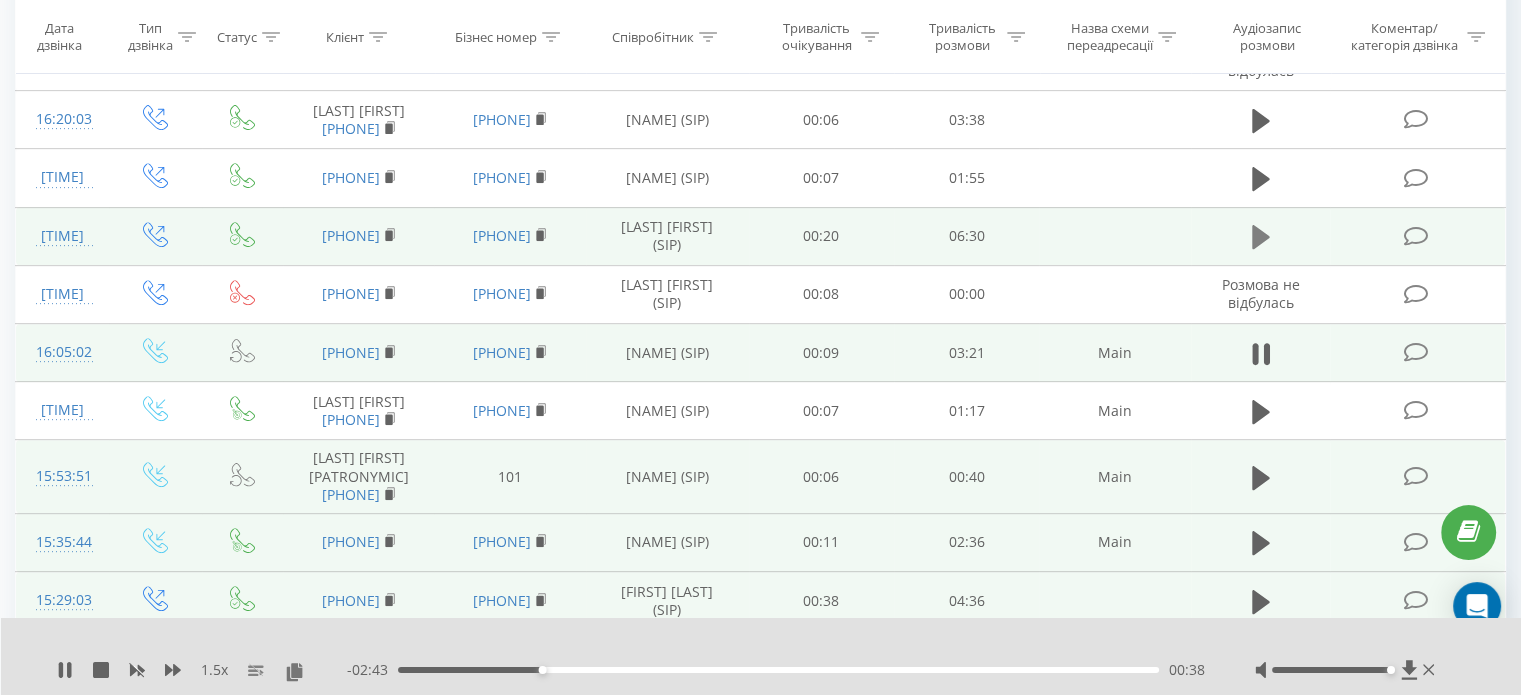 click 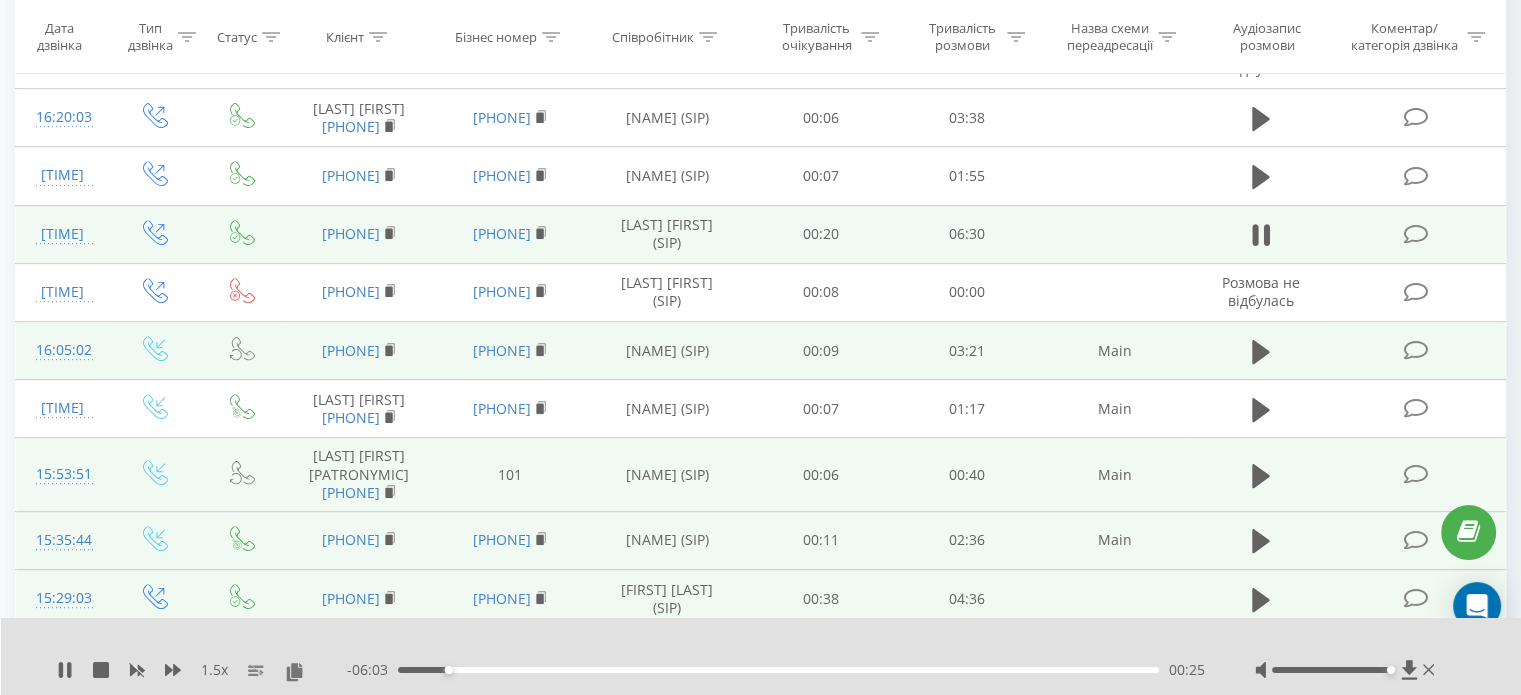 scroll, scrollTop: 790, scrollLeft: 0, axis: vertical 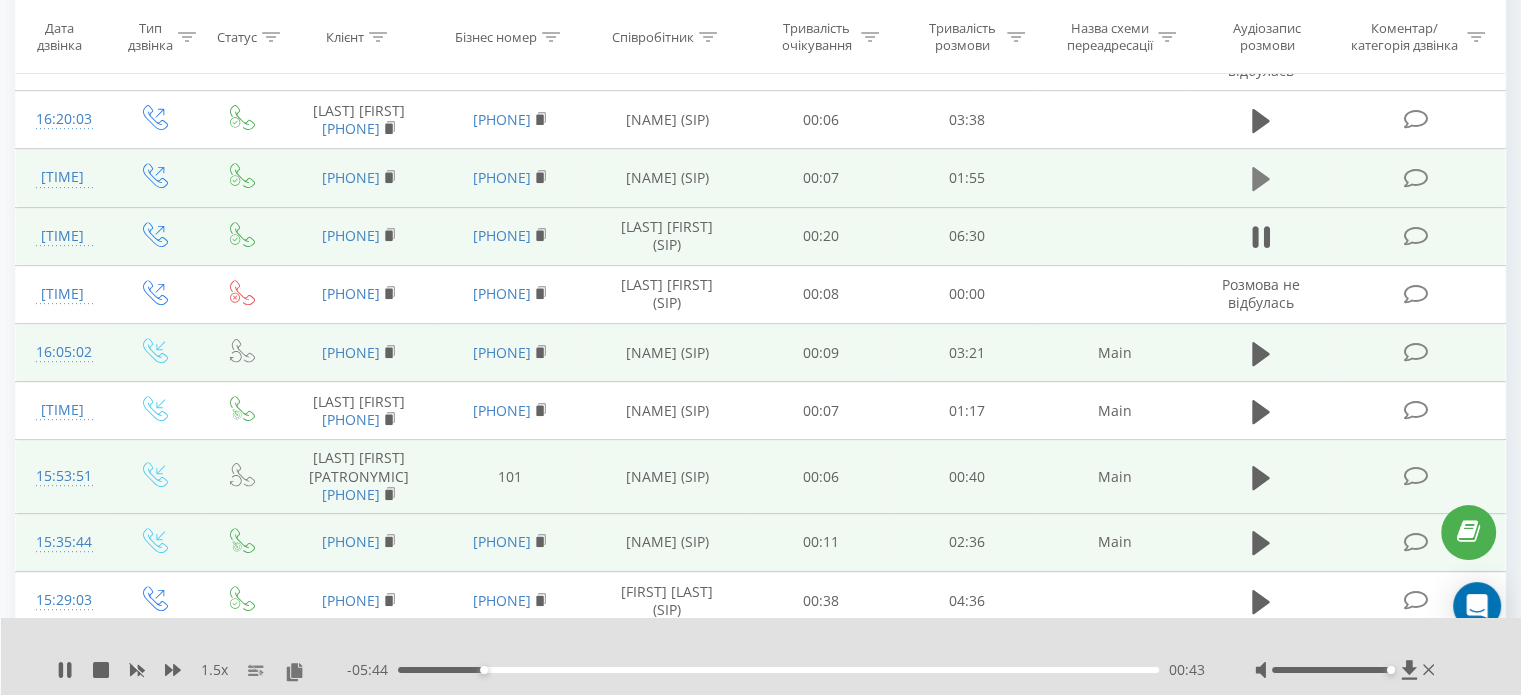 click 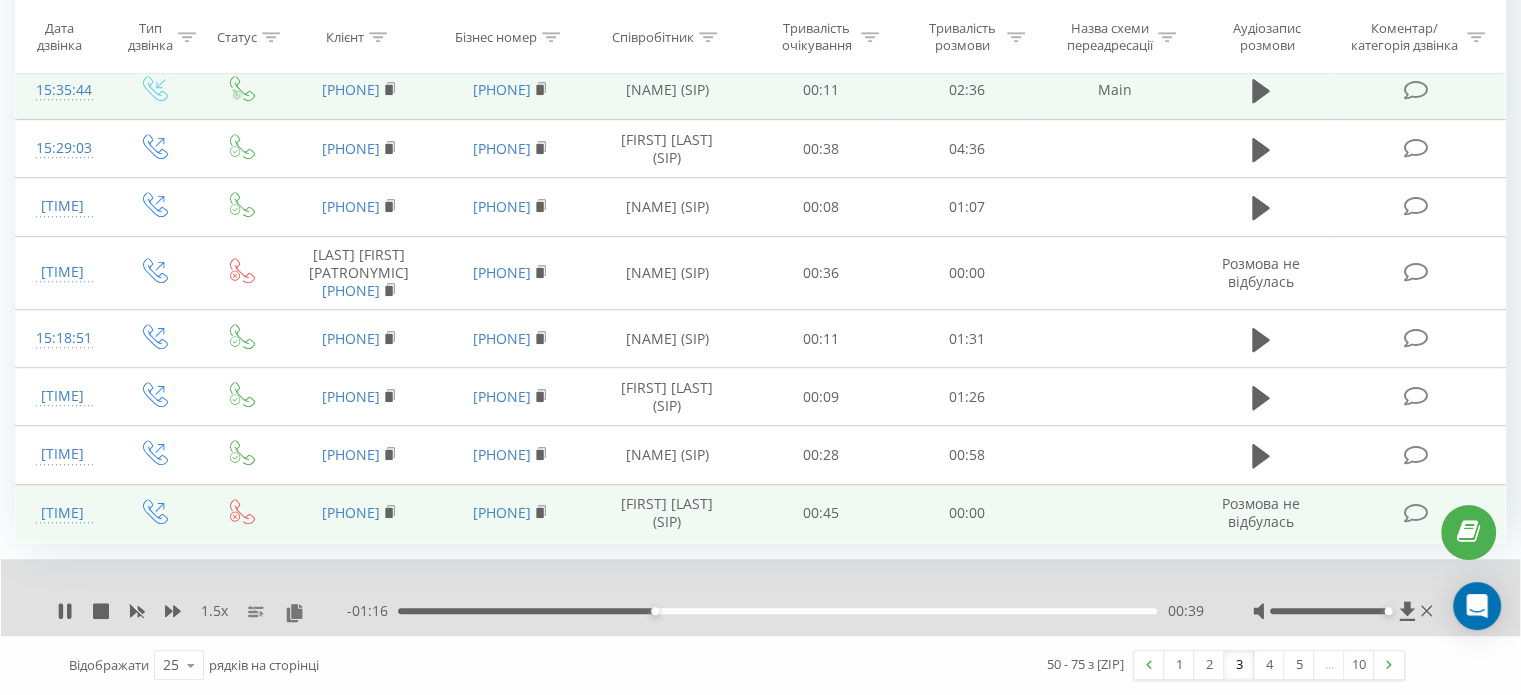 scroll, scrollTop: 1367, scrollLeft: 0, axis: vertical 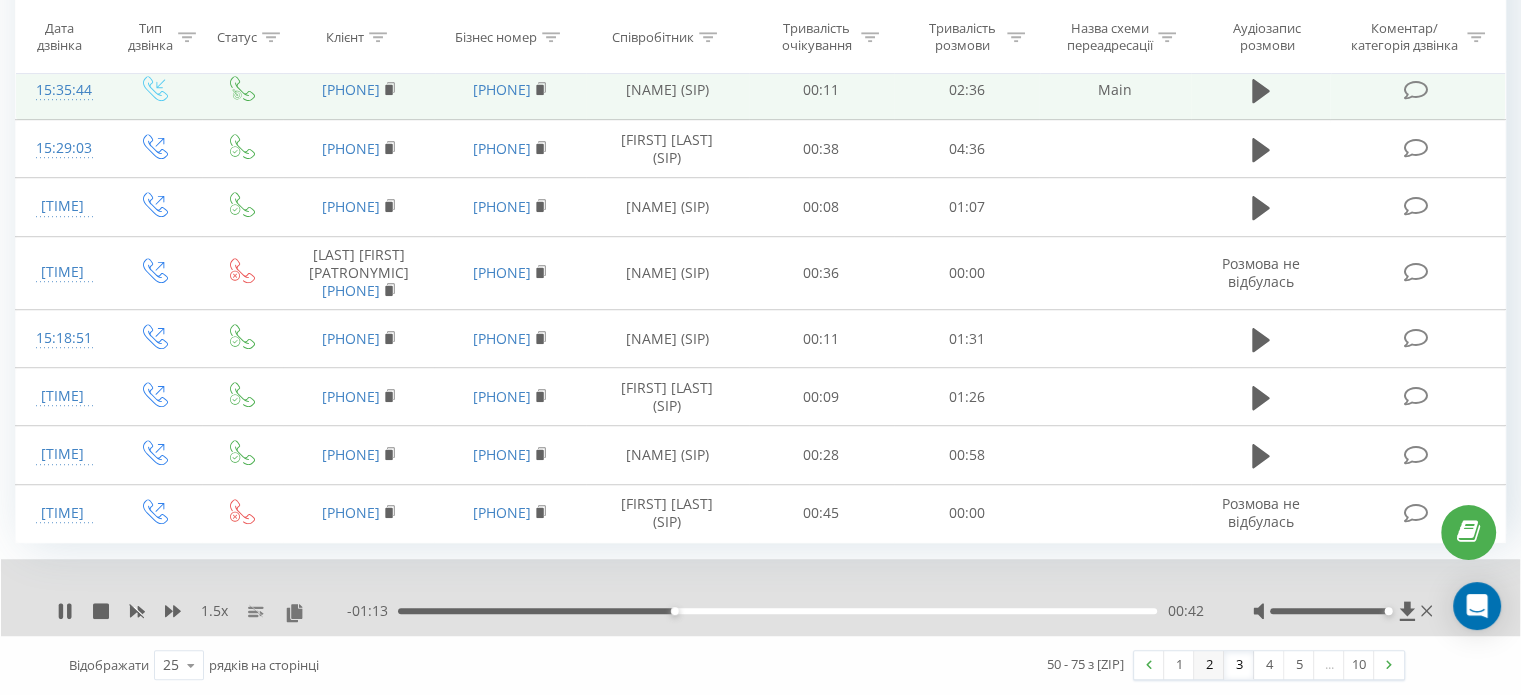 click on "2" at bounding box center (1209, 665) 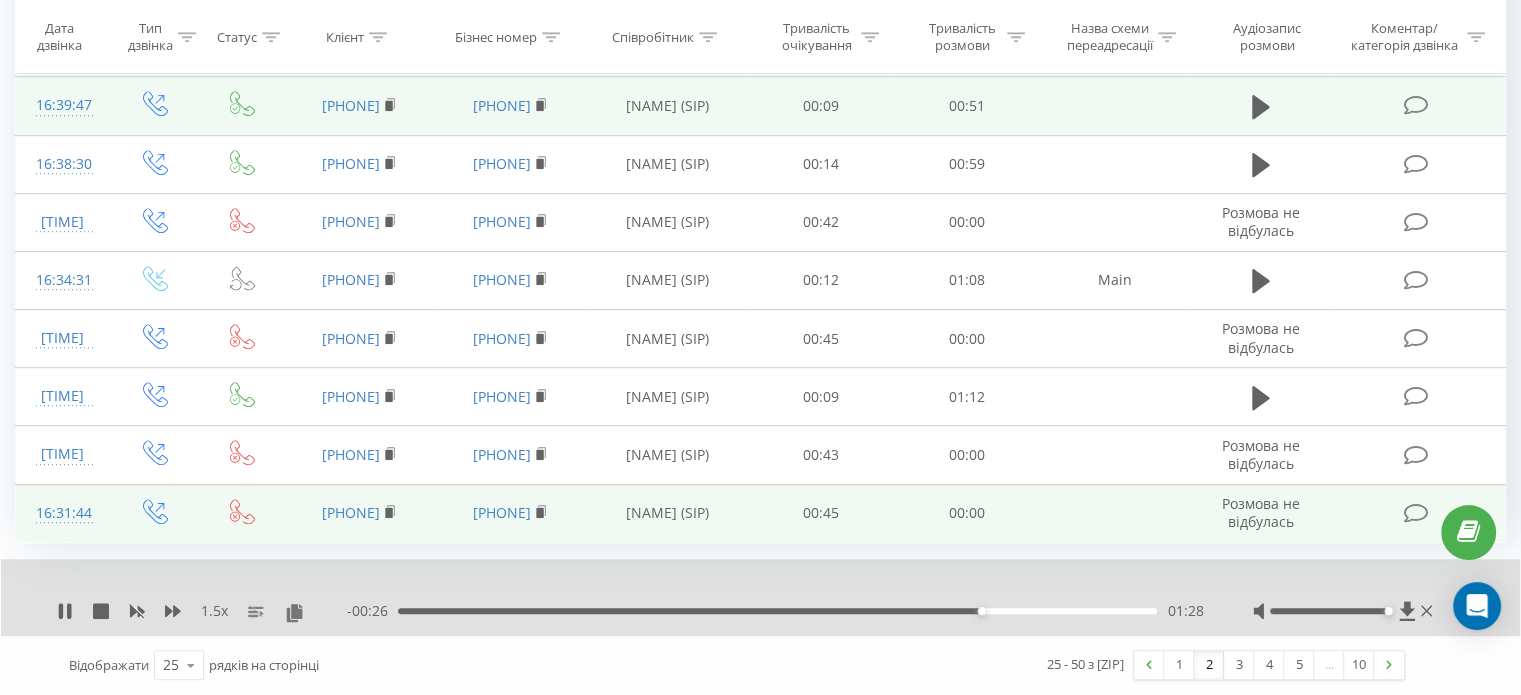 scroll, scrollTop: 1419, scrollLeft: 0, axis: vertical 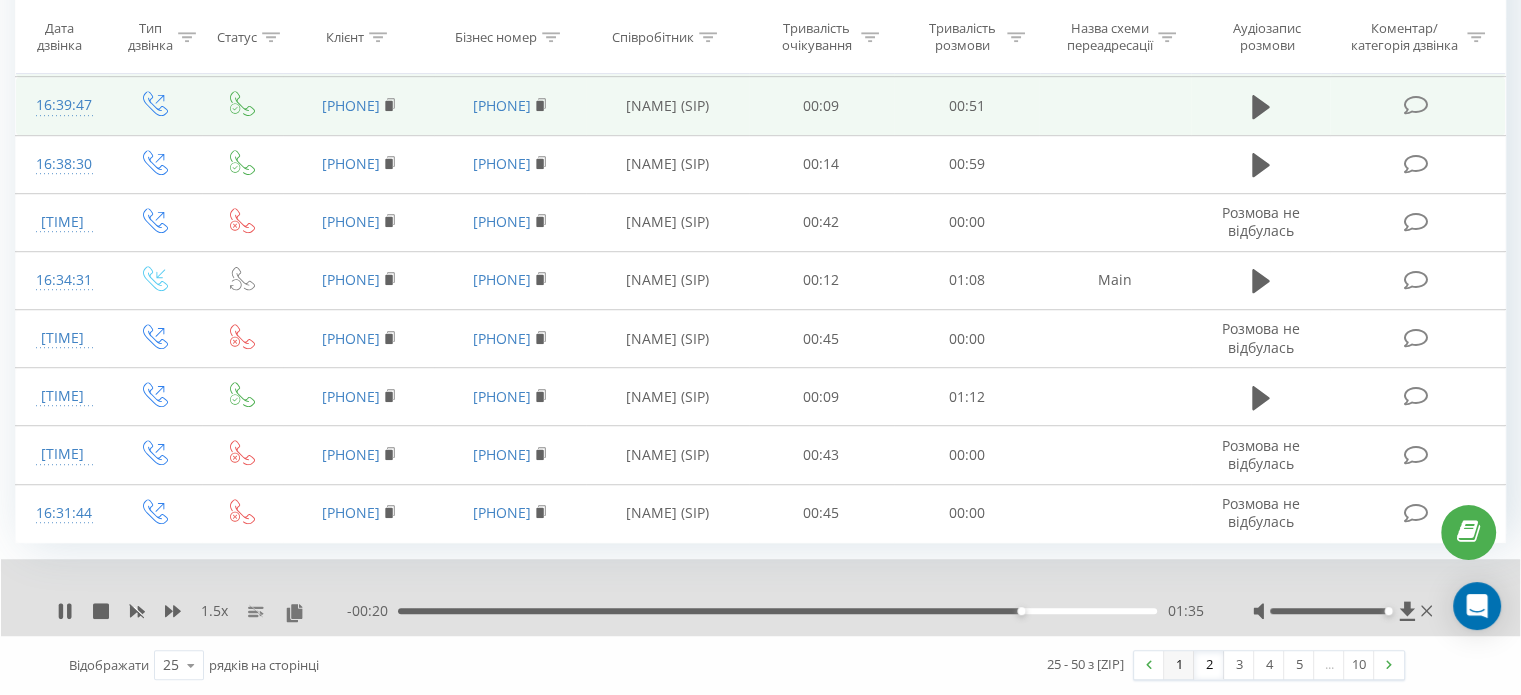 click on "1" at bounding box center [1179, 665] 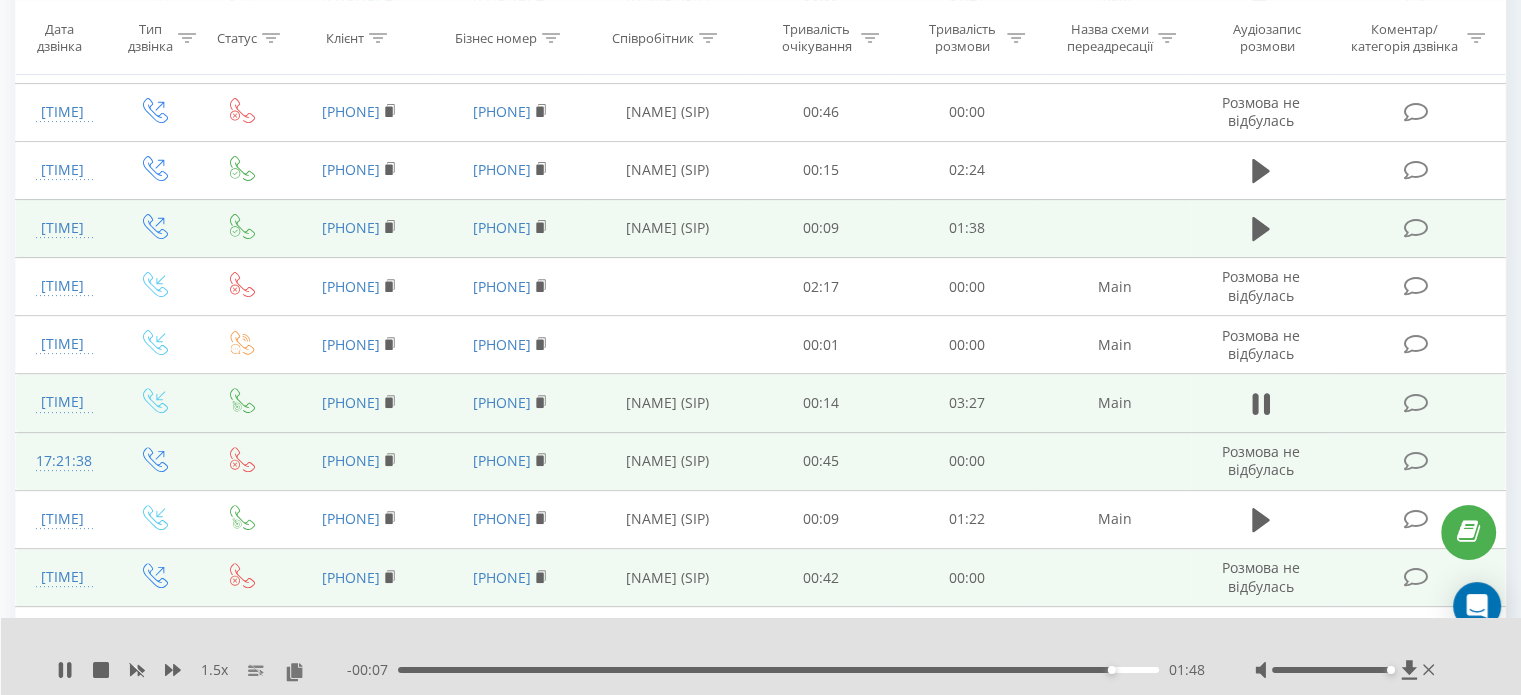scroll, scrollTop: 436, scrollLeft: 0, axis: vertical 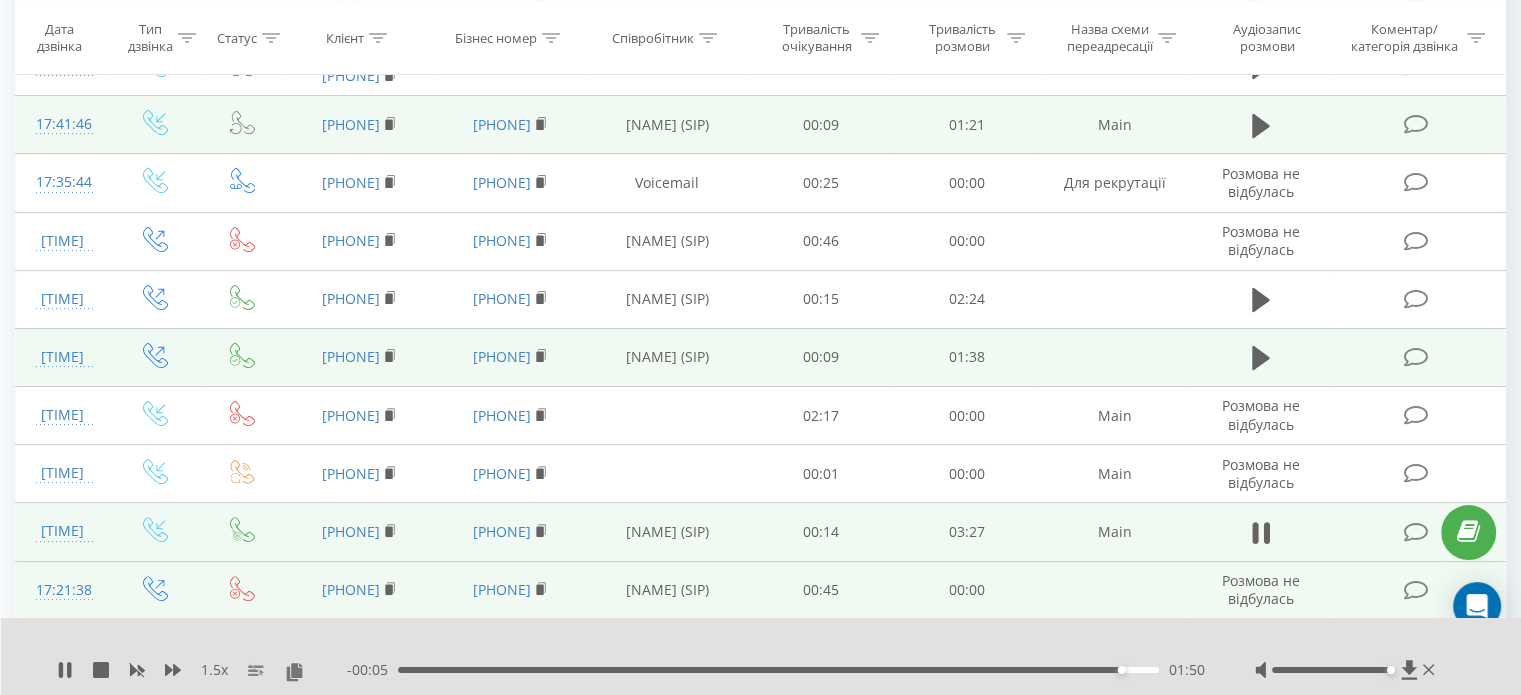 click at bounding box center (1261, 532) 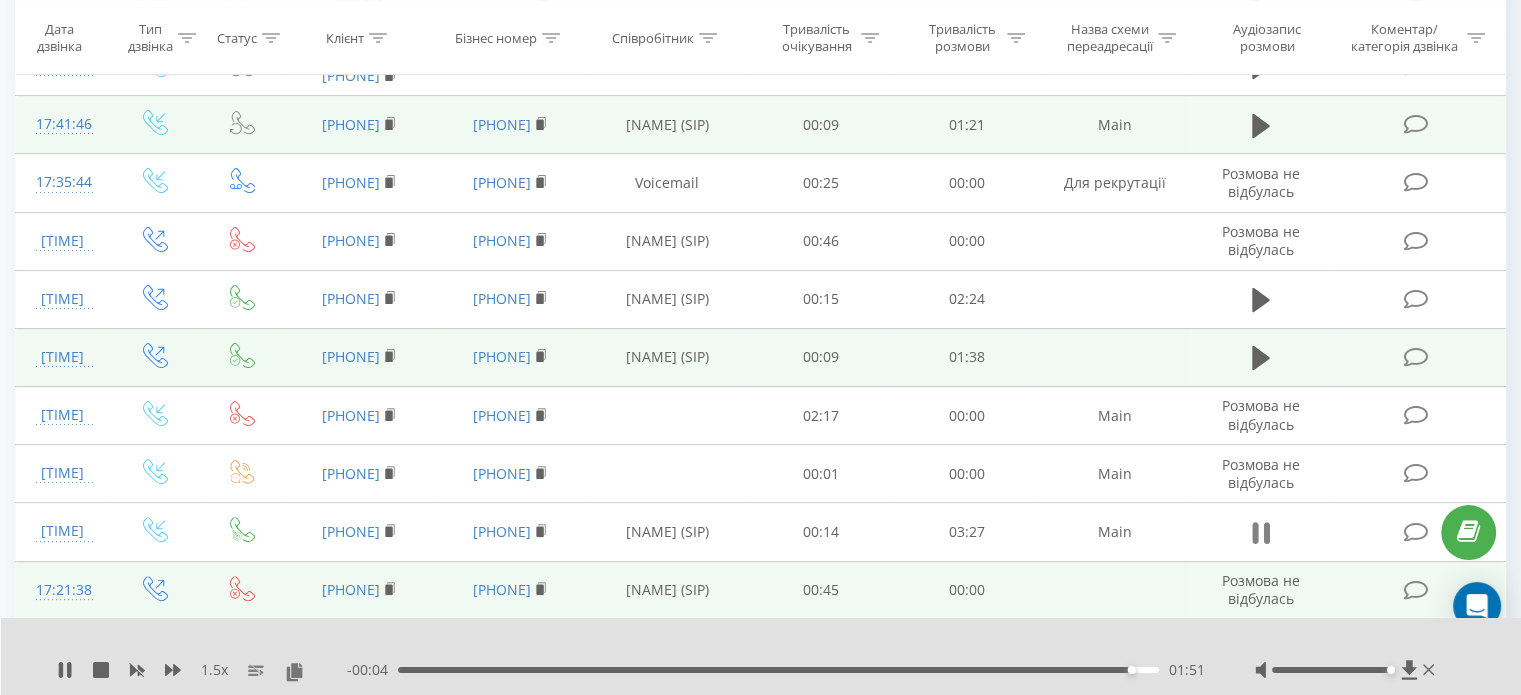click 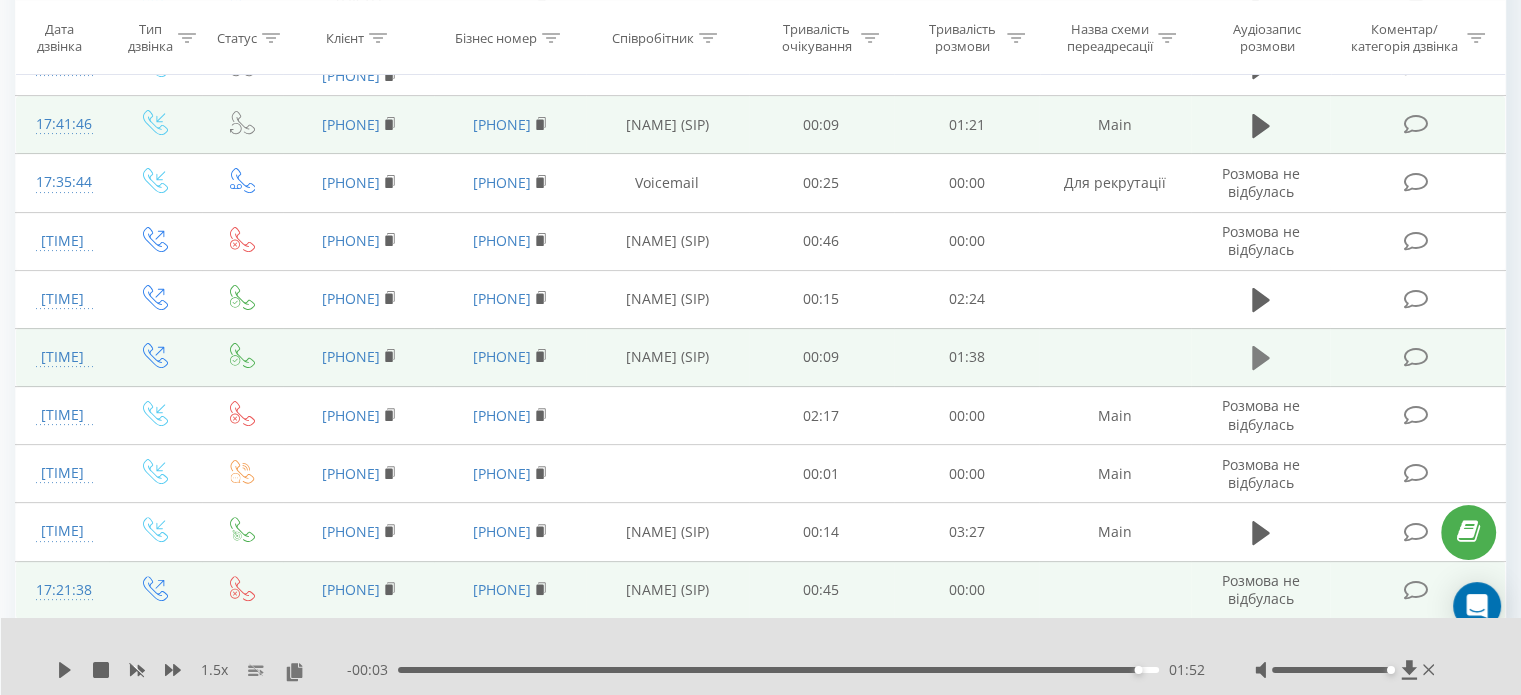 click 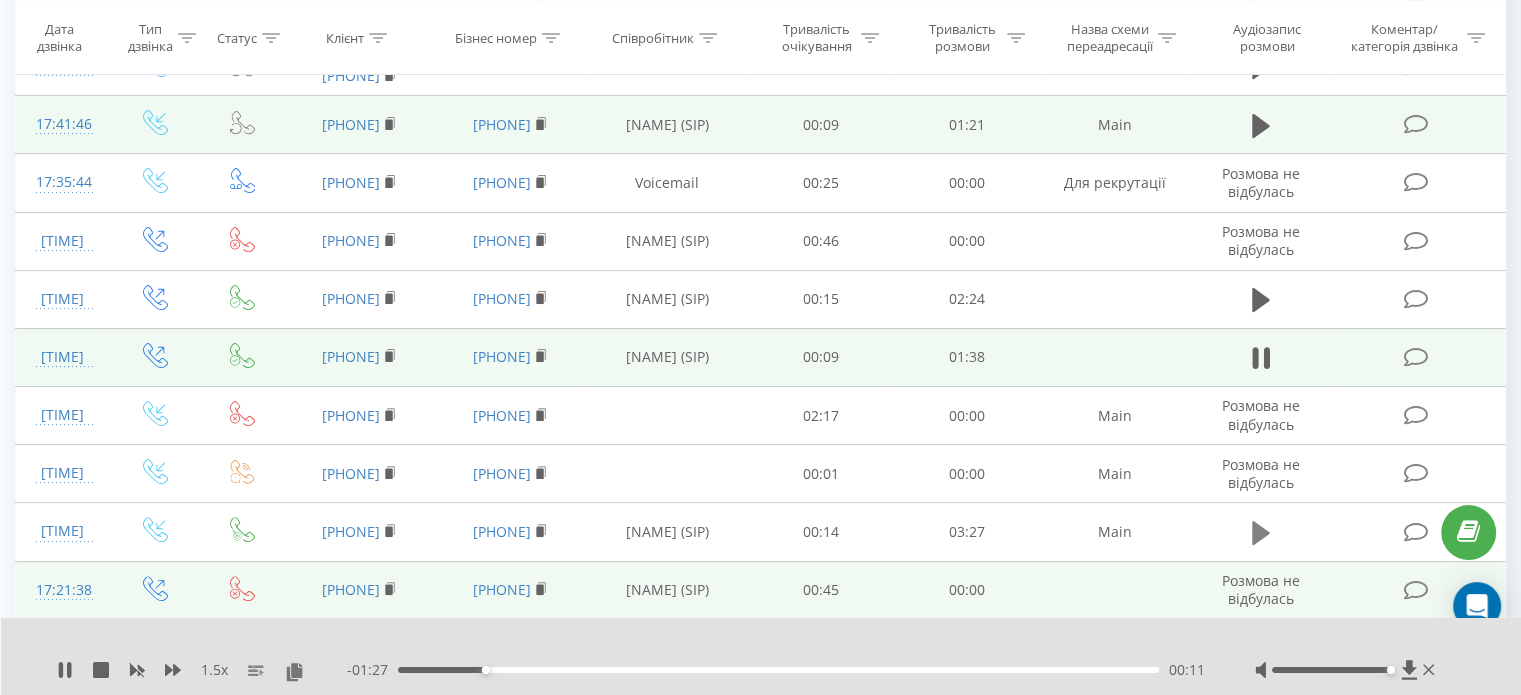 click 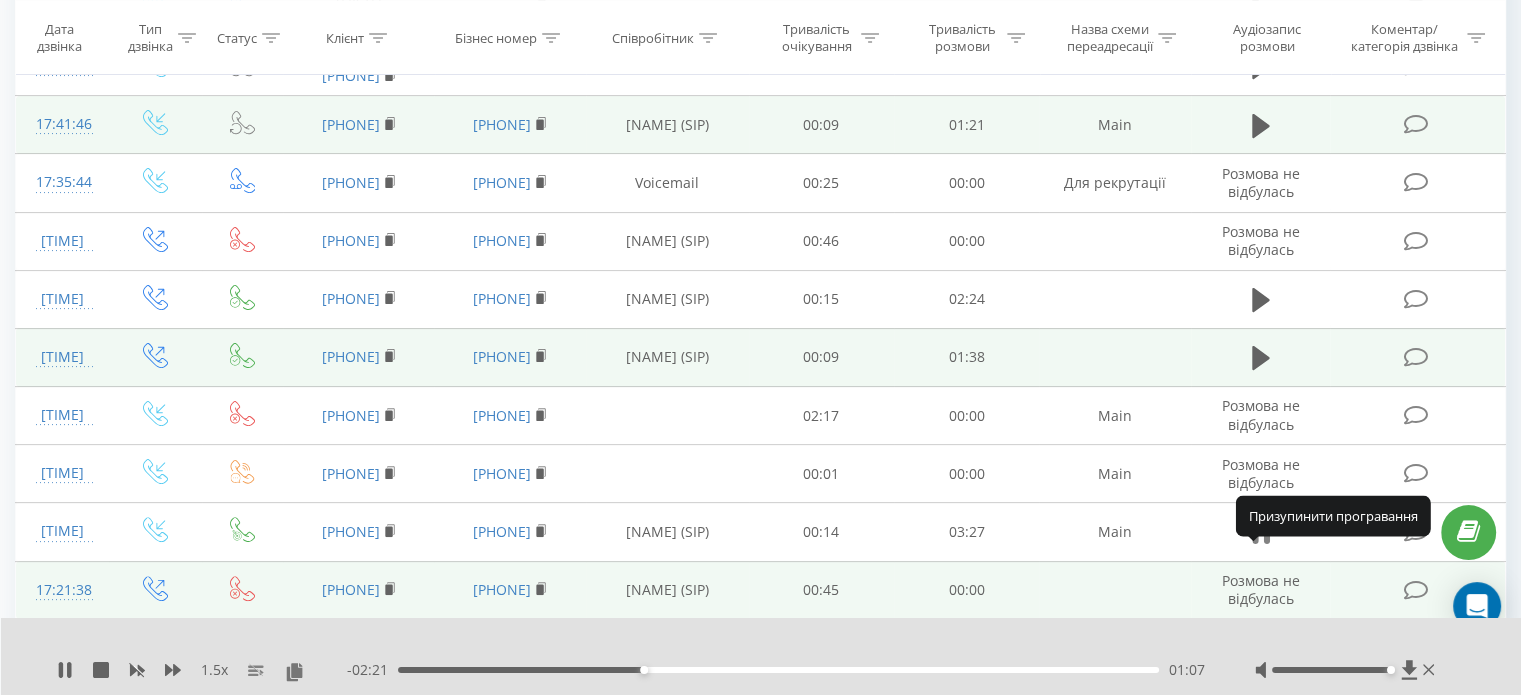 click at bounding box center [1261, 533] 